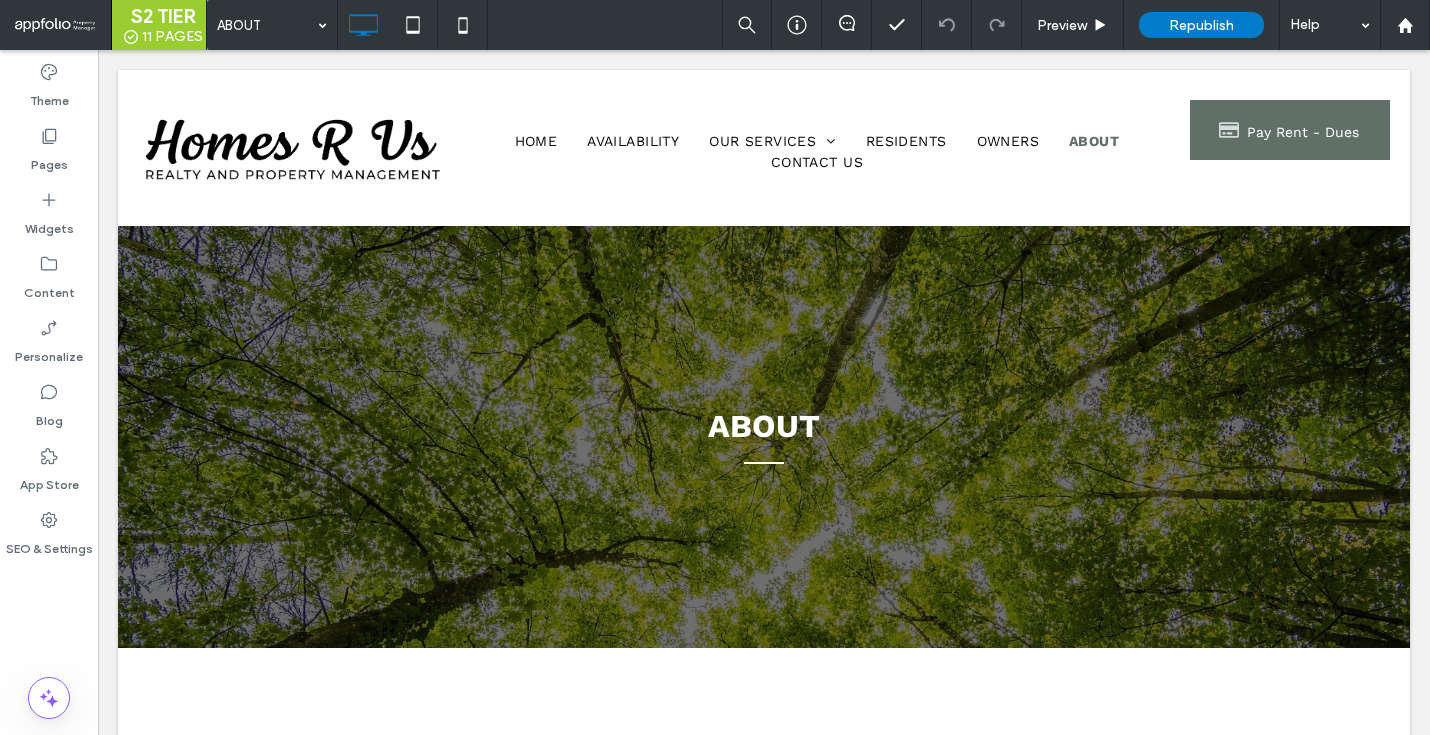scroll, scrollTop: 0, scrollLeft: 0, axis: both 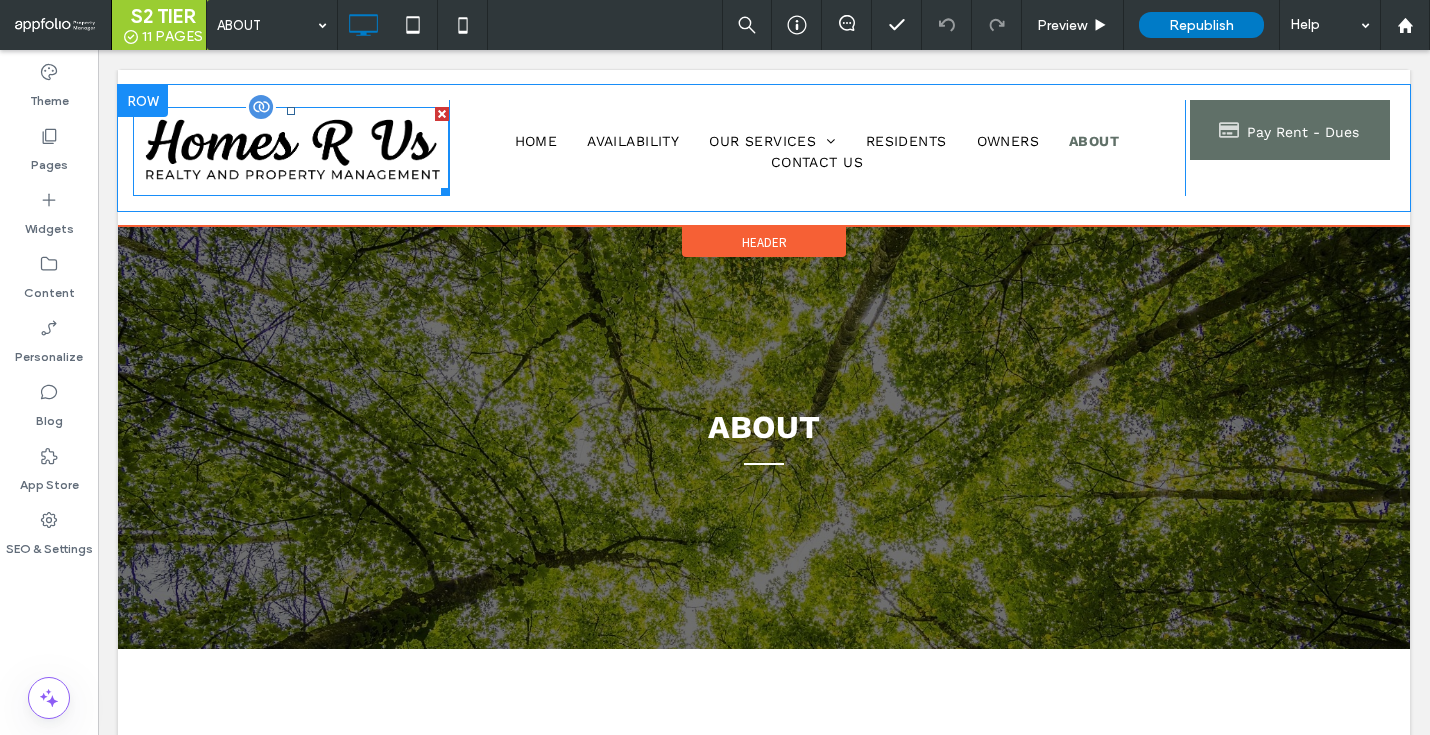 click at bounding box center (291, 151) 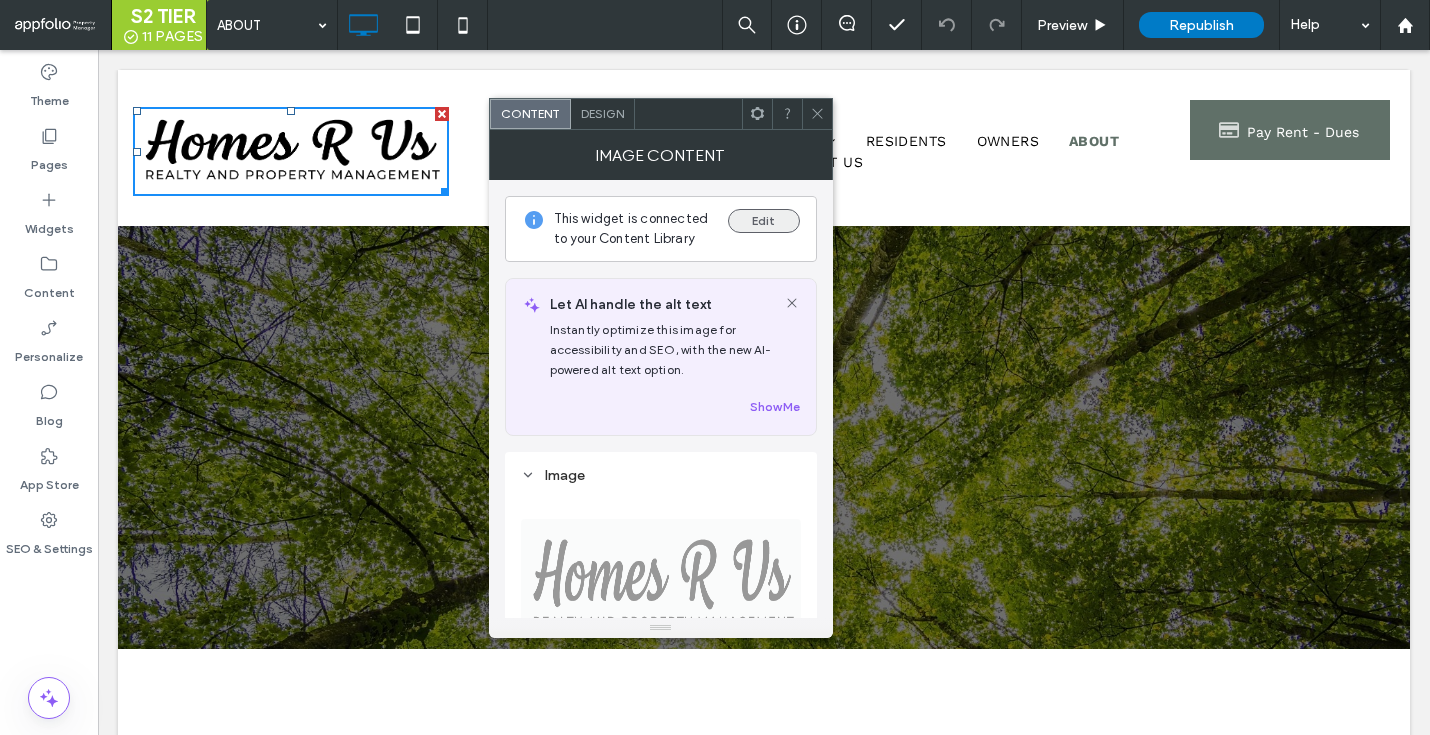 click on "Edit" at bounding box center [764, 221] 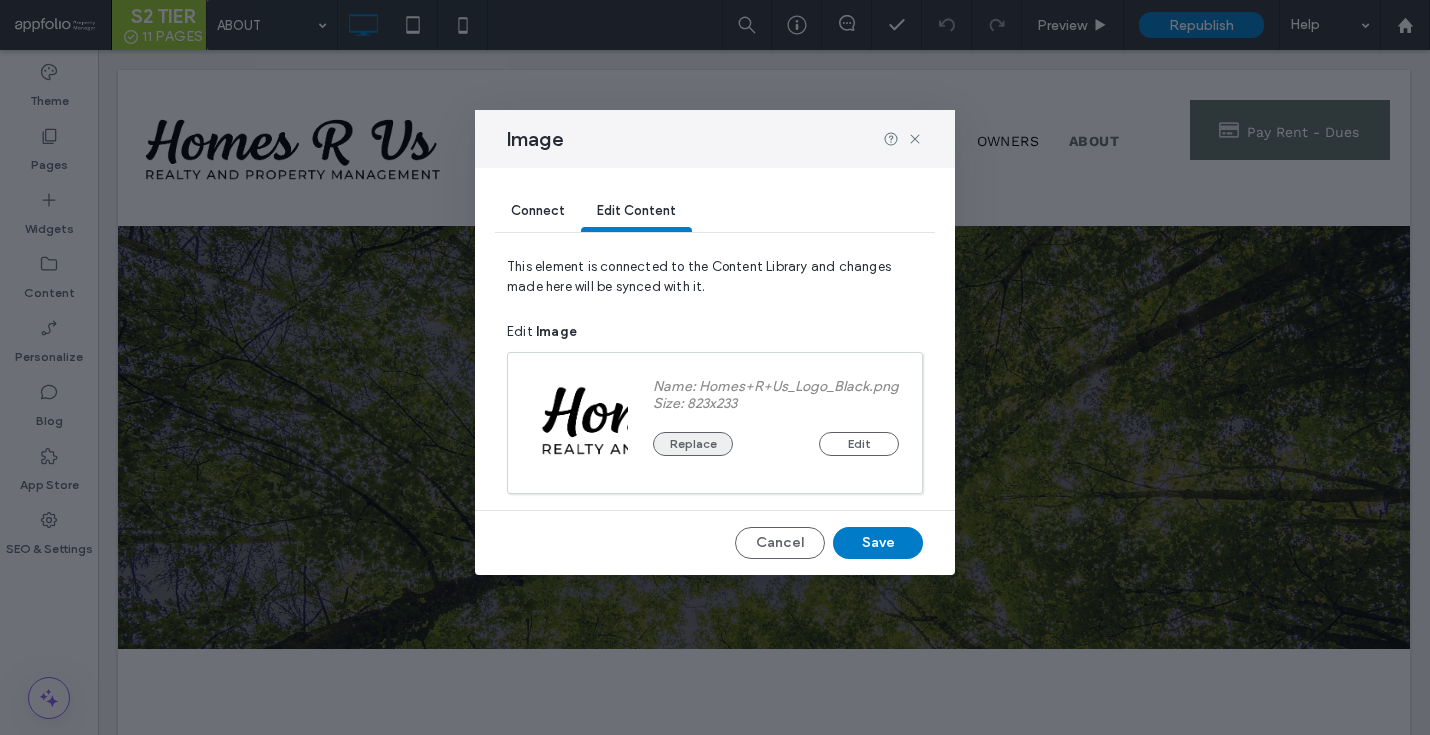 click on "Replace" at bounding box center [693, 444] 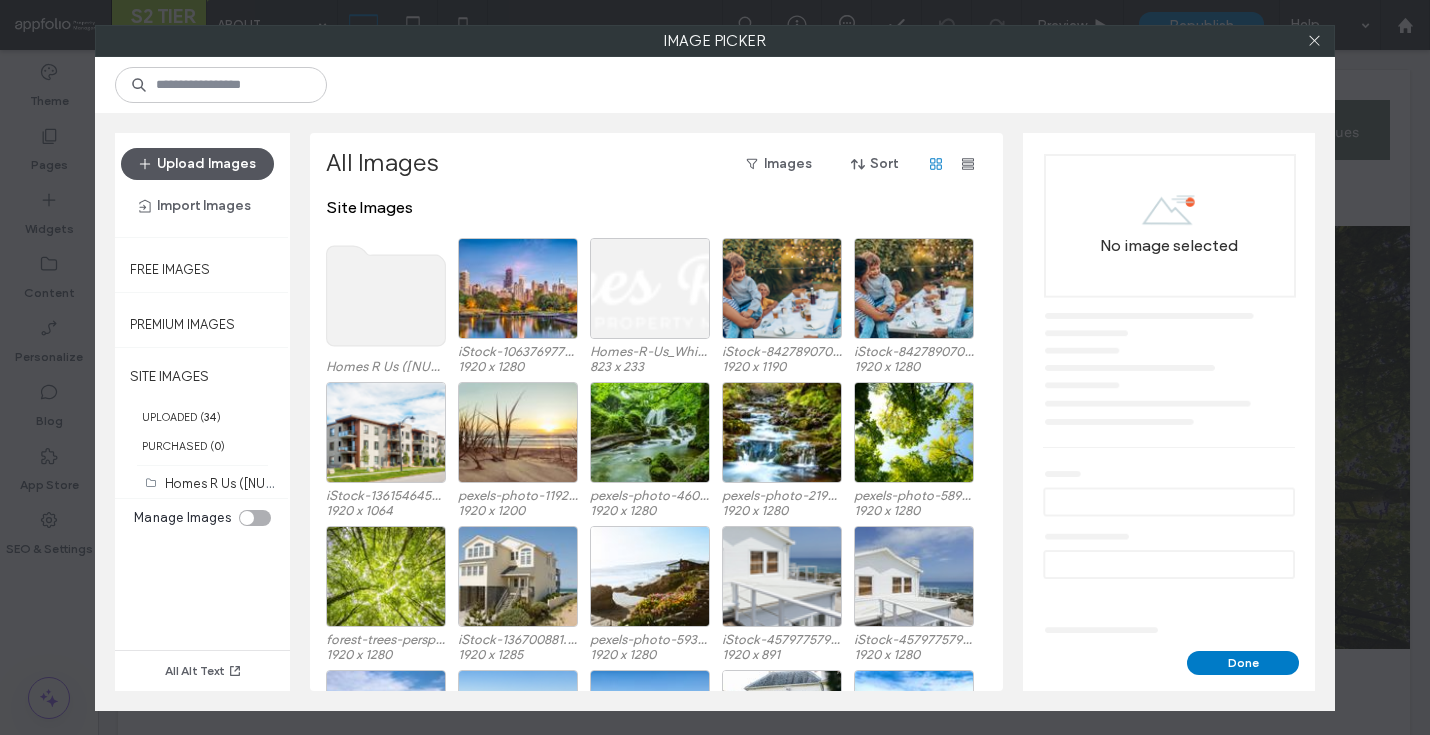 click on "Upload Images" at bounding box center (197, 164) 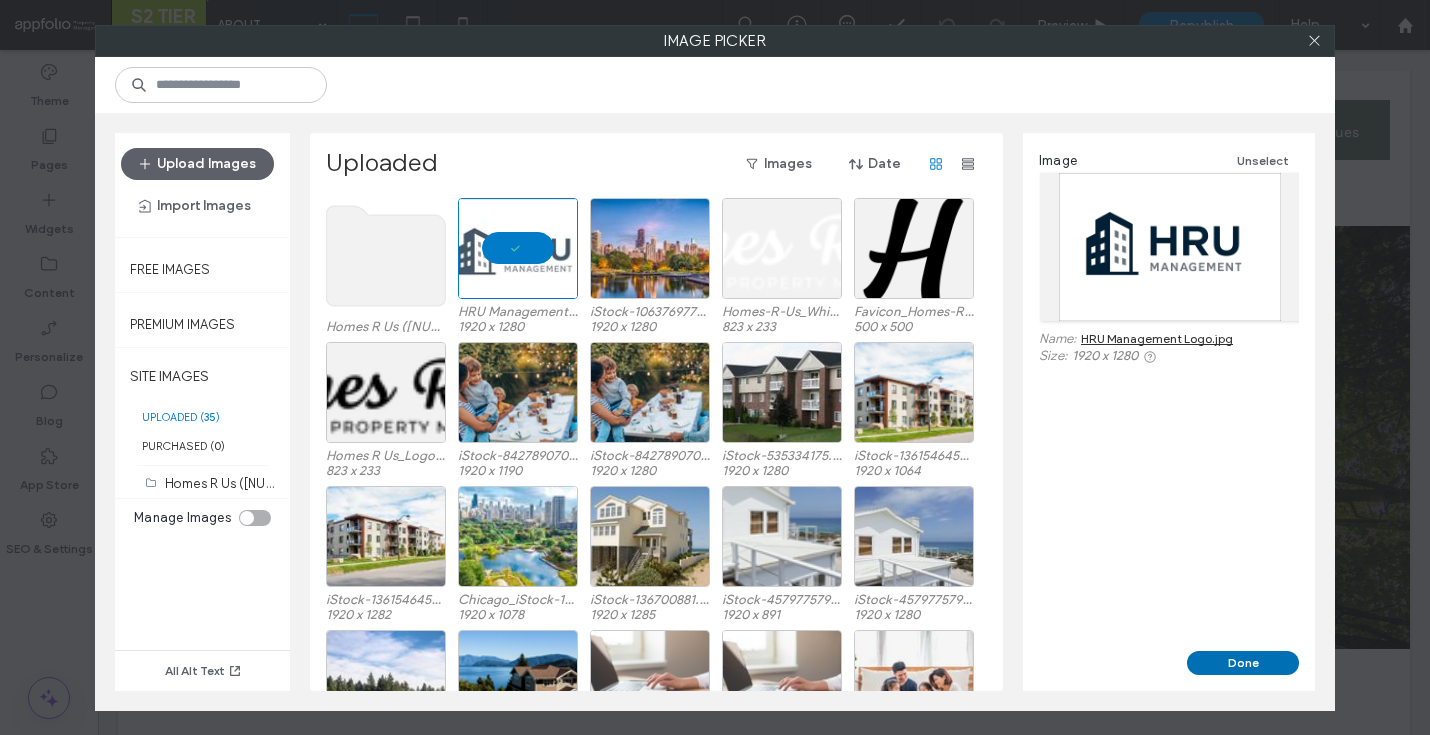 click on "Done" at bounding box center (1243, 663) 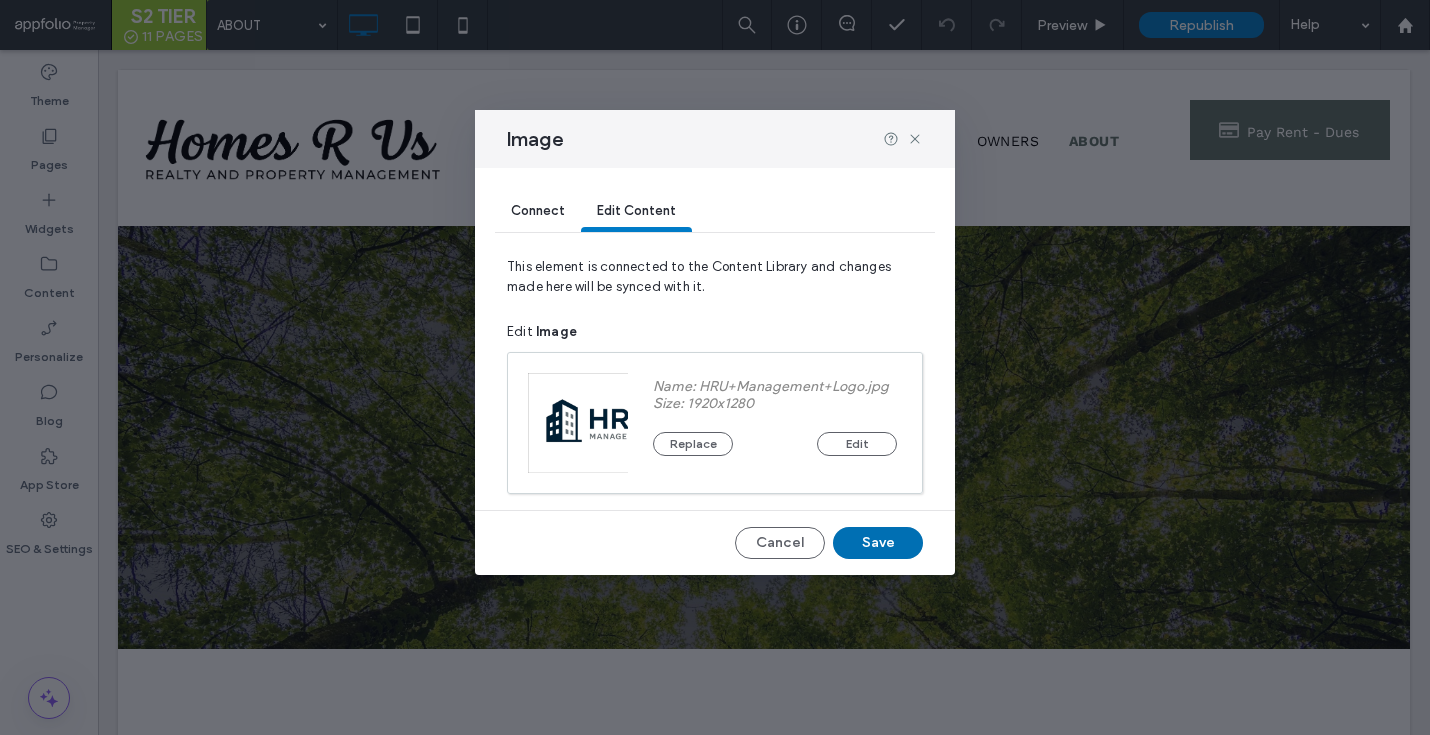 click on "Save" at bounding box center [878, 543] 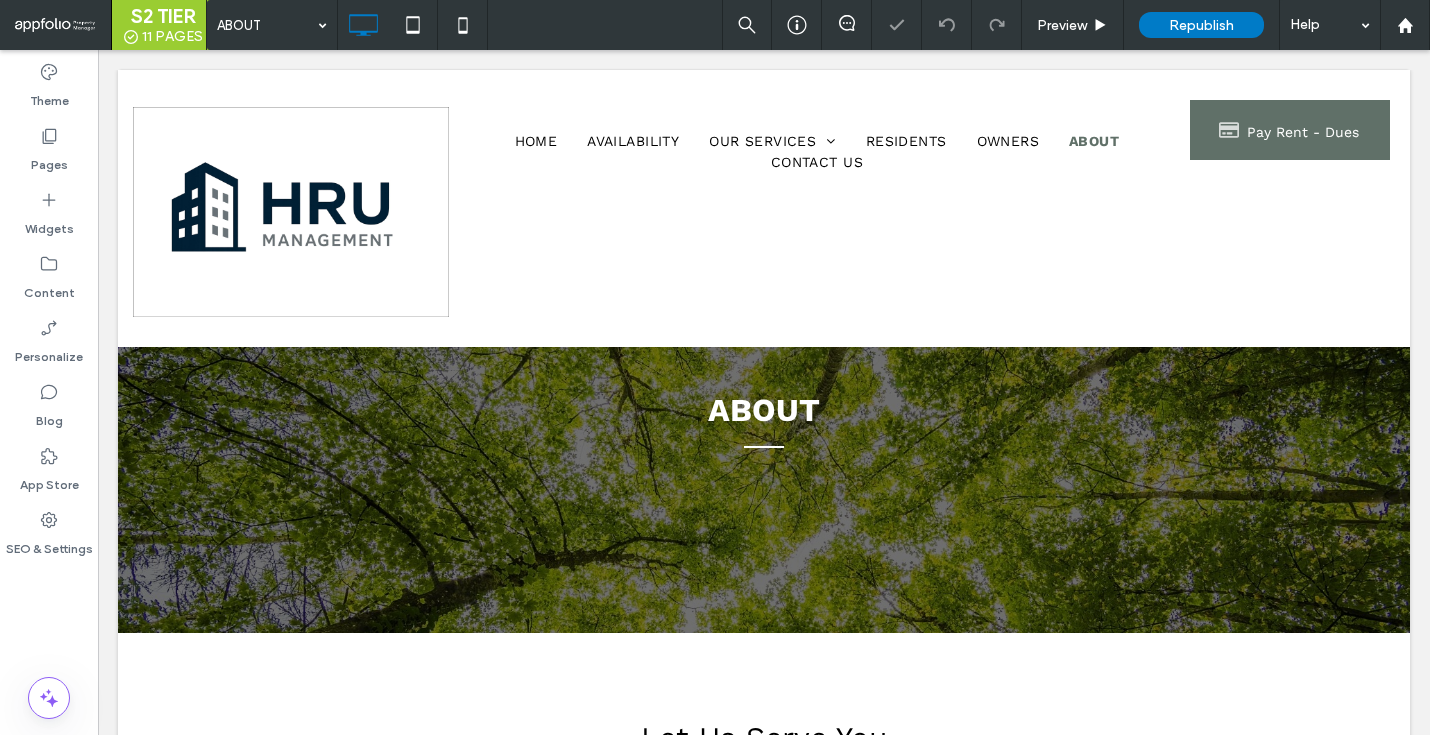 scroll, scrollTop: 0, scrollLeft: 0, axis: both 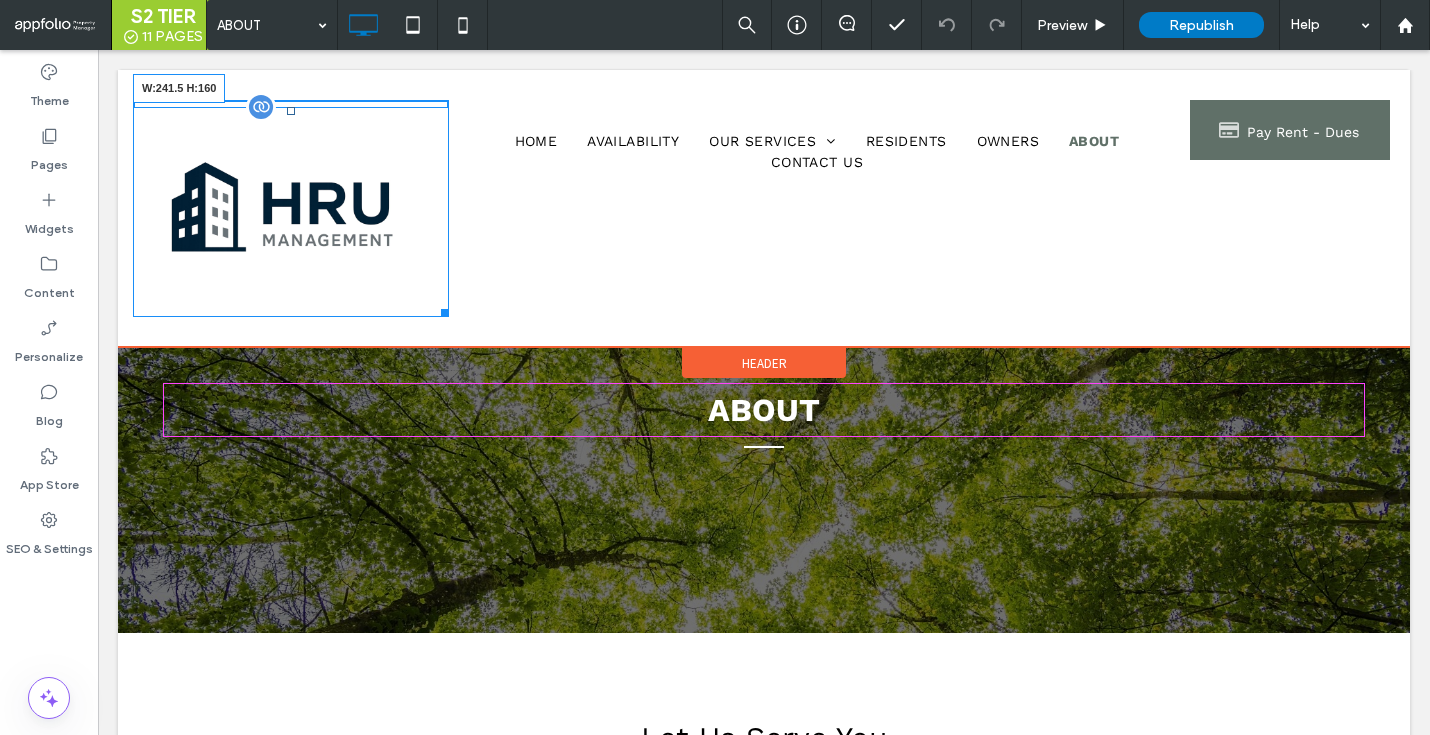 drag, startPoint x: 438, startPoint y: 308, endPoint x: 401, endPoint y: 261, distance: 59.816387 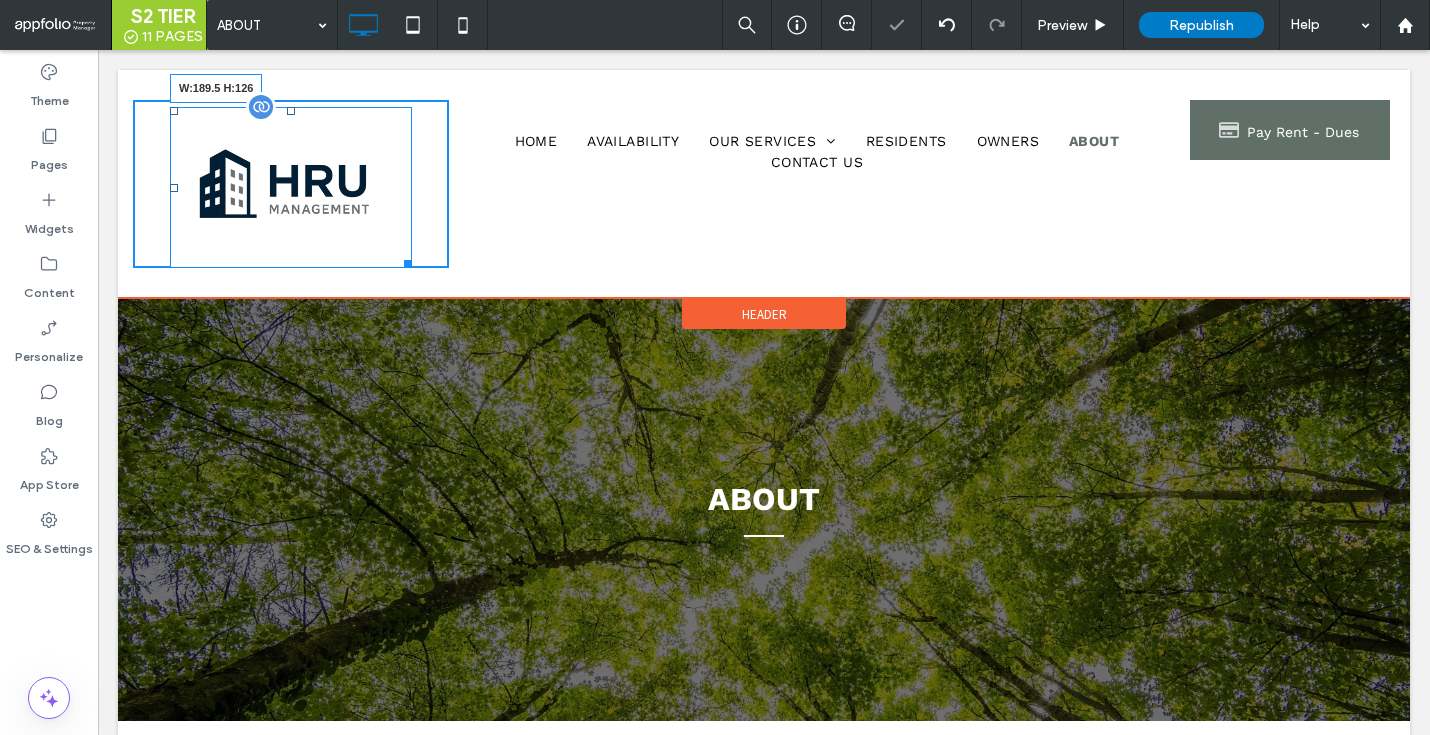 drag, startPoint x: 406, startPoint y: 261, endPoint x: 380, endPoint y: 230, distance: 40.459858 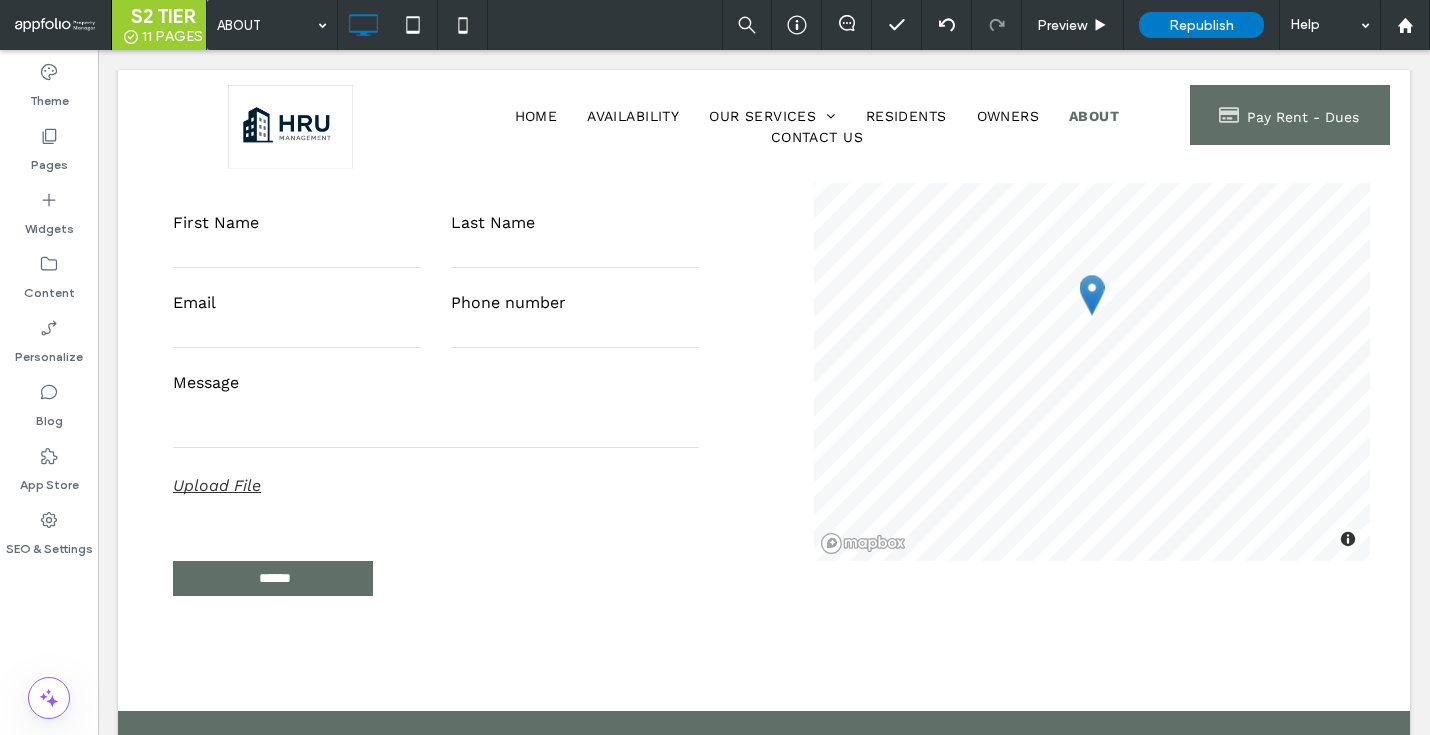 scroll, scrollTop: 1739, scrollLeft: 0, axis: vertical 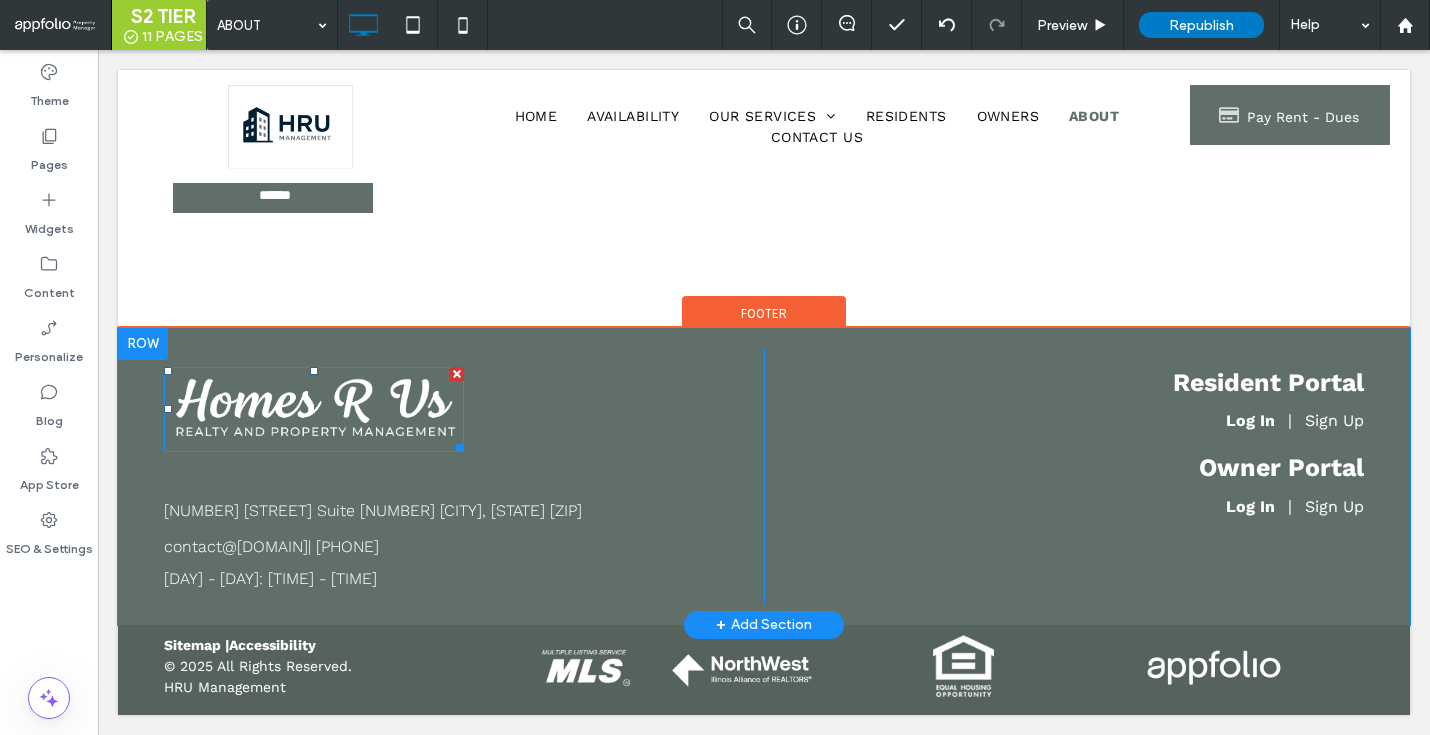 click at bounding box center (314, 409) 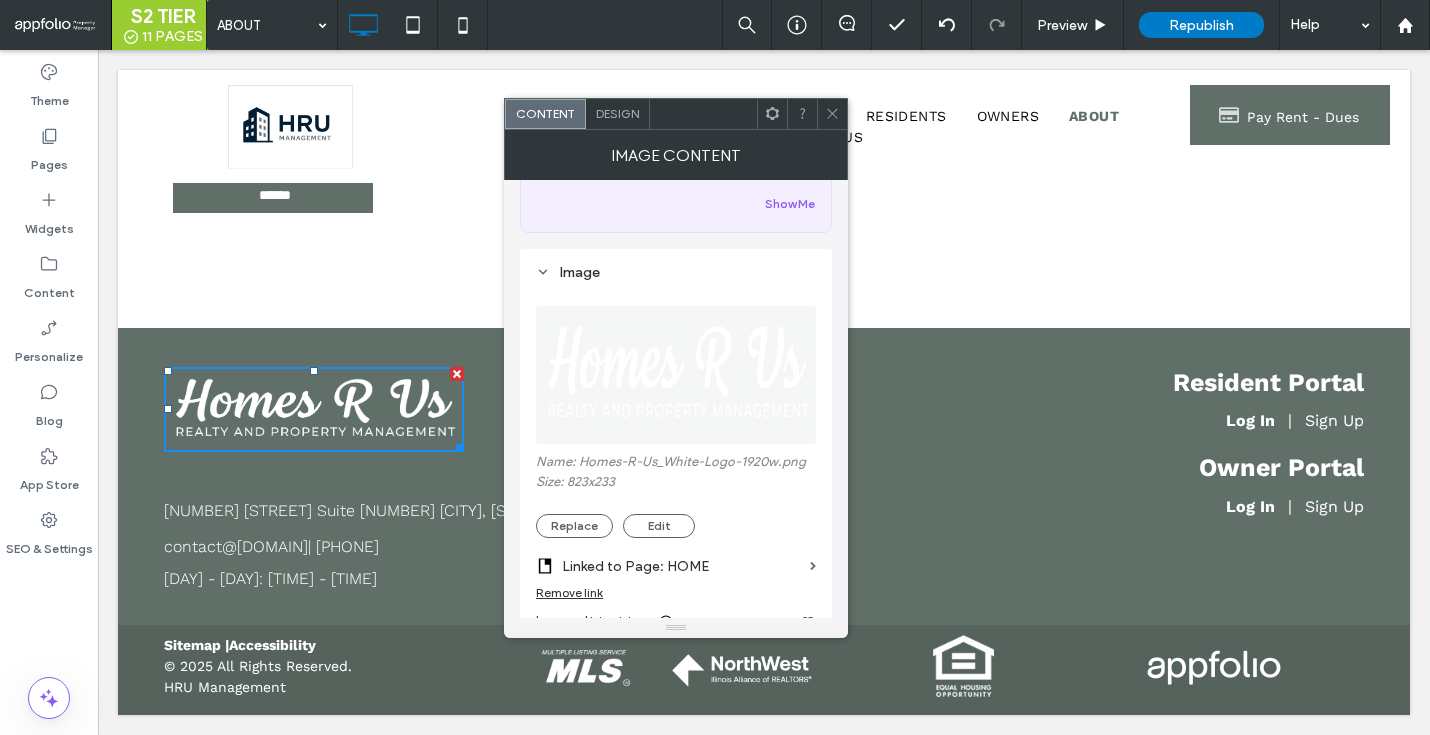 scroll, scrollTop: 129, scrollLeft: 0, axis: vertical 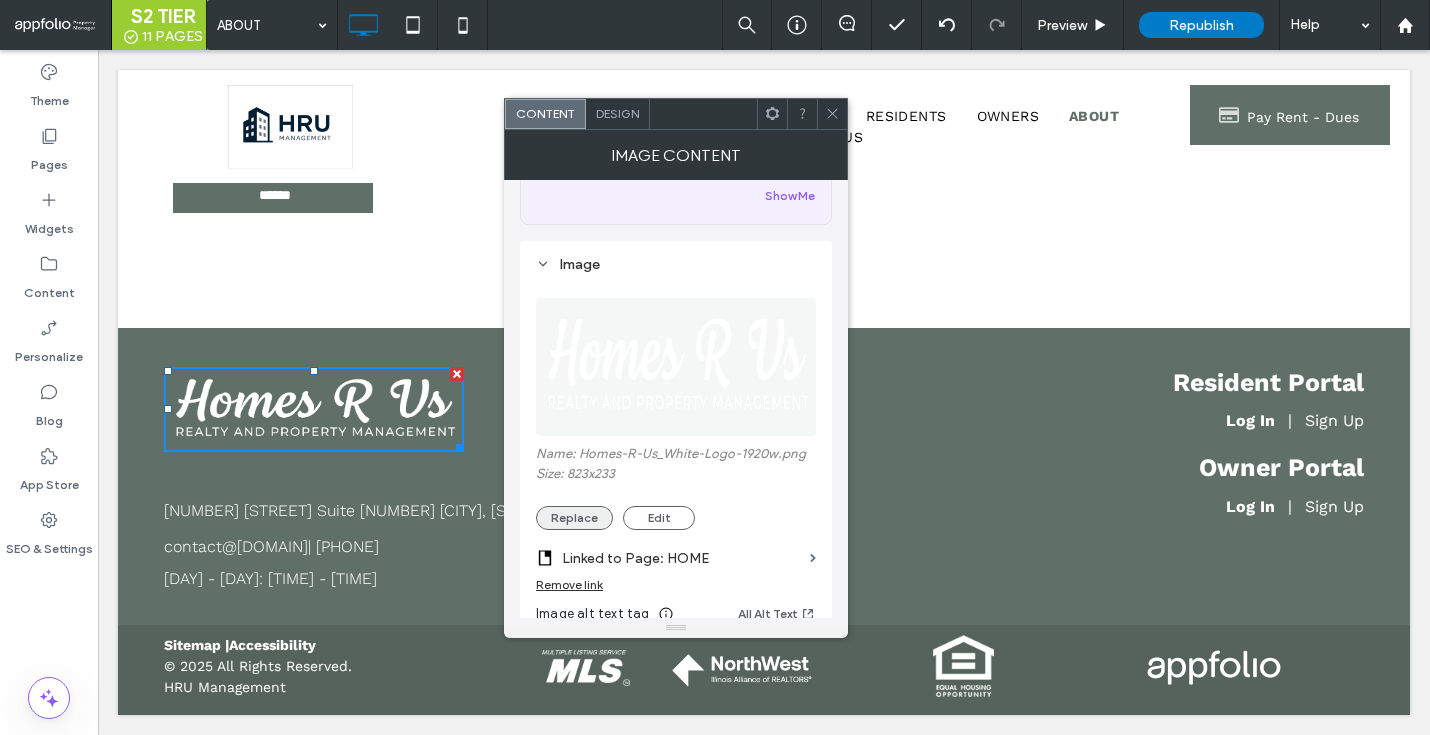 click on "Replace" at bounding box center [574, 518] 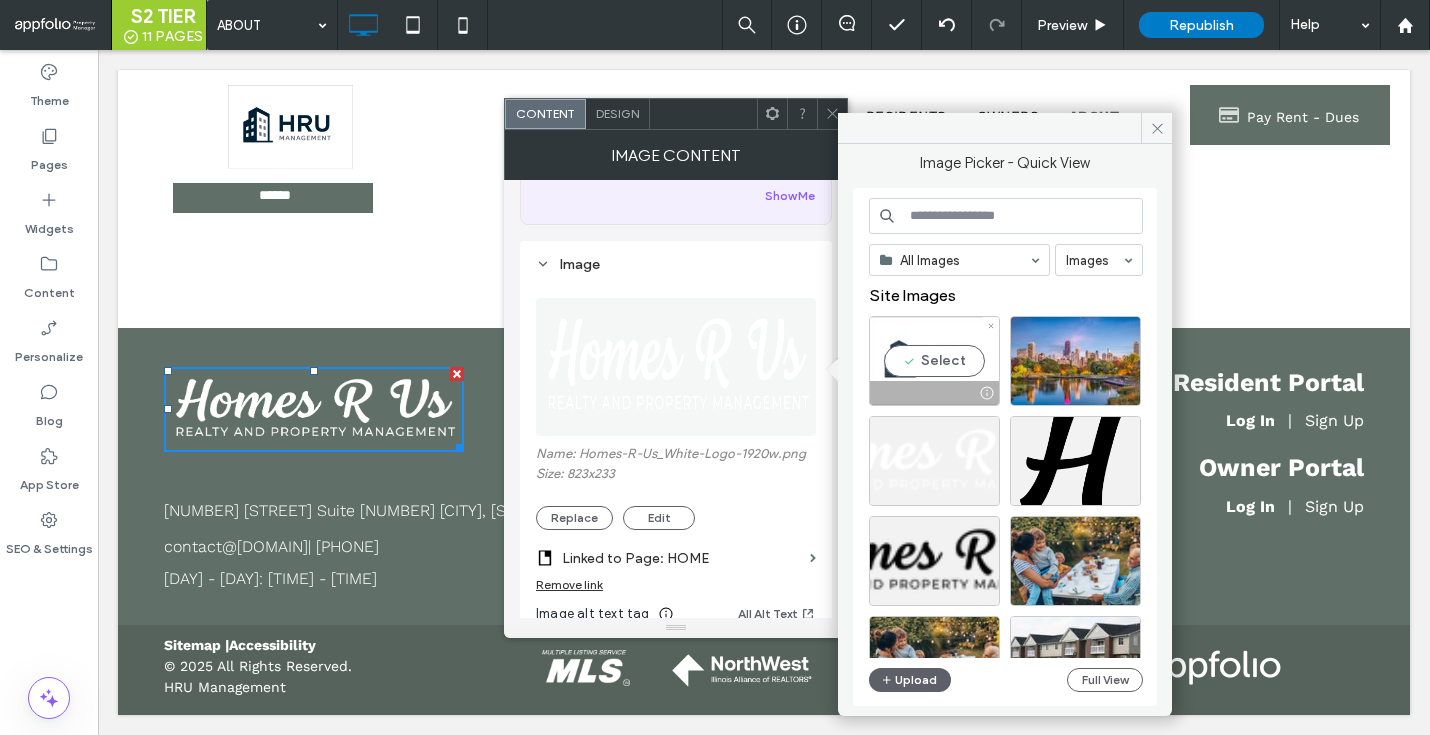 click at bounding box center (934, 393) 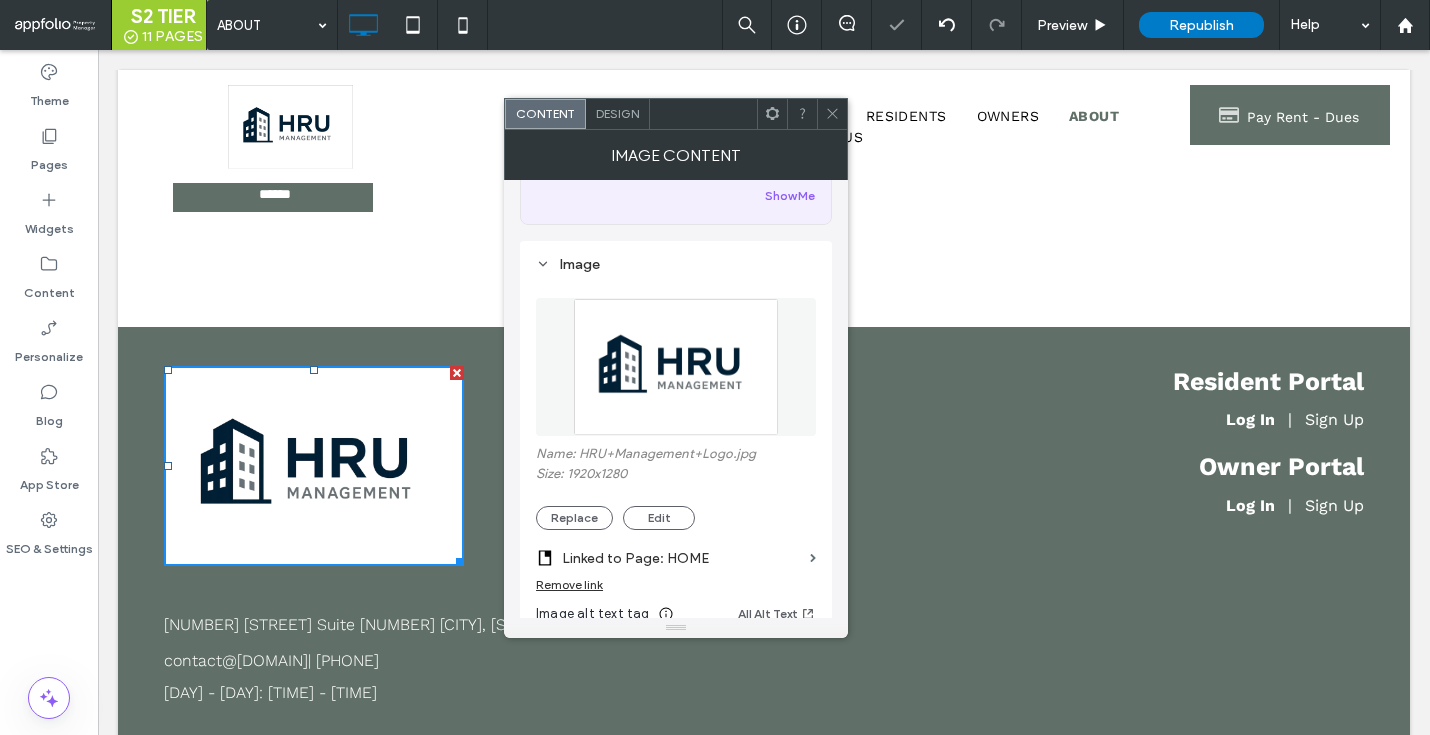 click 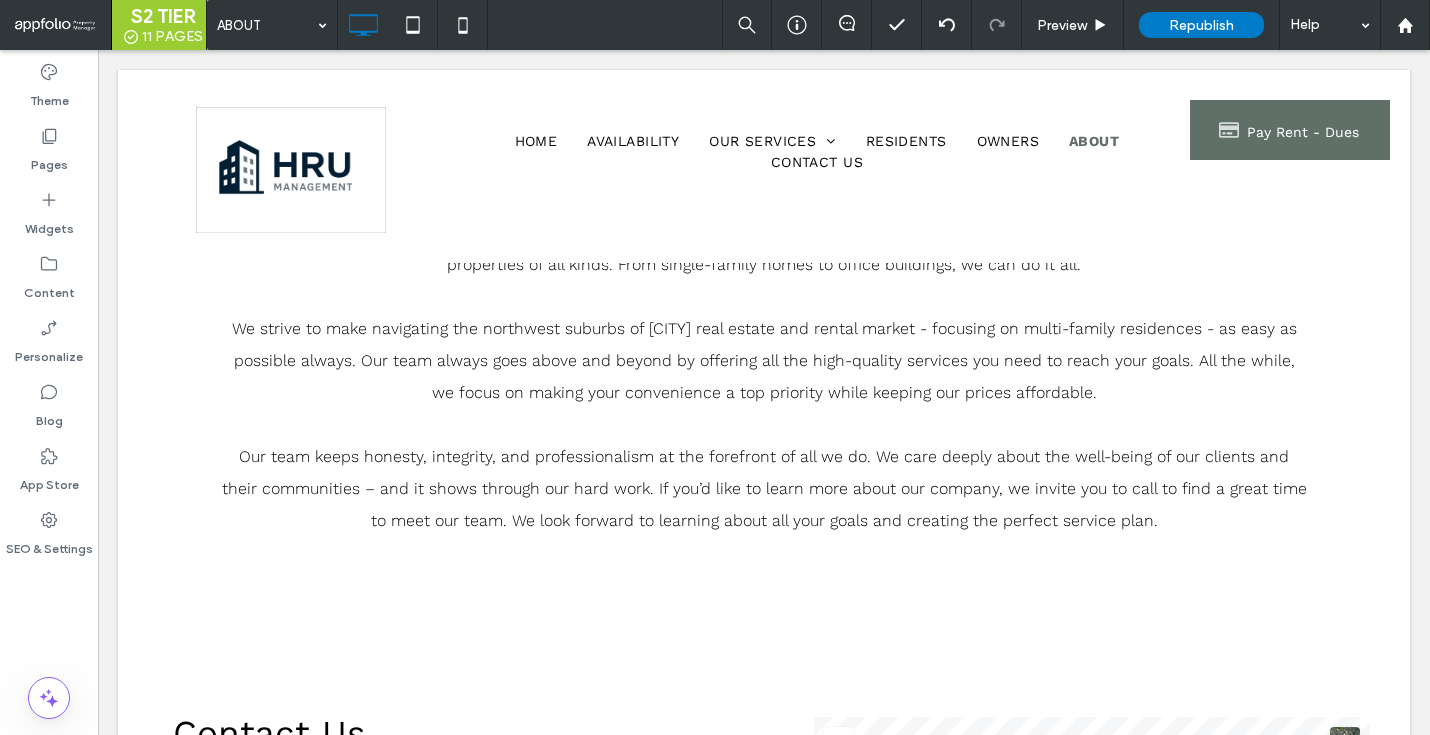 scroll, scrollTop: 0, scrollLeft: 0, axis: both 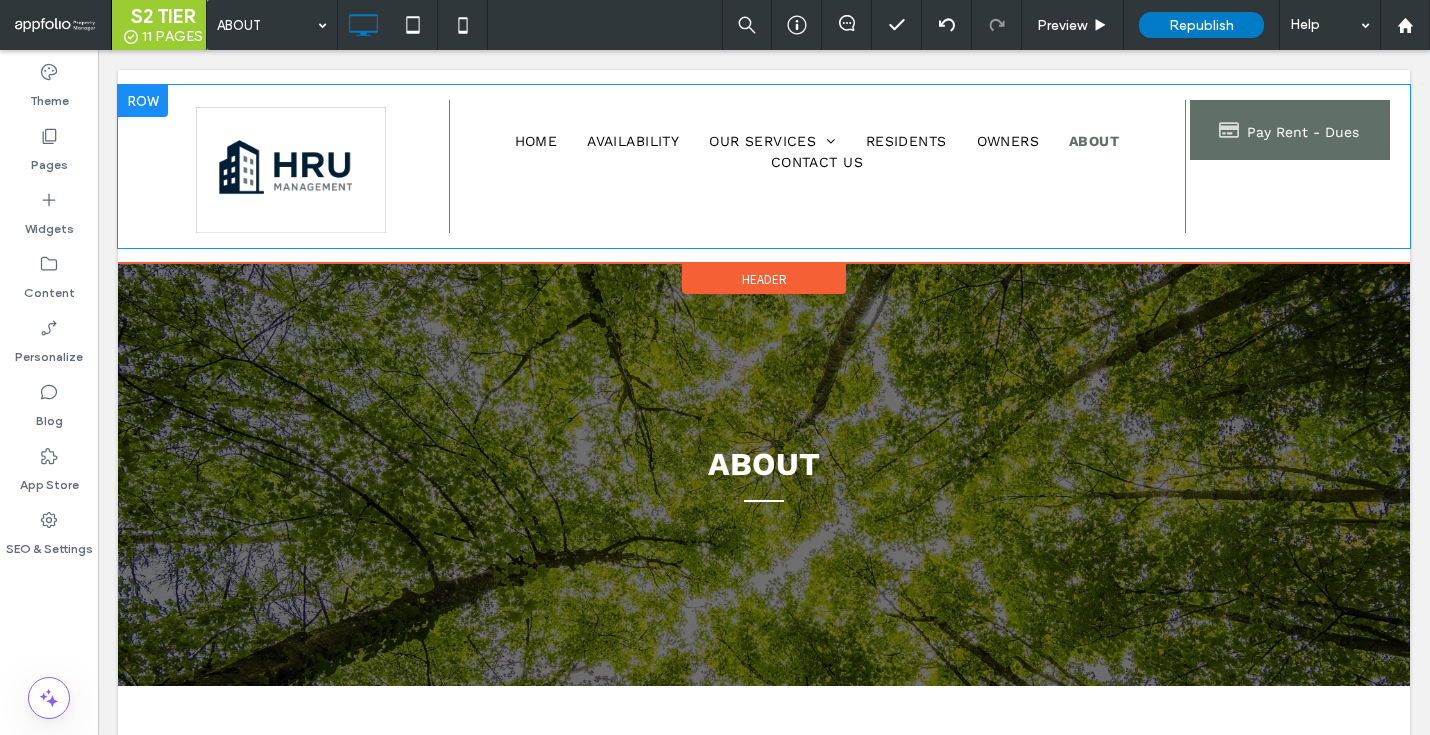 click on "Click To Paste" at bounding box center [291, 166] 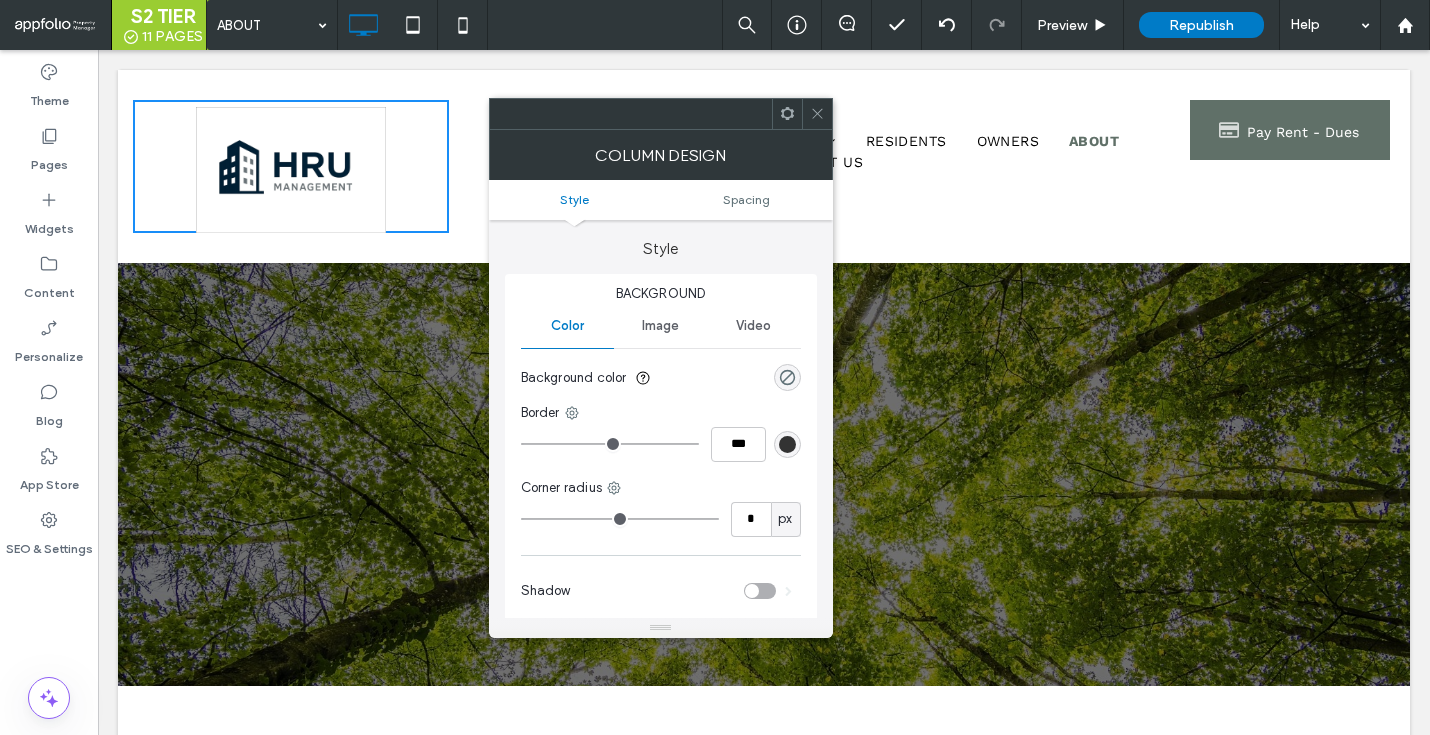 scroll, scrollTop: 406, scrollLeft: 0, axis: vertical 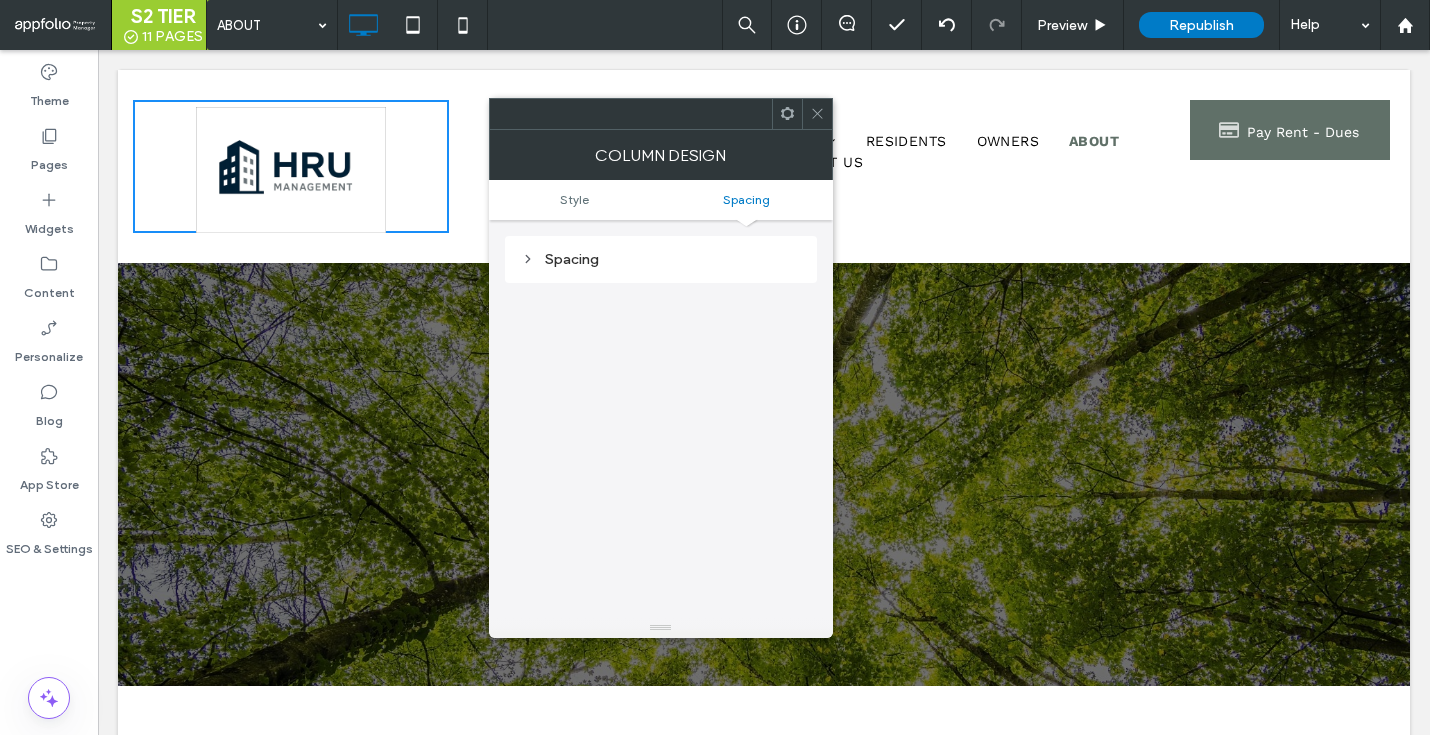 click on "Style Background Color Image Video Background color Border *** Corner radius * px Shadow Spacing" at bounding box center [661, 216] 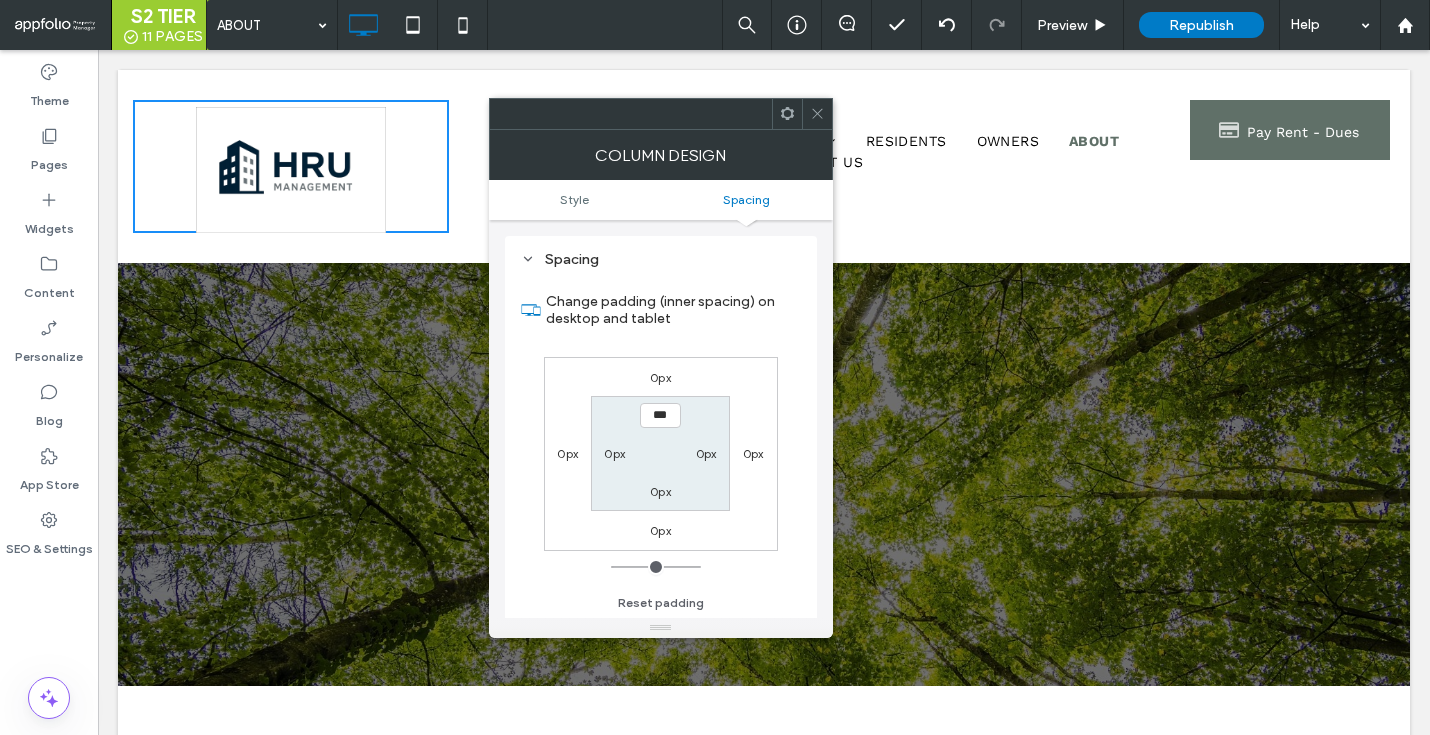 click at bounding box center (817, 114) 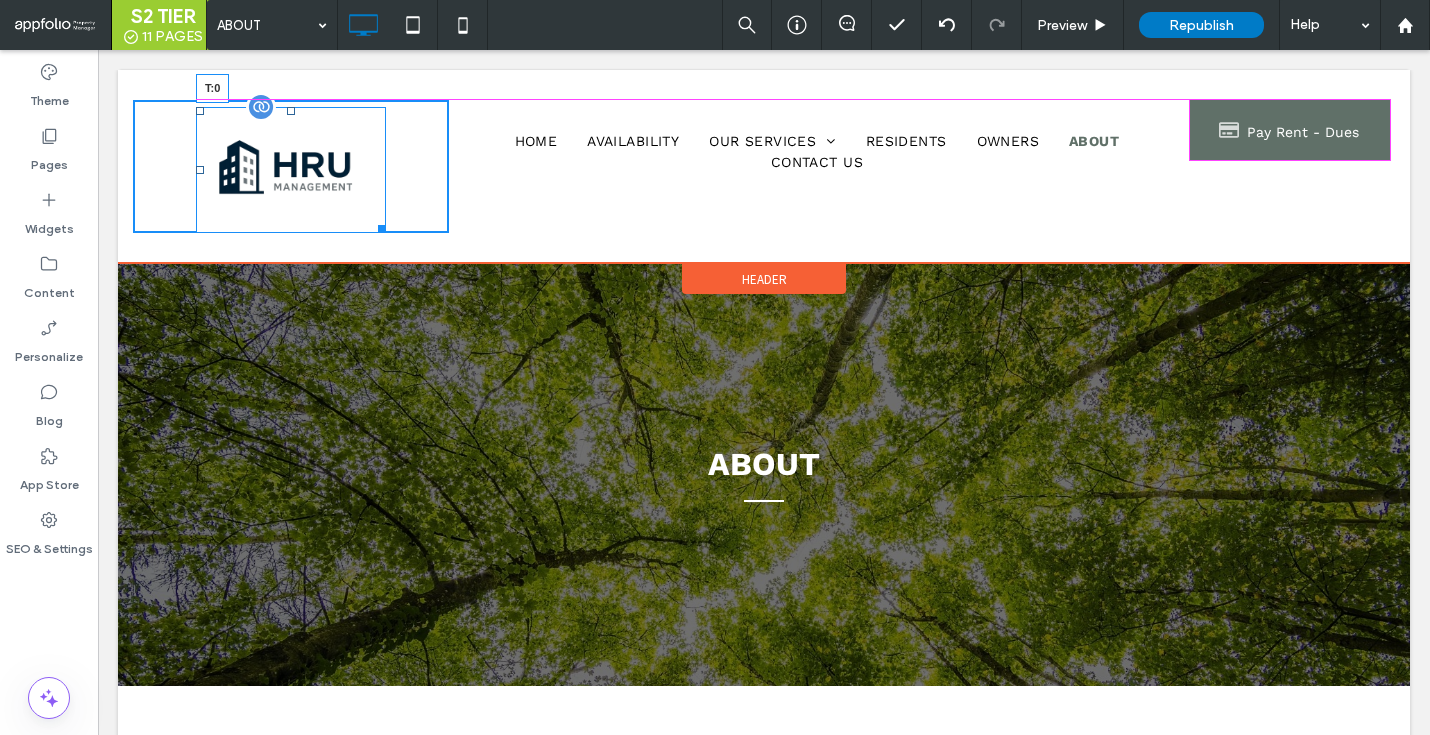 click at bounding box center (291, 111) 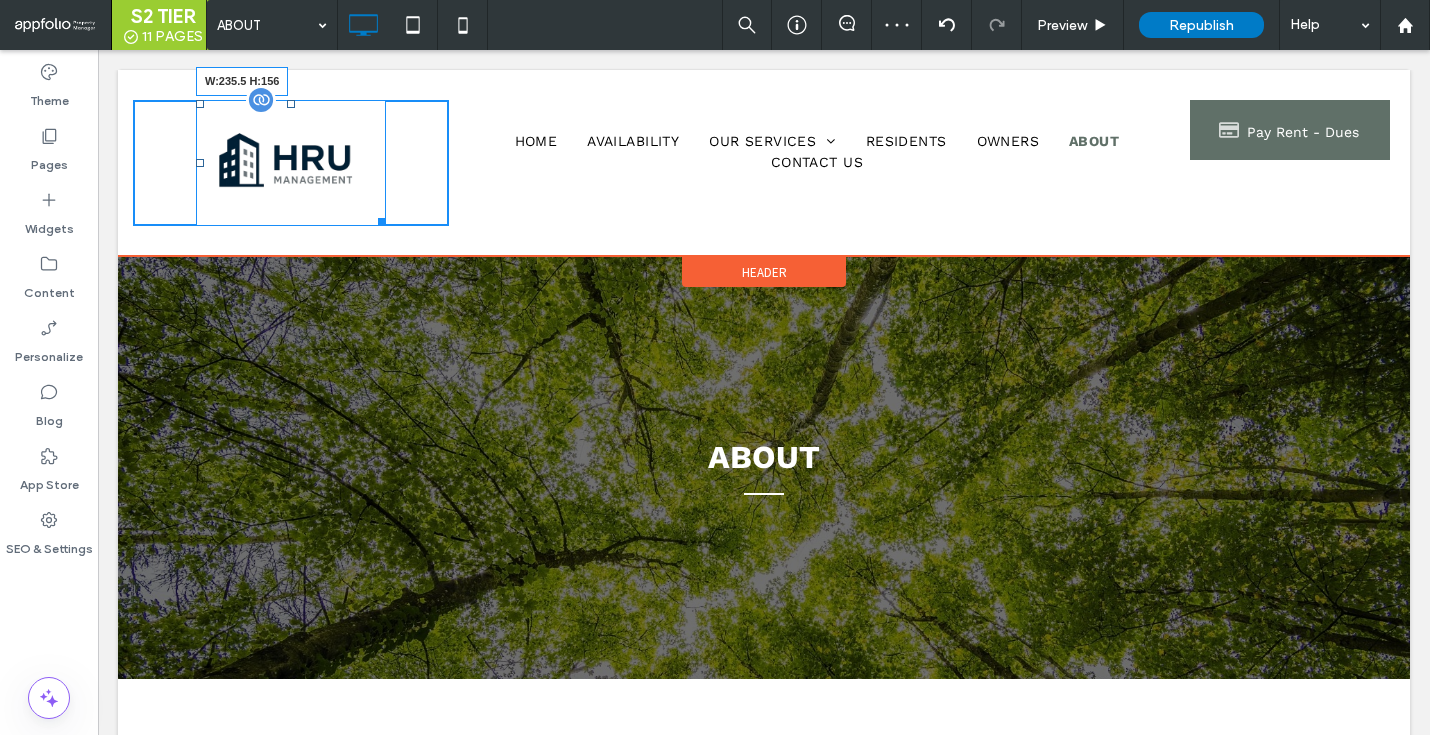 drag, startPoint x: 380, startPoint y: 219, endPoint x: 504, endPoint y: 270, distance: 134.07834 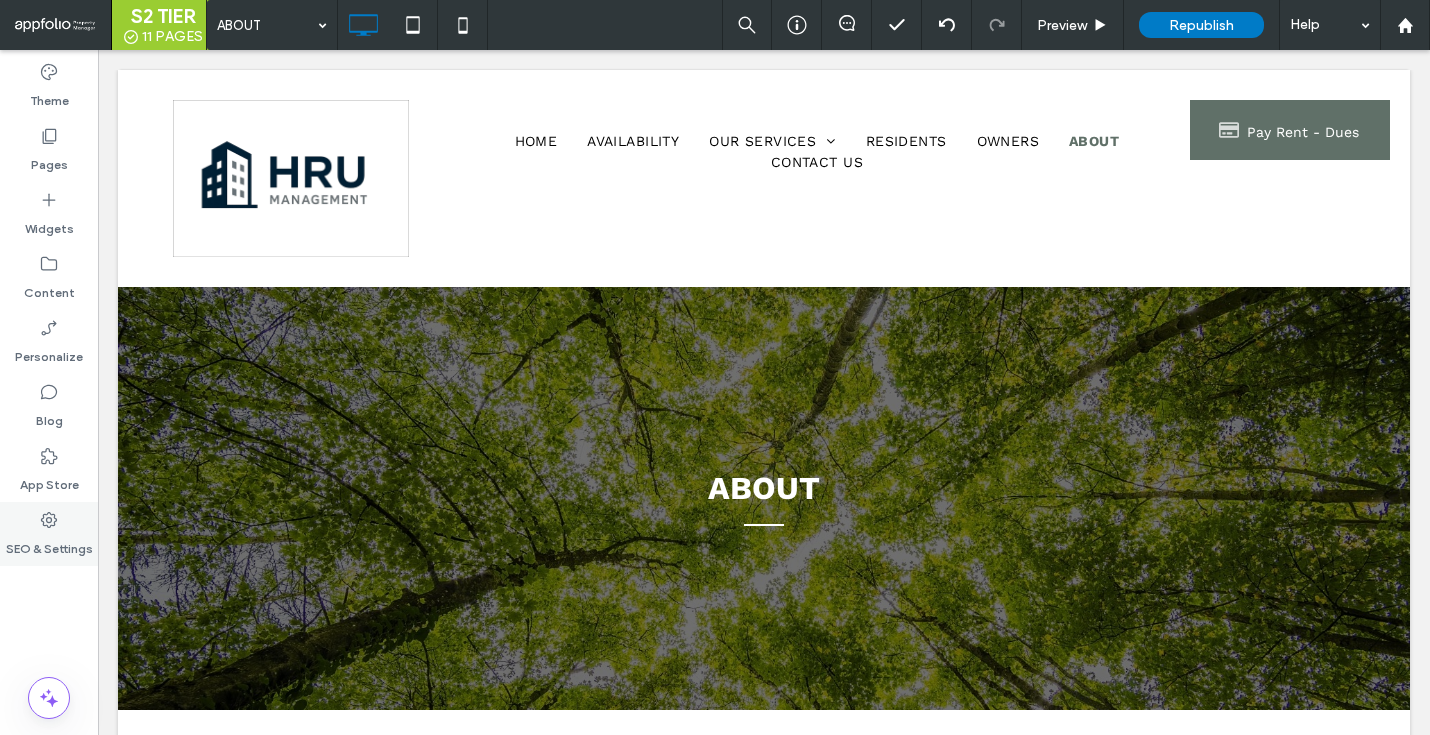 click on "SEO & Settings" at bounding box center (49, 534) 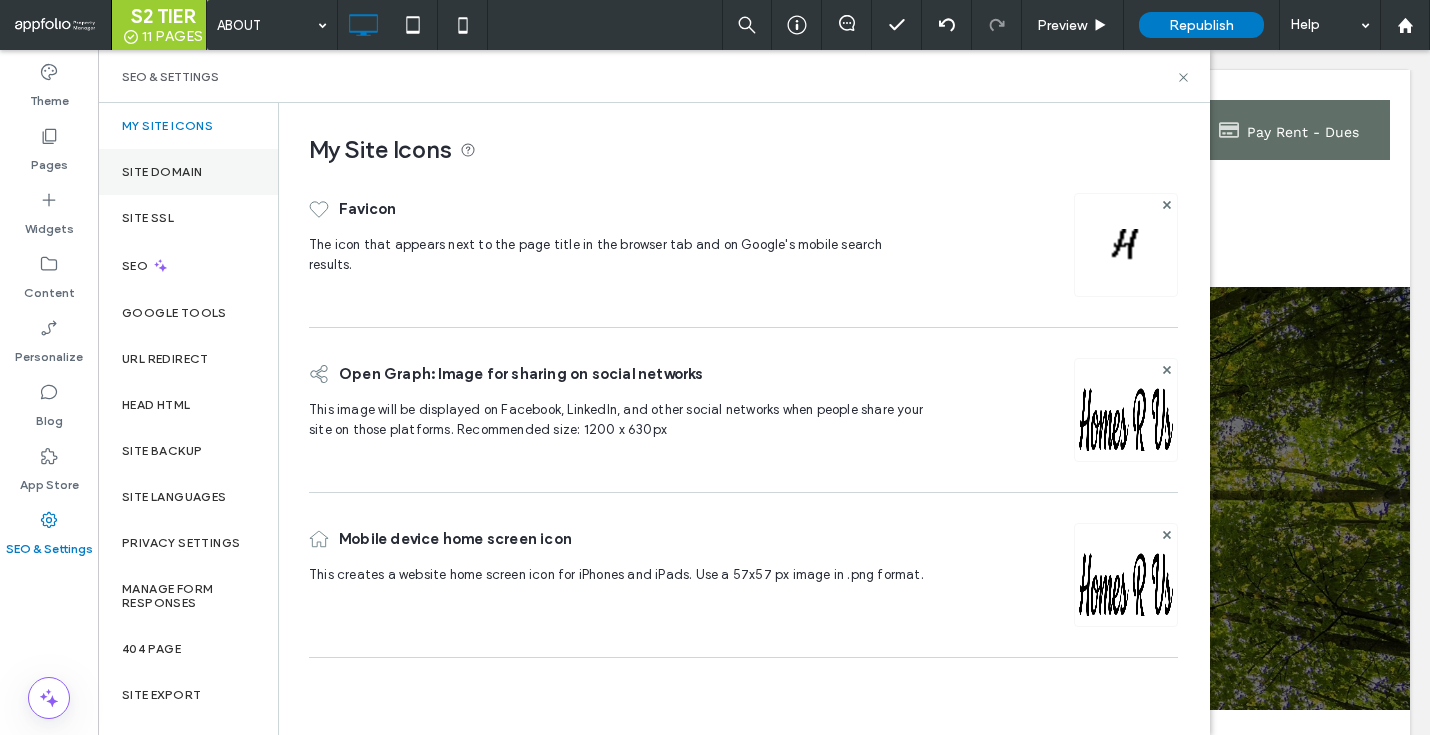 click on "Site Domain" at bounding box center (188, 172) 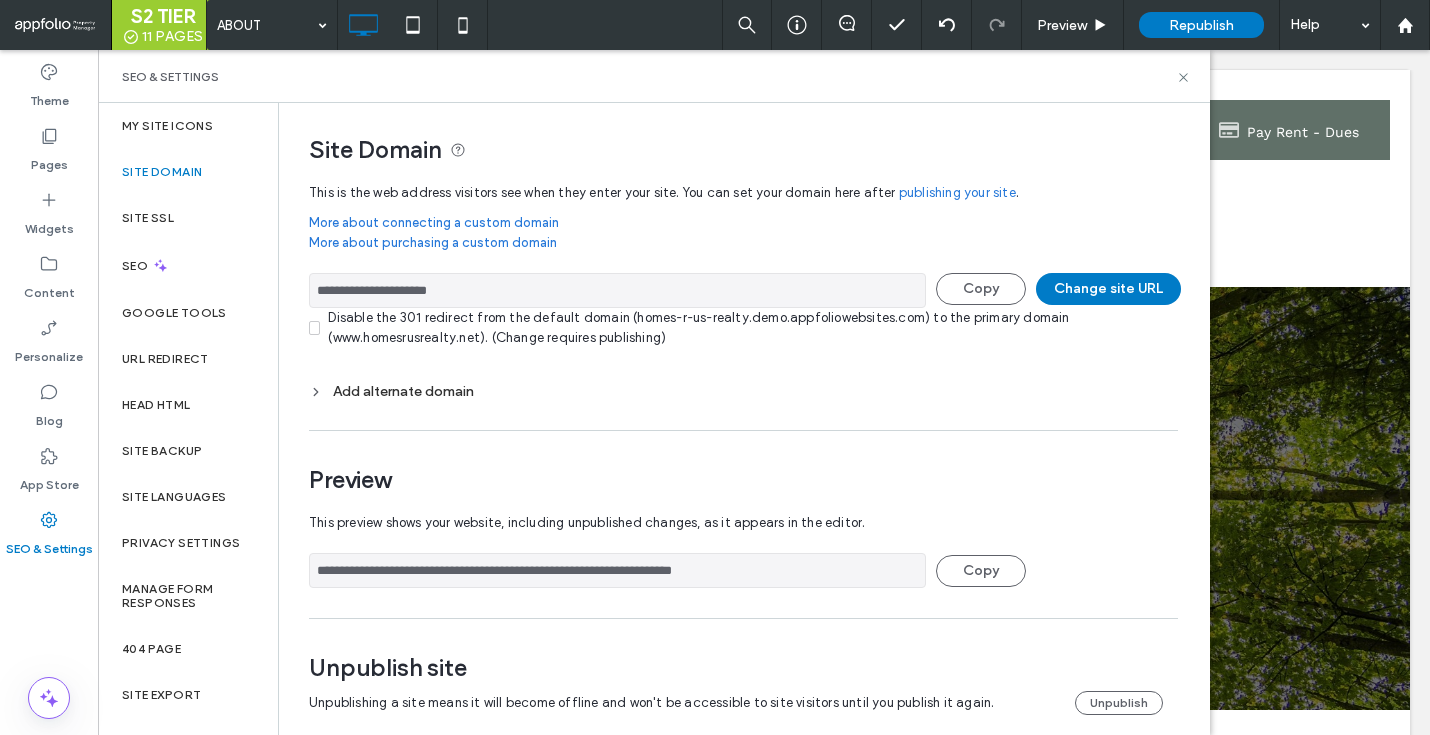 drag, startPoint x: 512, startPoint y: 292, endPoint x: 311, endPoint y: 290, distance: 201.00995 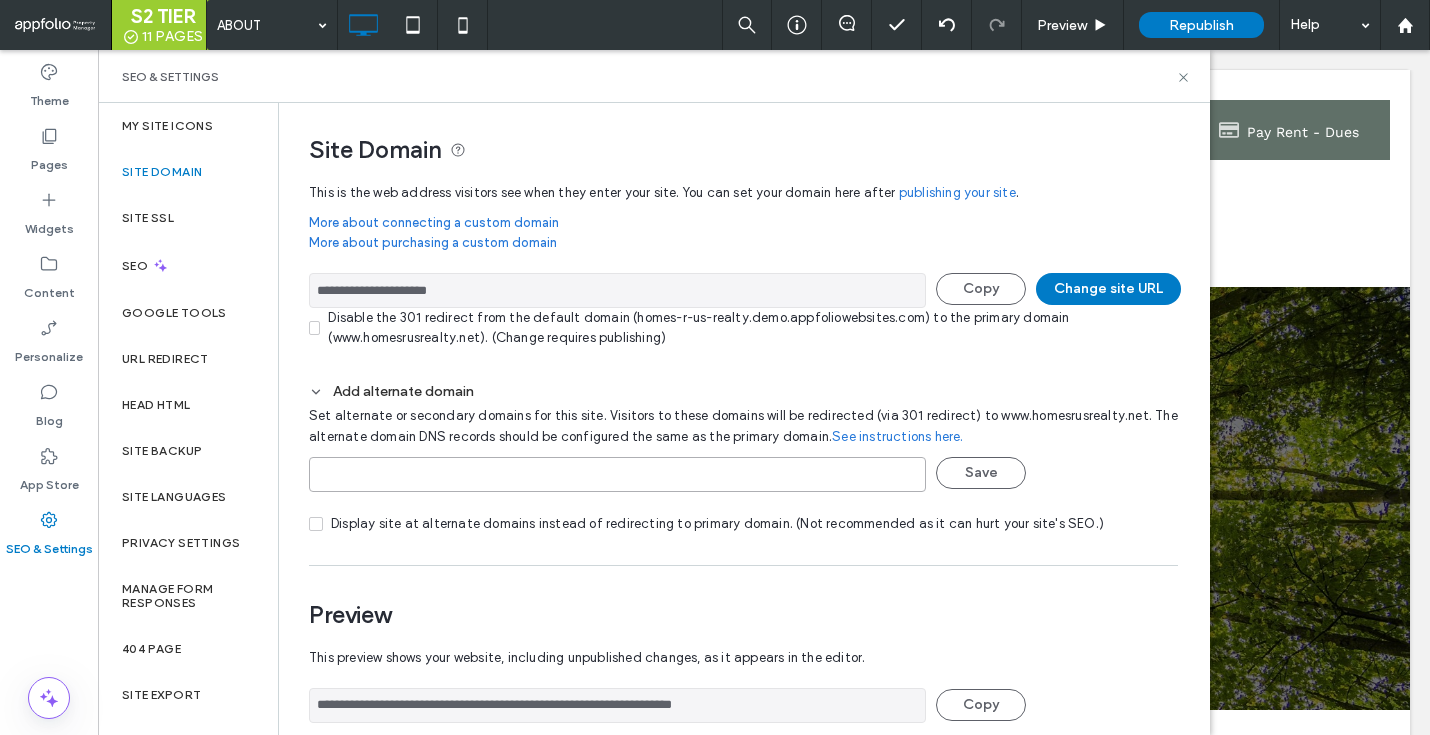 click at bounding box center [617, 474] 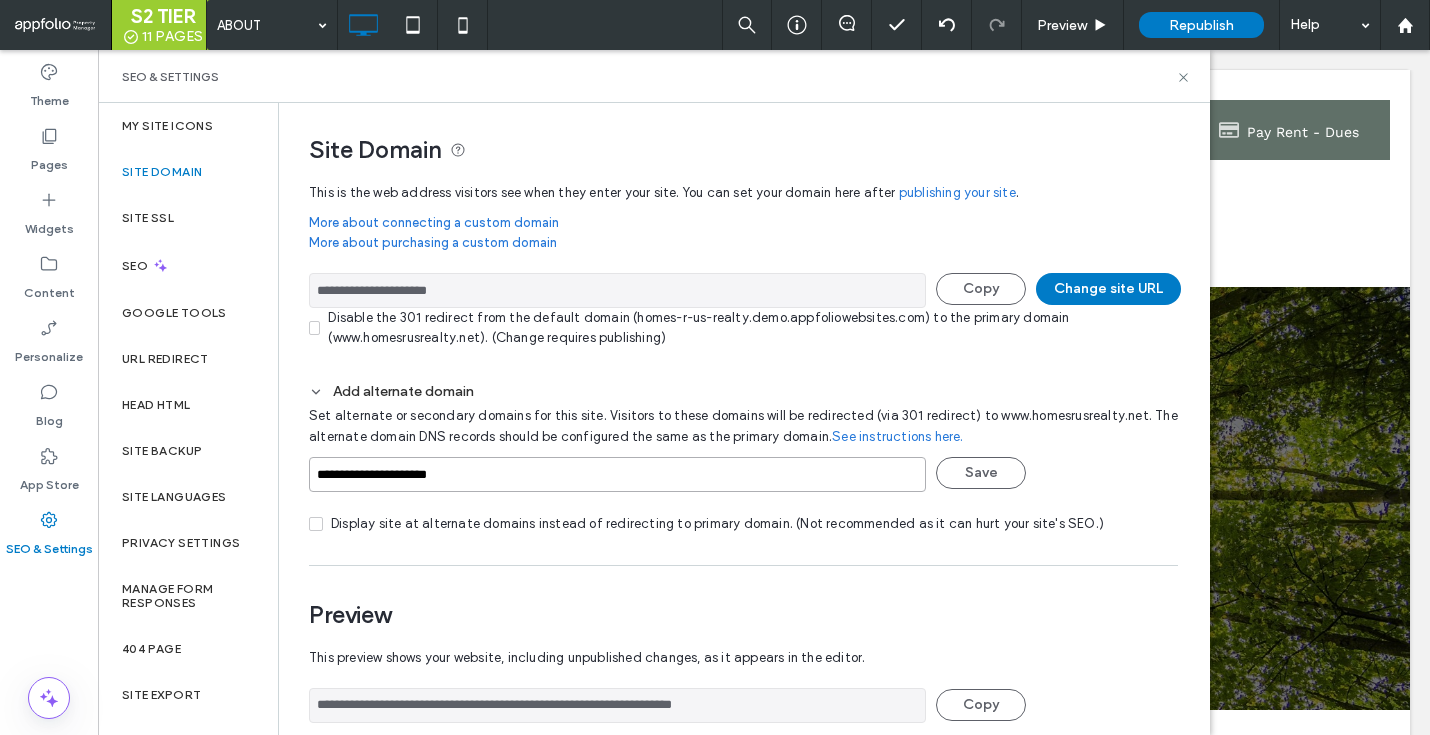 type on "**********" 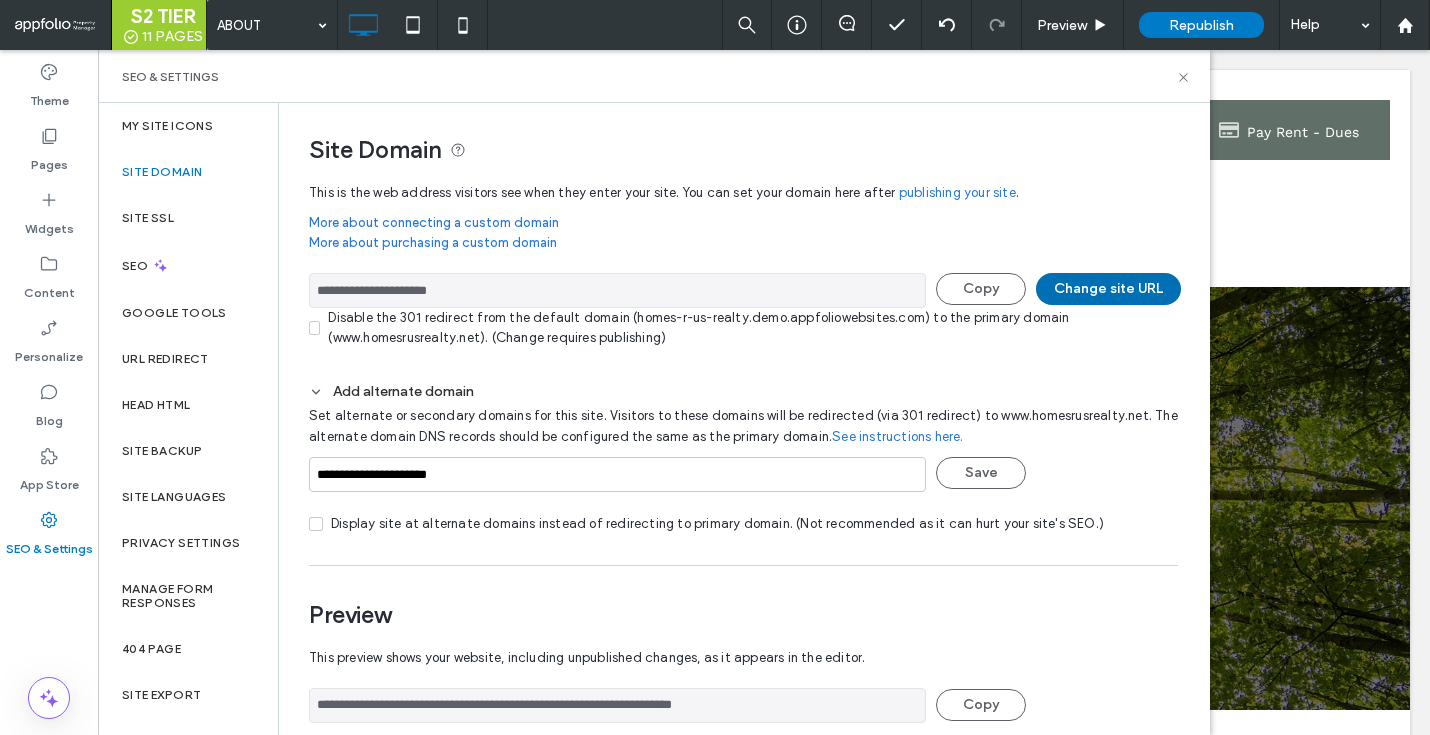 click on "Change site URL" at bounding box center [1108, 289] 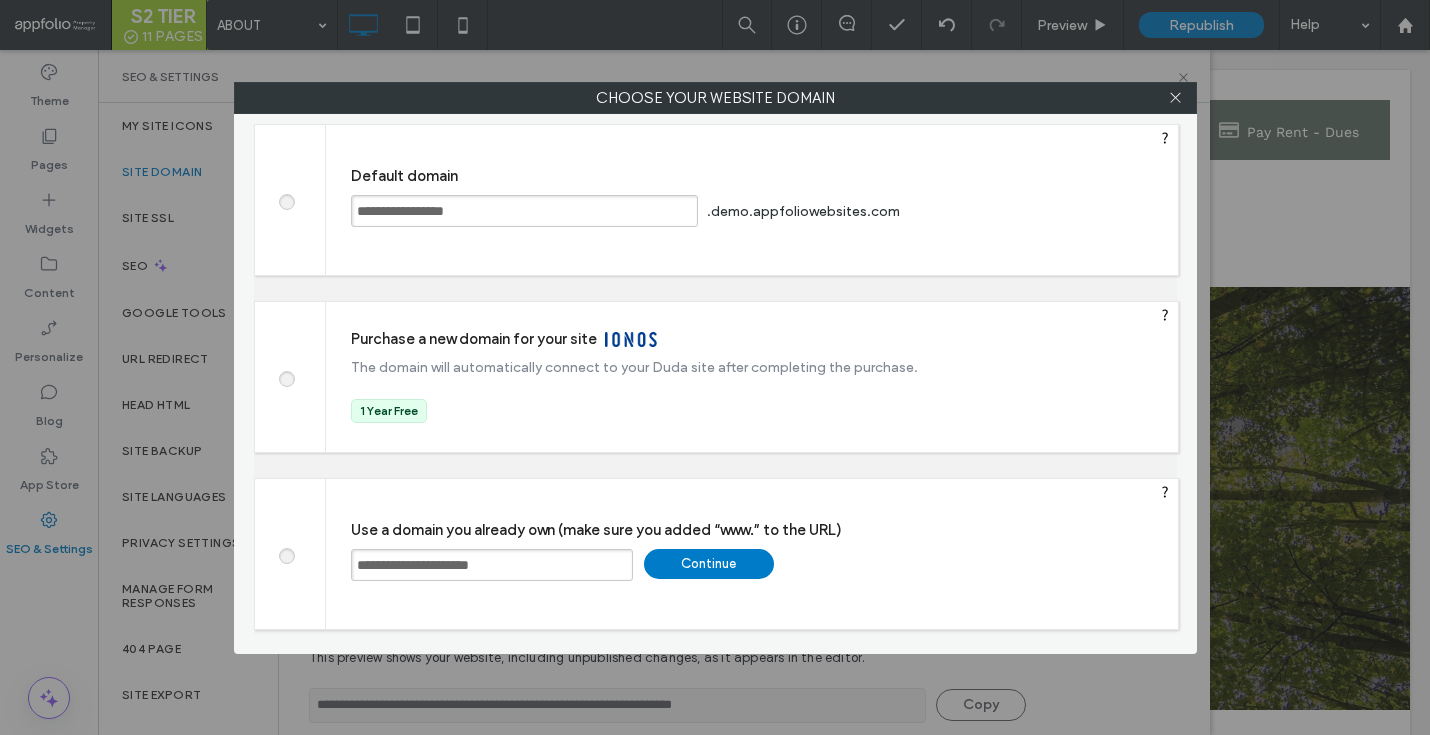 drag, startPoint x: 578, startPoint y: 554, endPoint x: 447, endPoint y: 553, distance: 131.00381 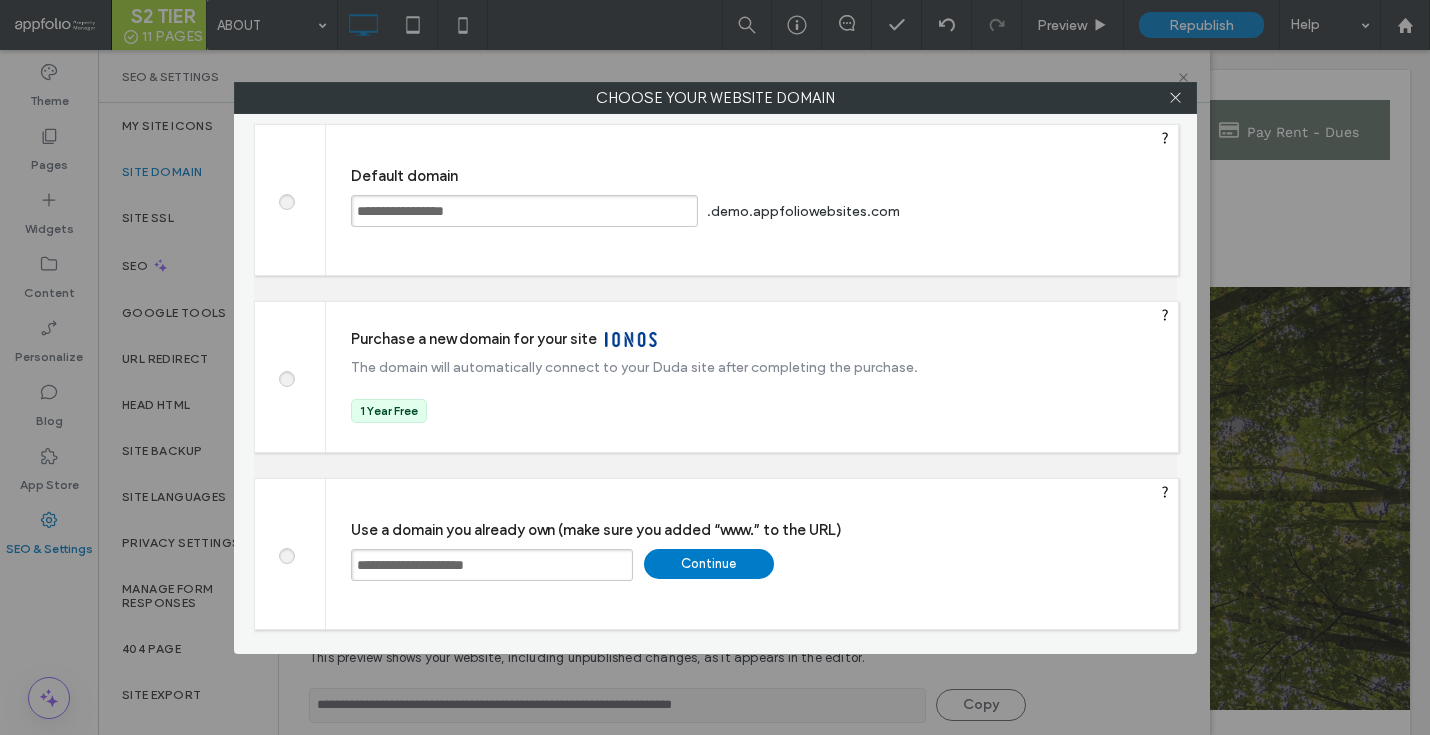 type on "**********" 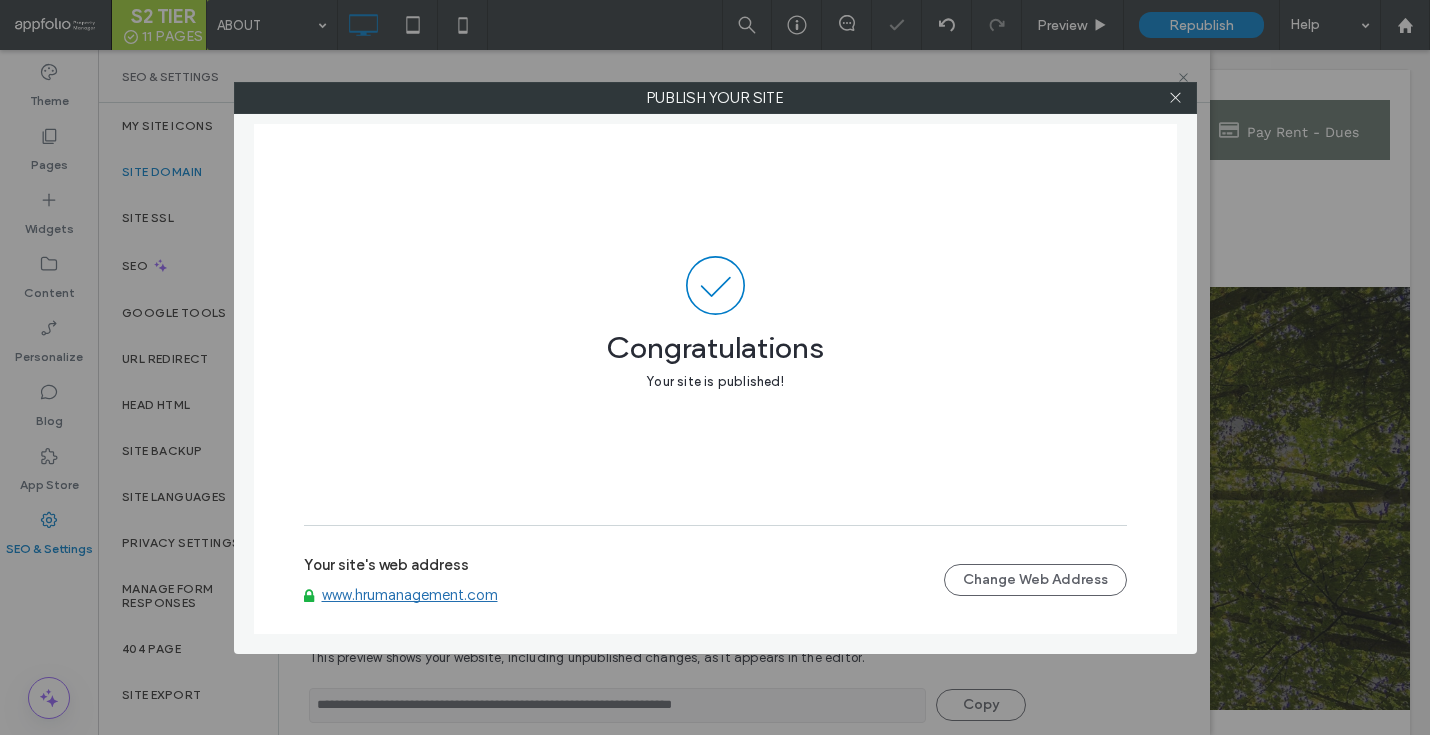 click at bounding box center (1176, 98) 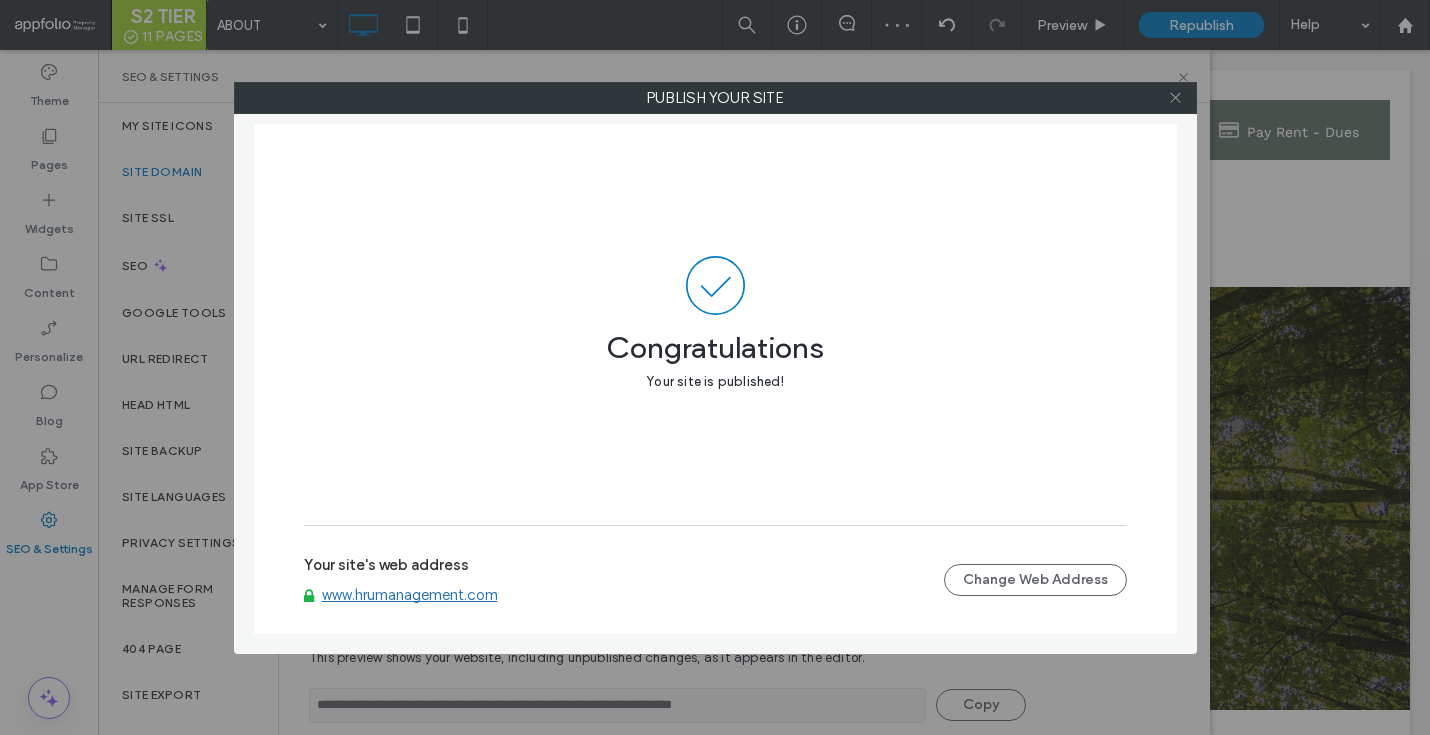 click 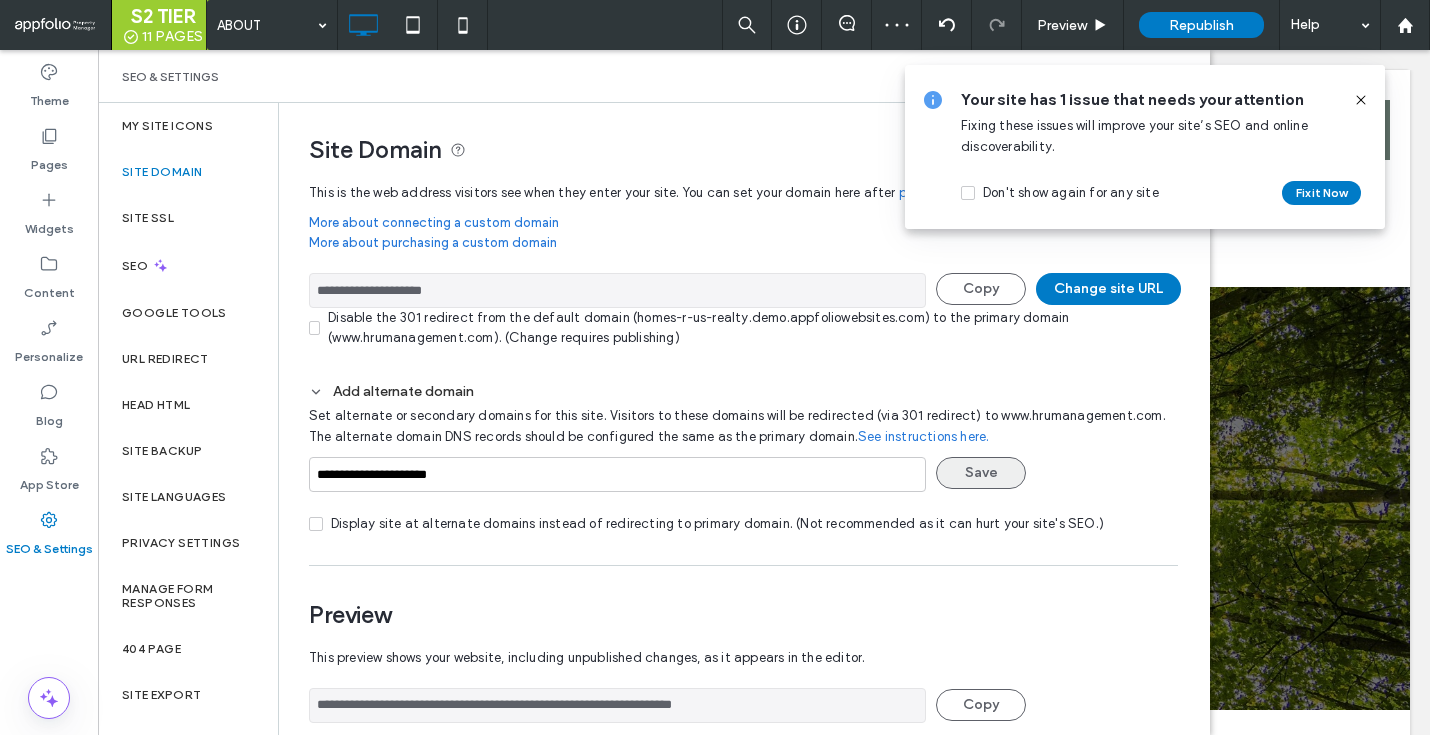 click on "Save" at bounding box center (981, 473) 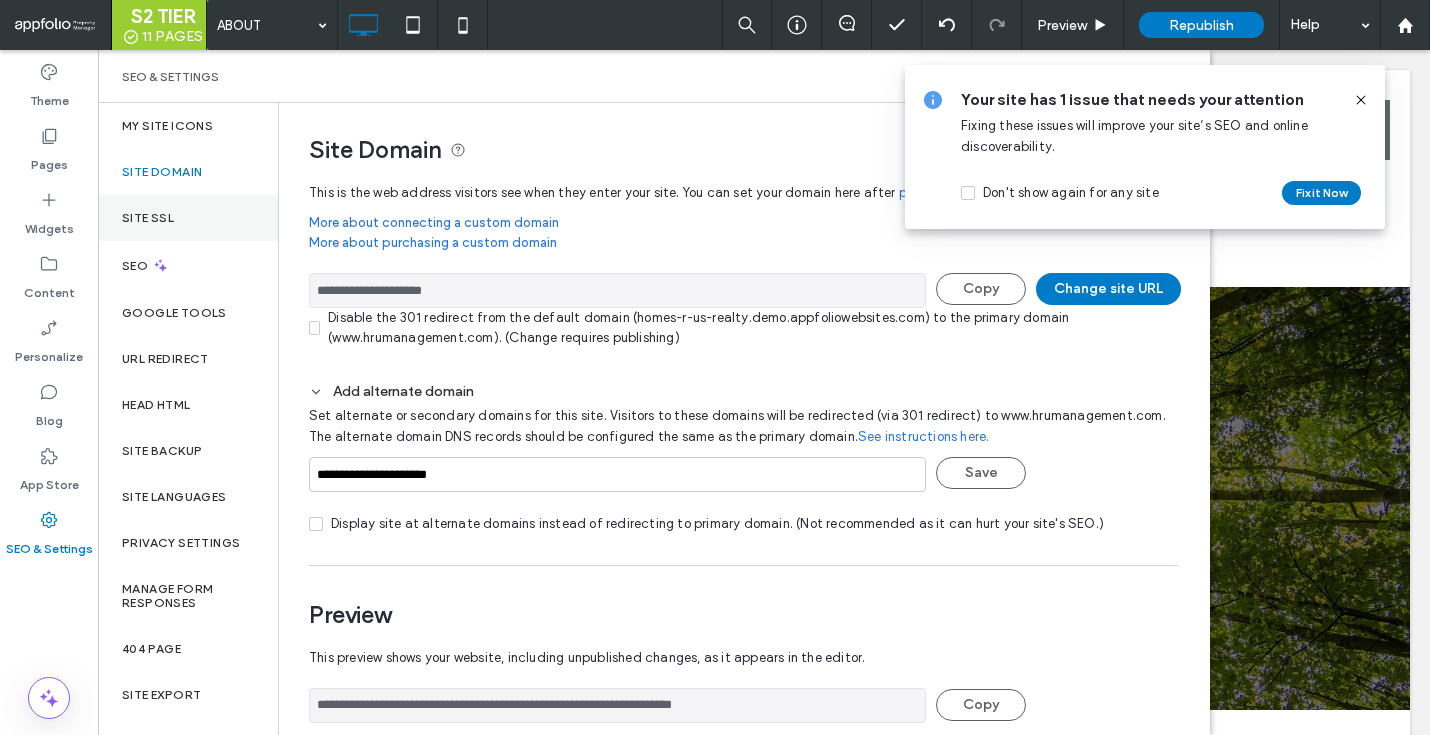 click on "Site SSL" at bounding box center [188, 218] 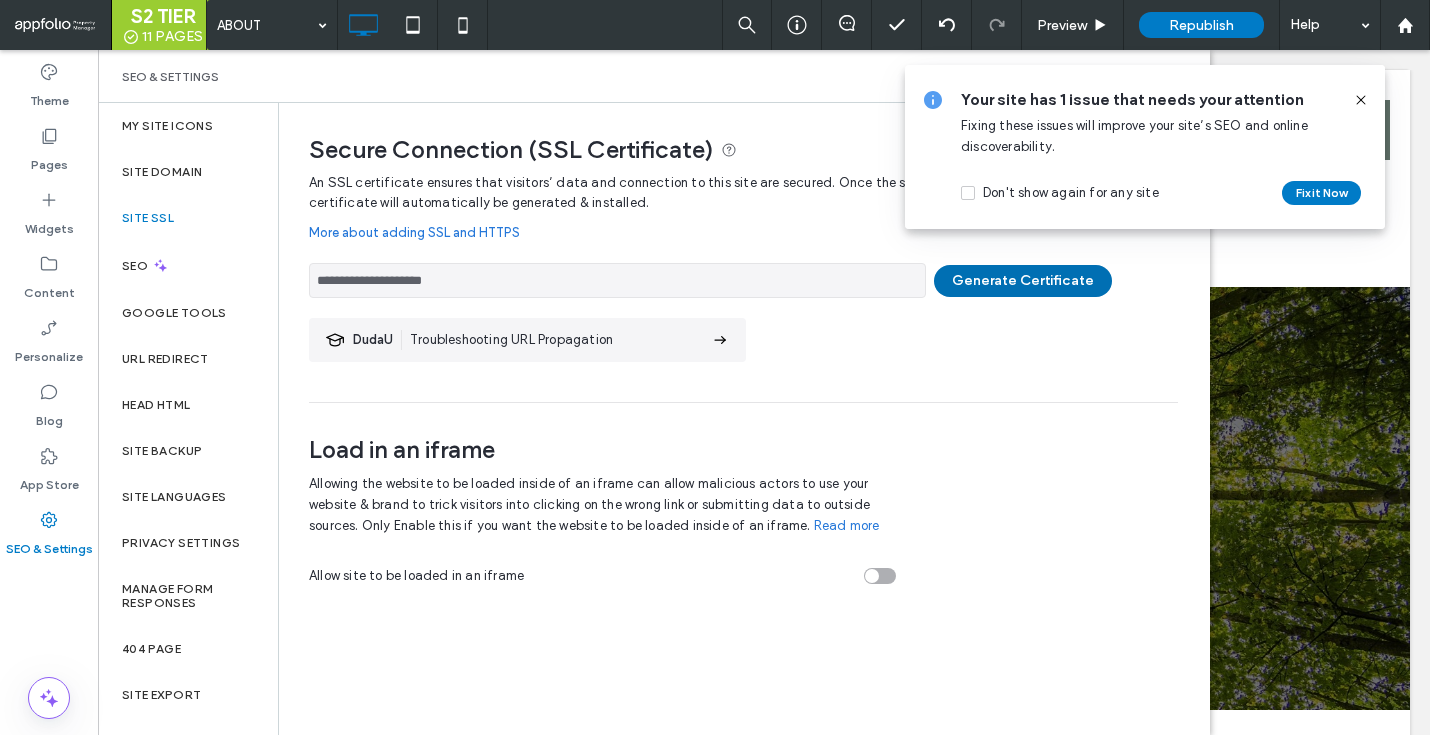 click on "Generate Certificate" at bounding box center [1023, 281] 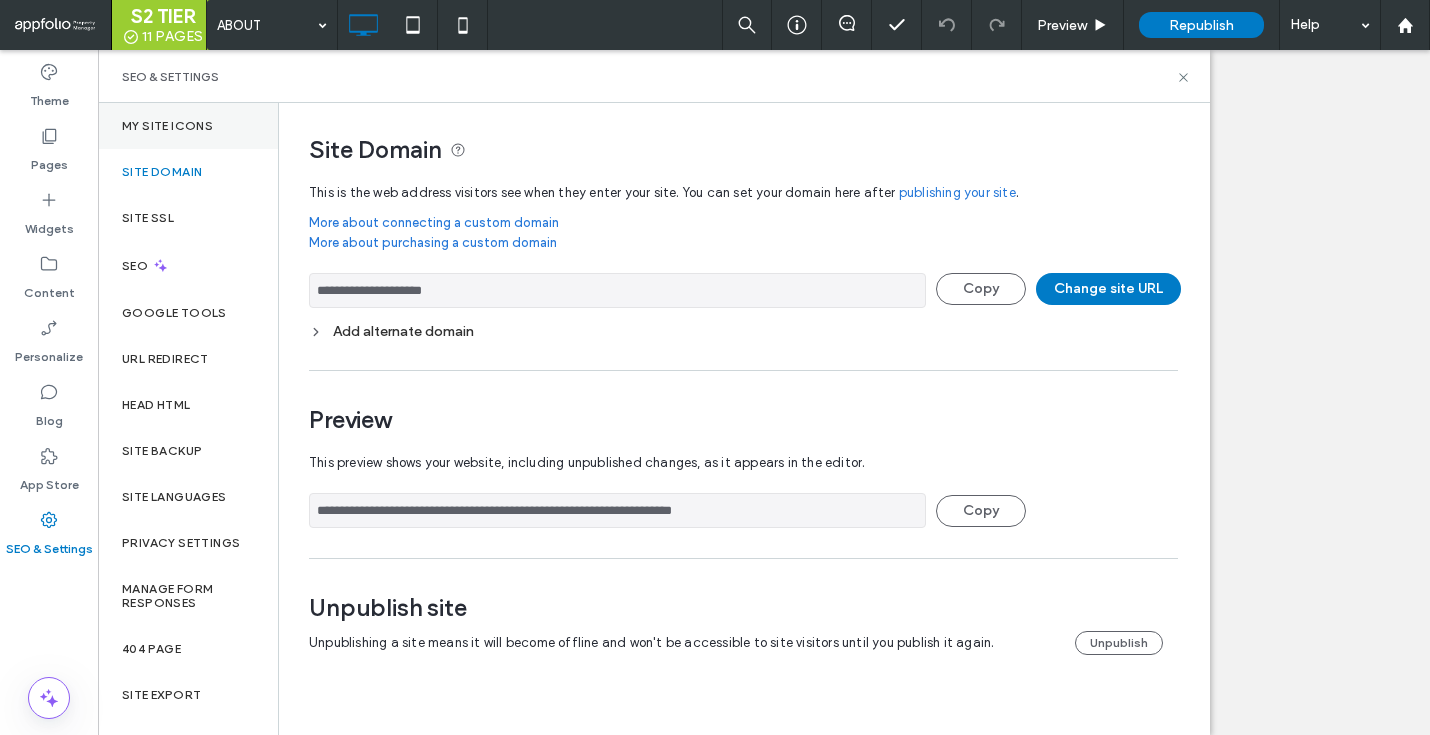 click on "My Site Icons" at bounding box center (167, 126) 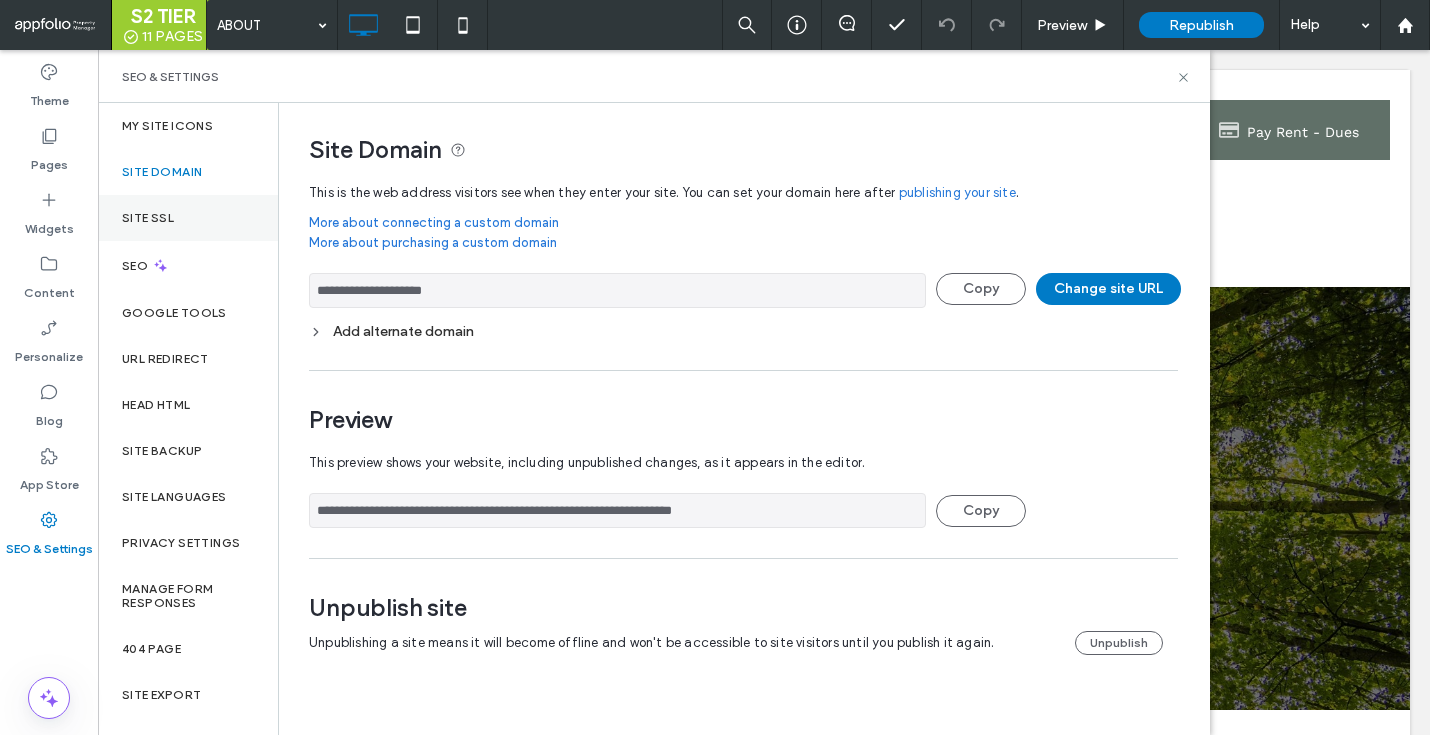 scroll, scrollTop: 0, scrollLeft: 0, axis: both 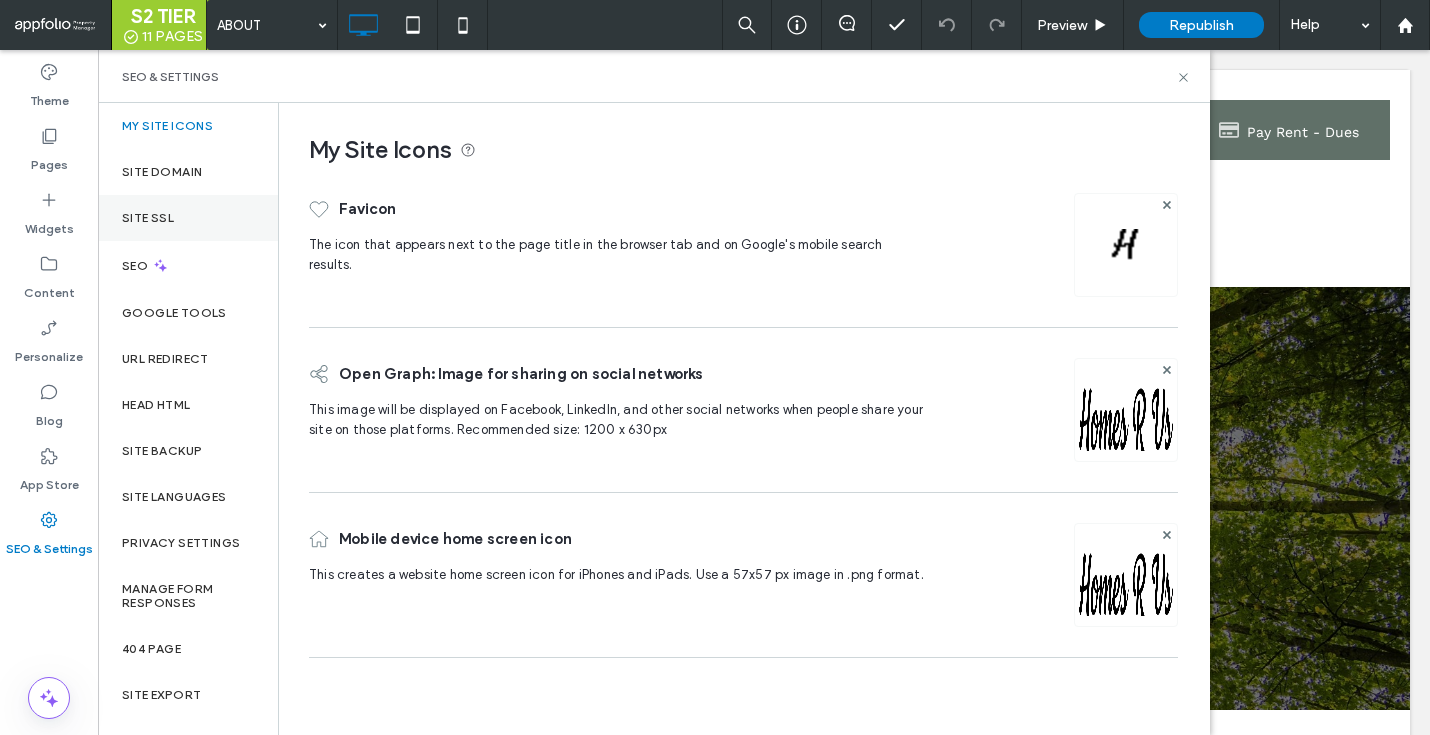click on "Site SSL" at bounding box center (188, 218) 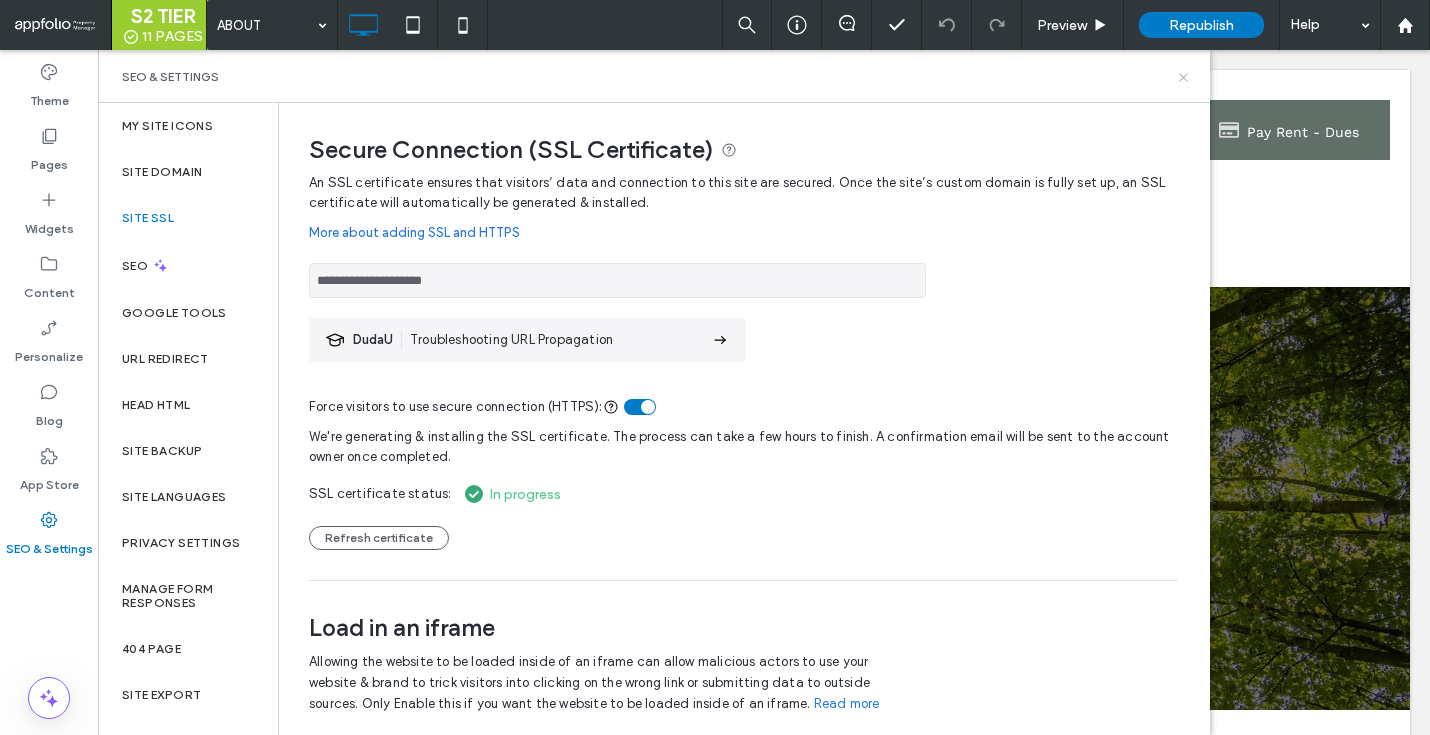click 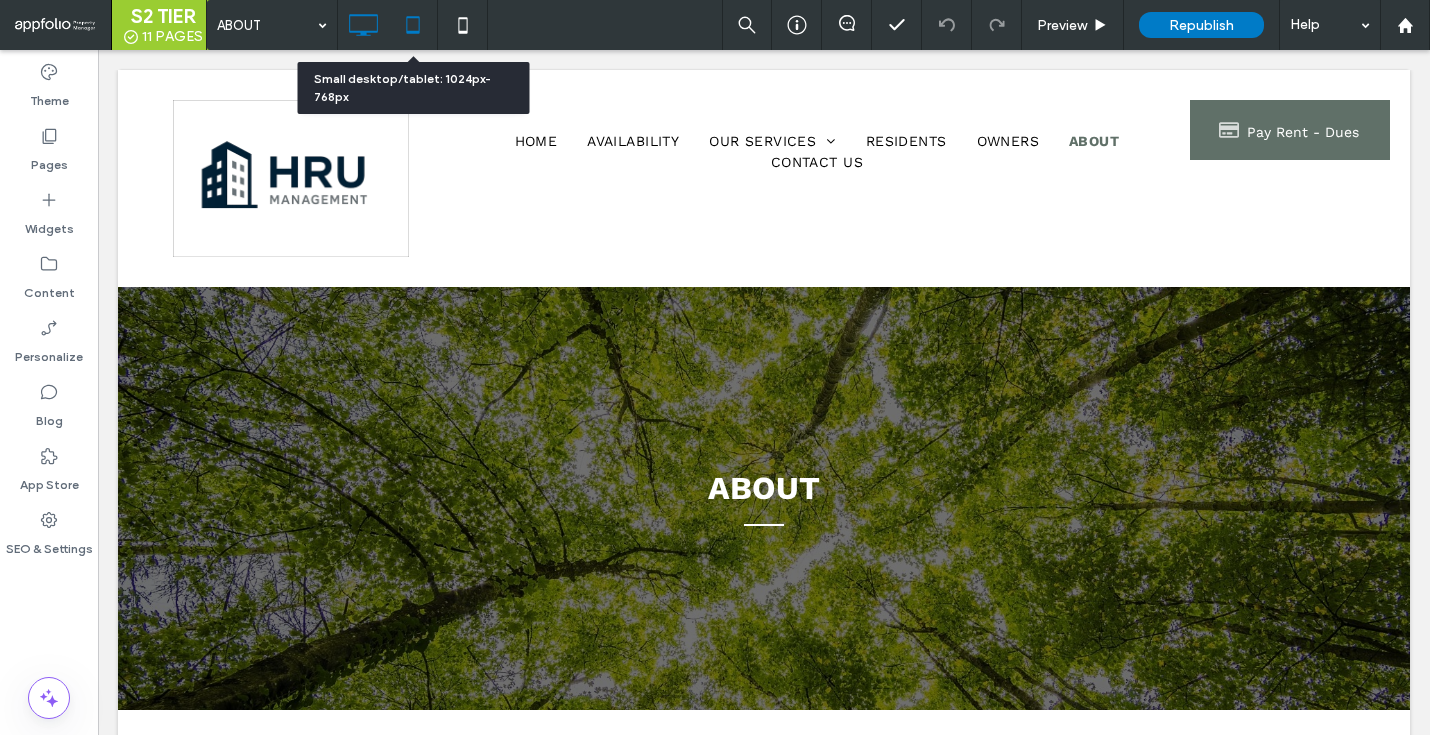 click 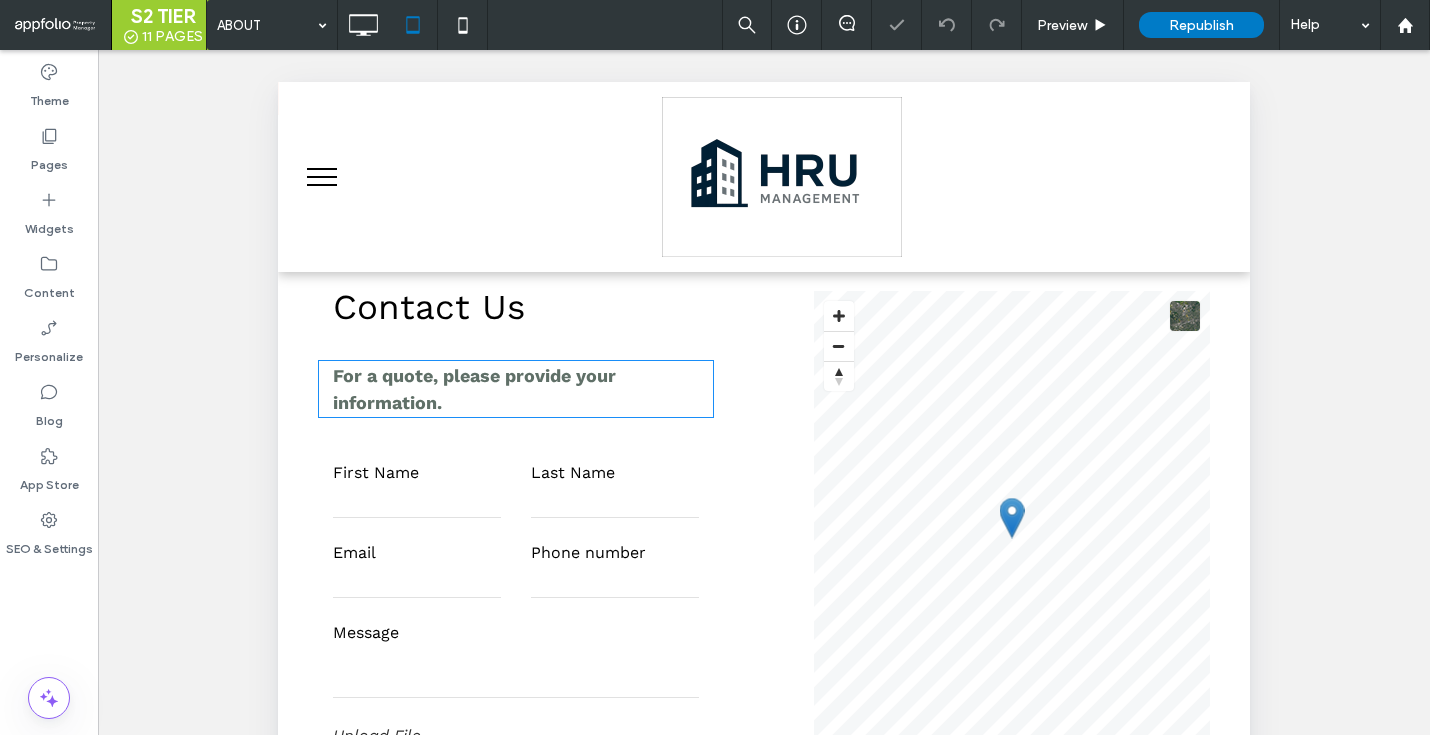 scroll, scrollTop: 1335, scrollLeft: 0, axis: vertical 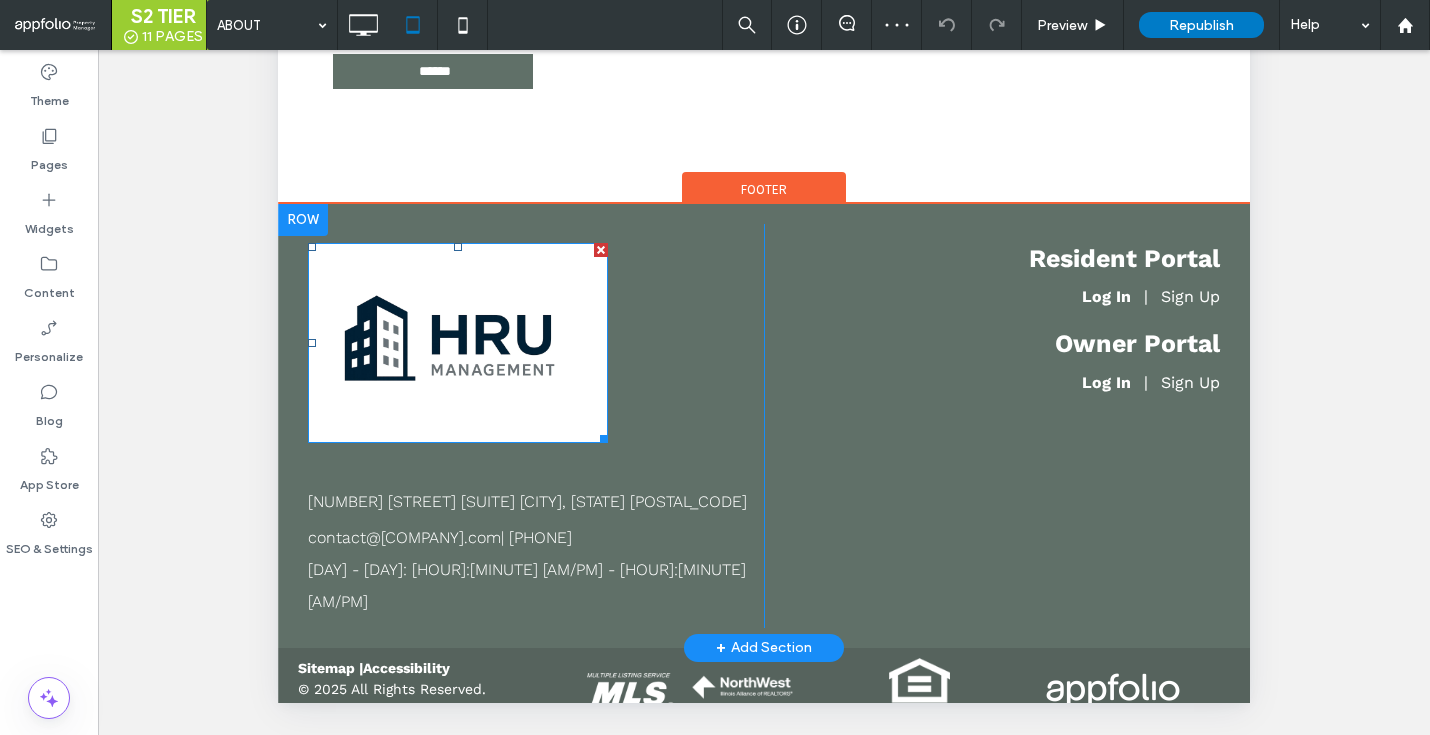 click at bounding box center [458, 343] 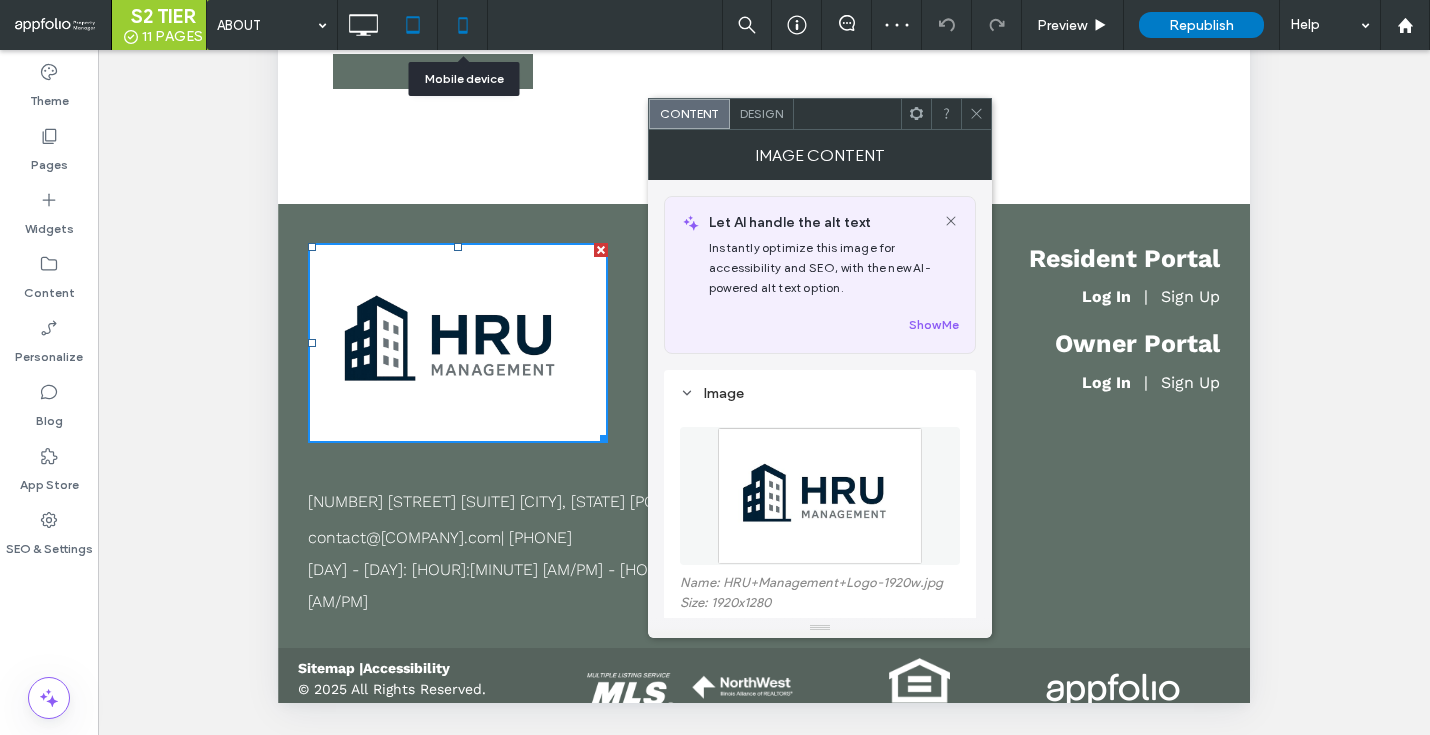 click 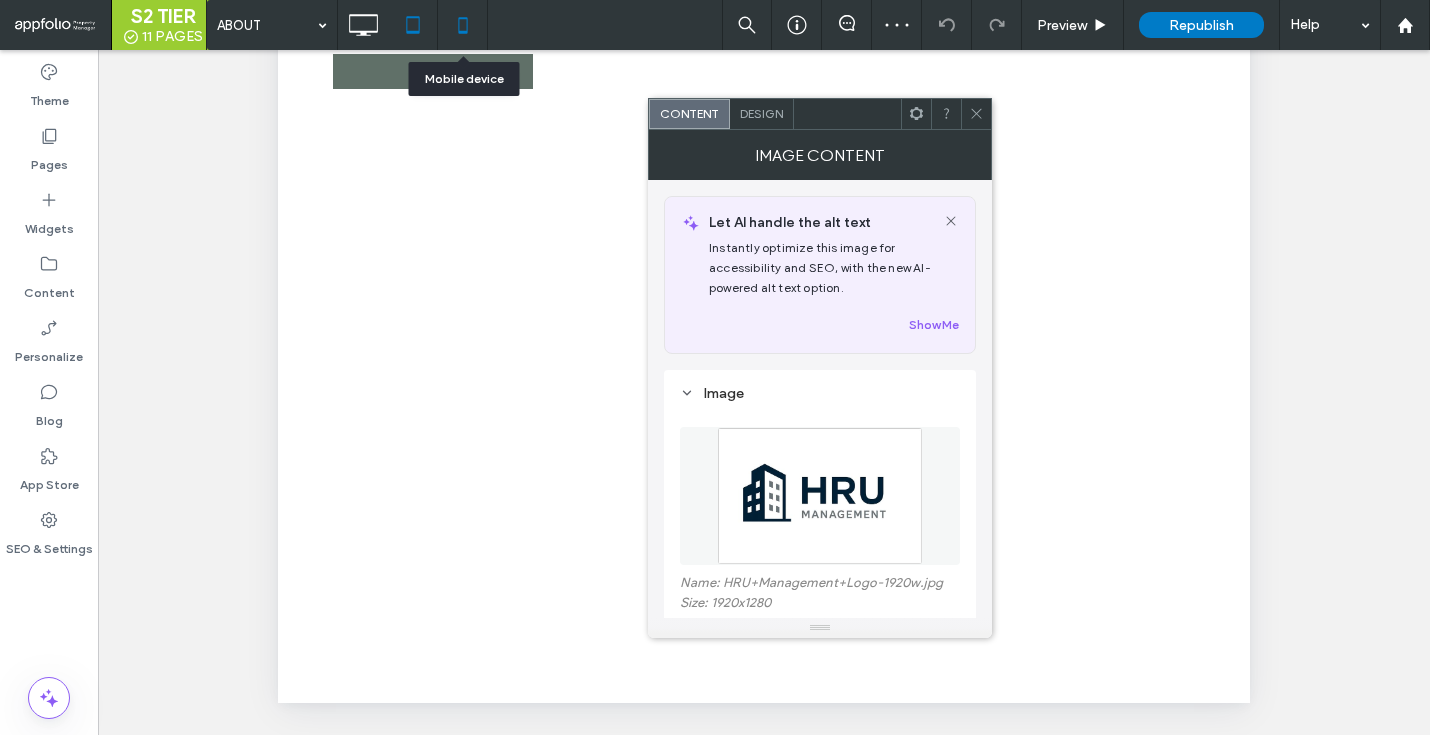 scroll, scrollTop: 0, scrollLeft: 0, axis: both 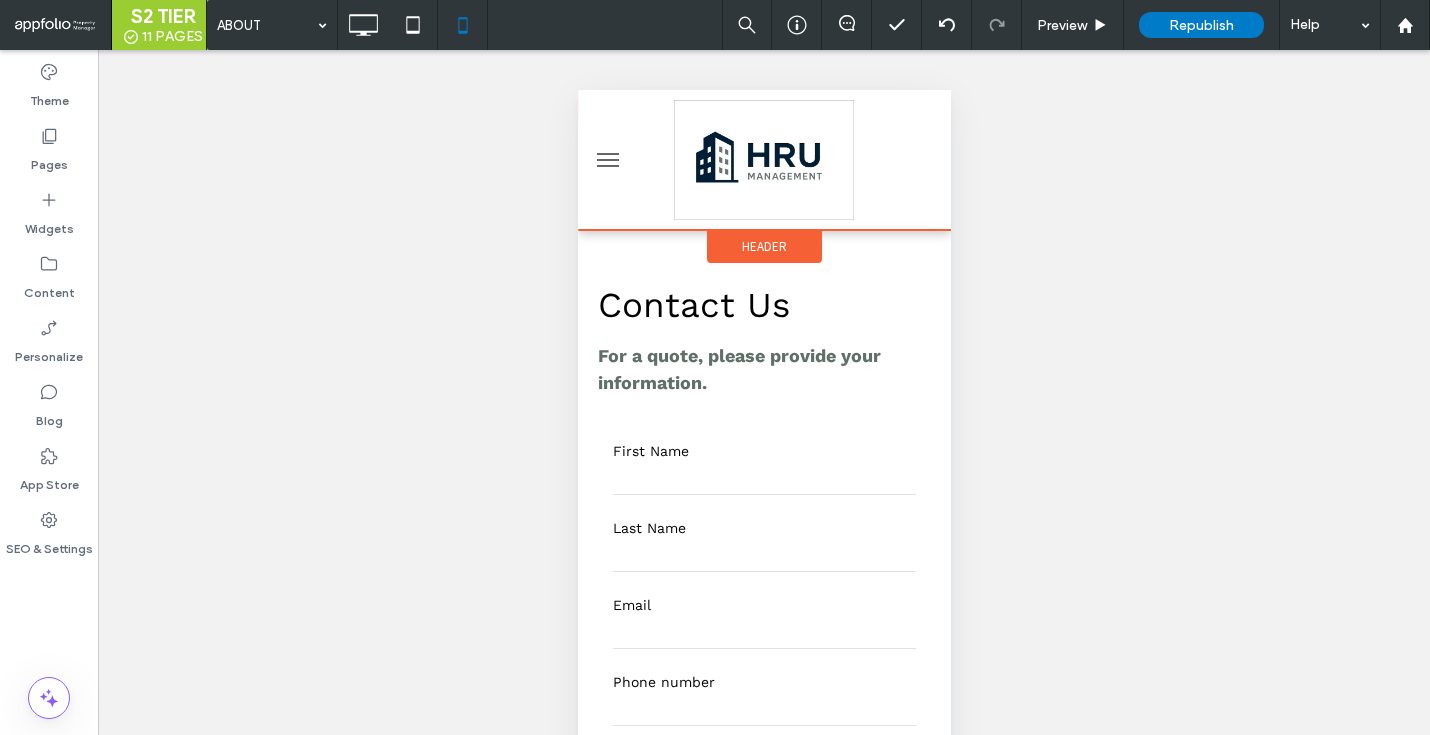 click on "Header" at bounding box center [763, 246] 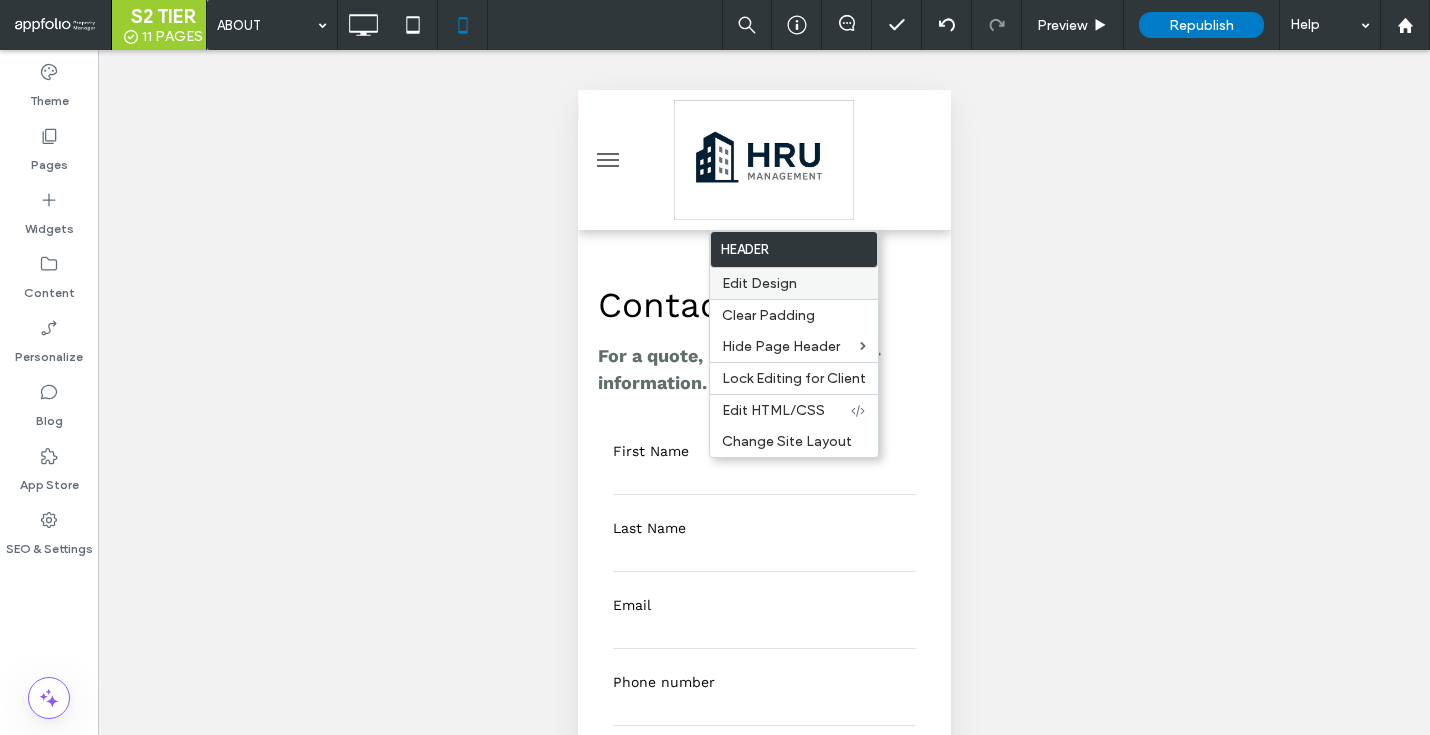 click on "Edit Design" at bounding box center (759, 283) 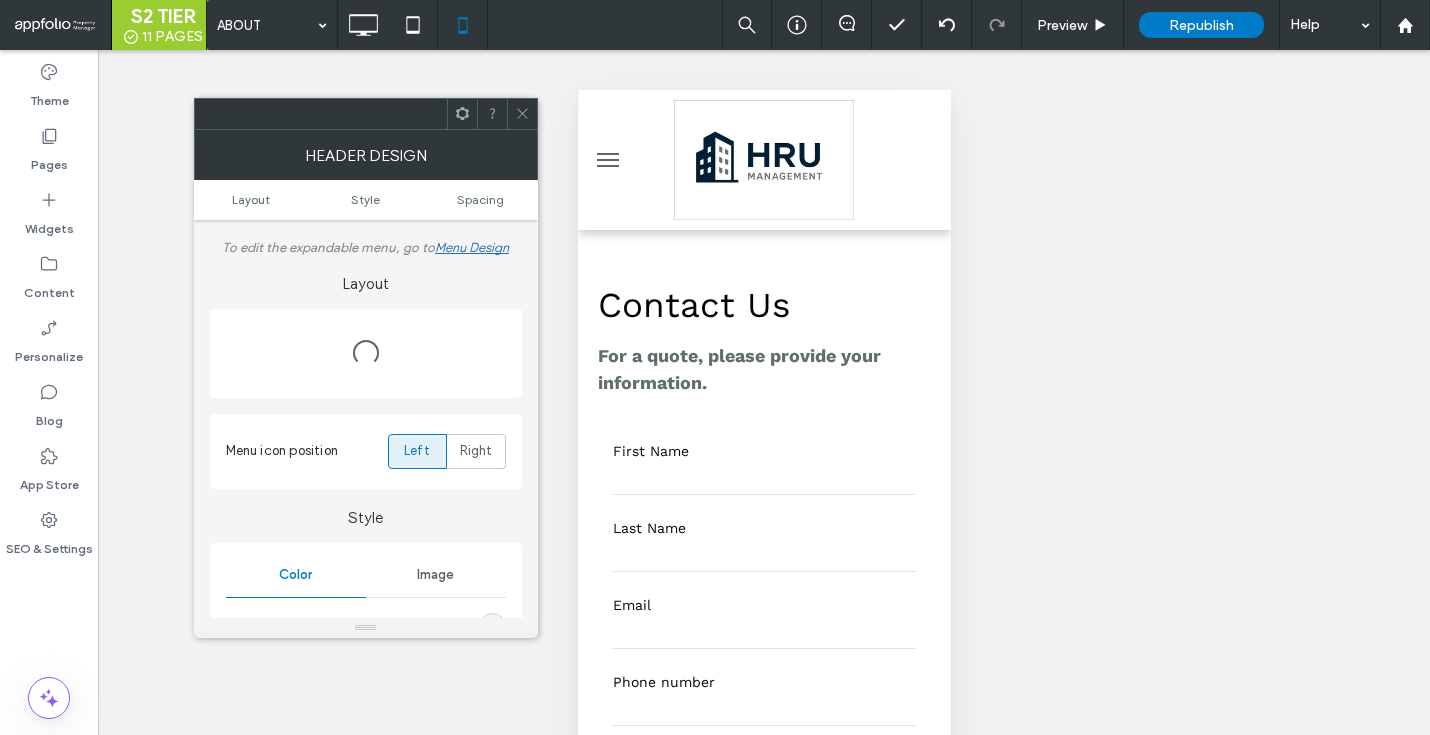 scroll, scrollTop: 0, scrollLeft: 0, axis: both 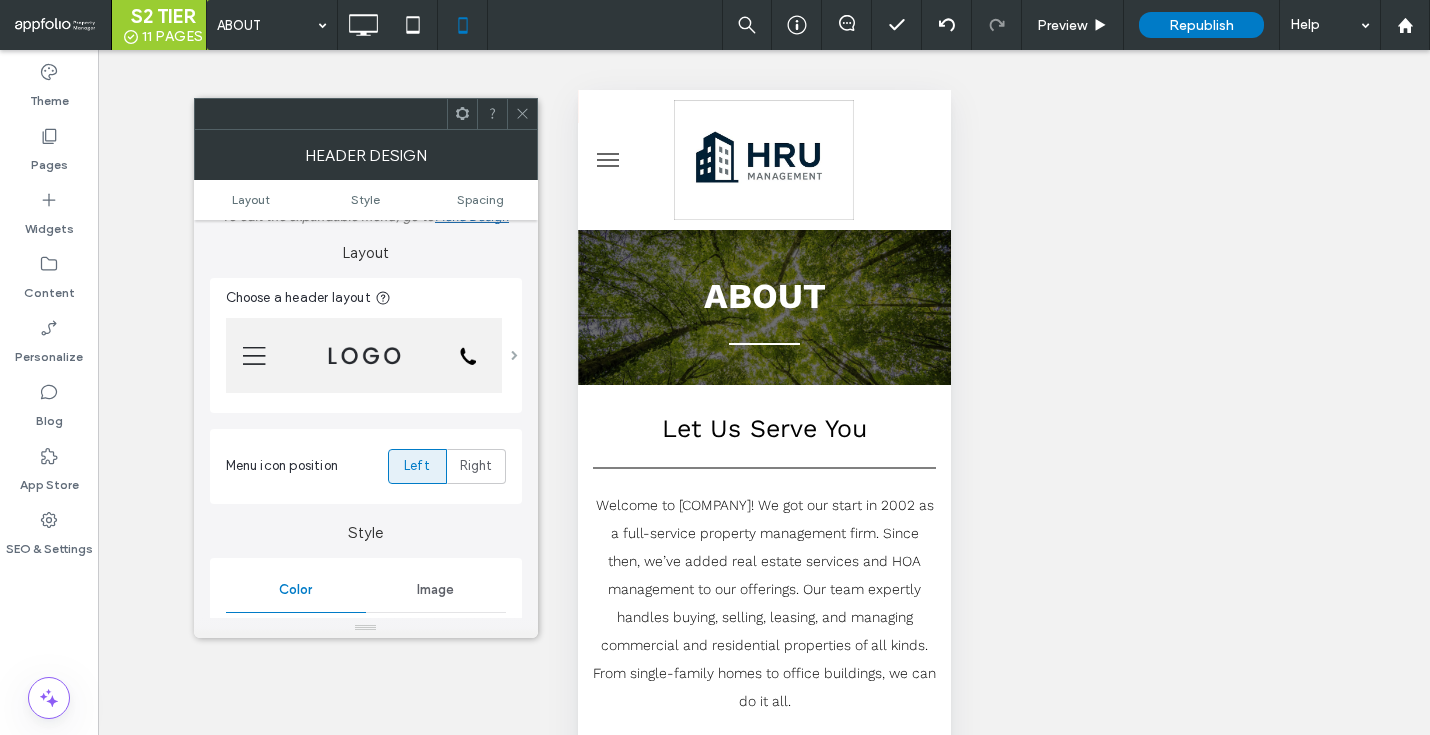 click at bounding box center [514, 355] 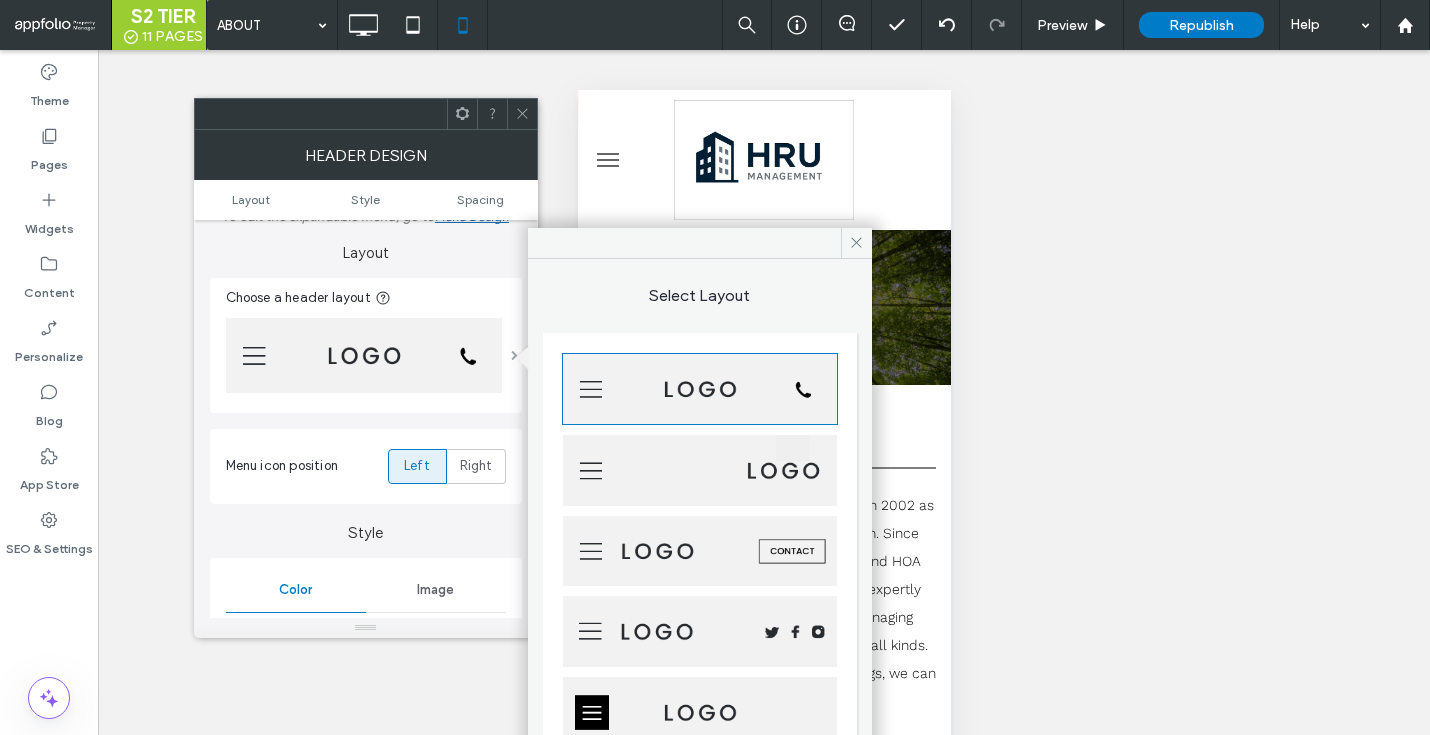 click at bounding box center (514, 355) 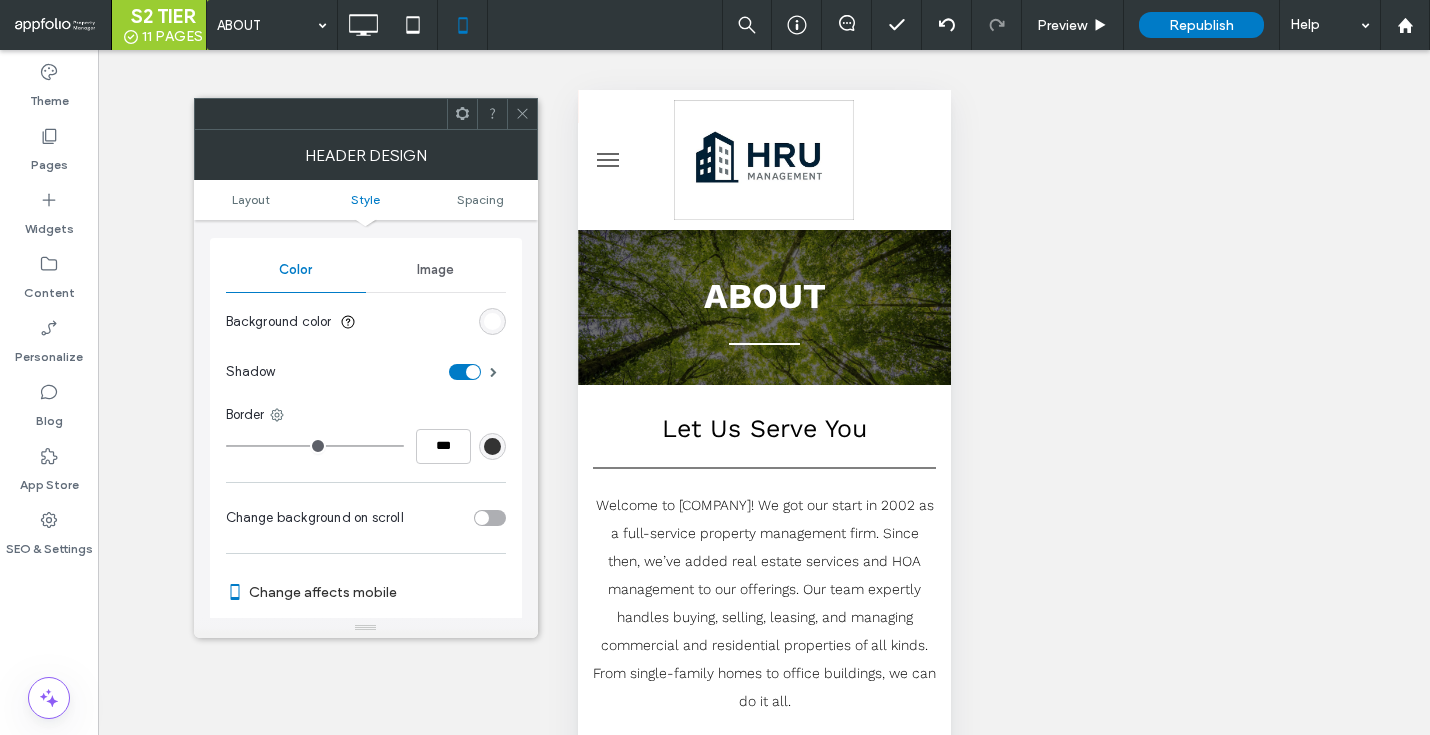 scroll, scrollTop: 369, scrollLeft: 0, axis: vertical 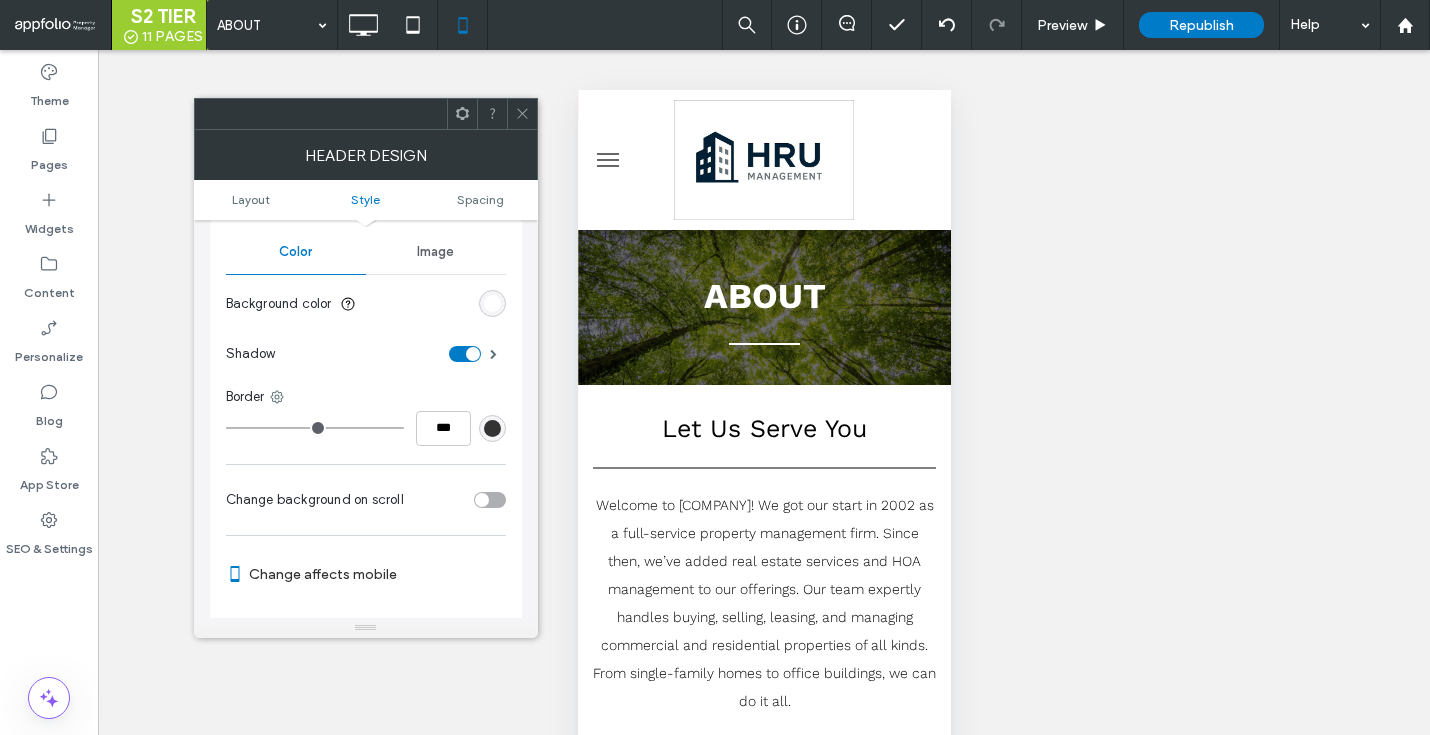 click at bounding box center [522, 114] 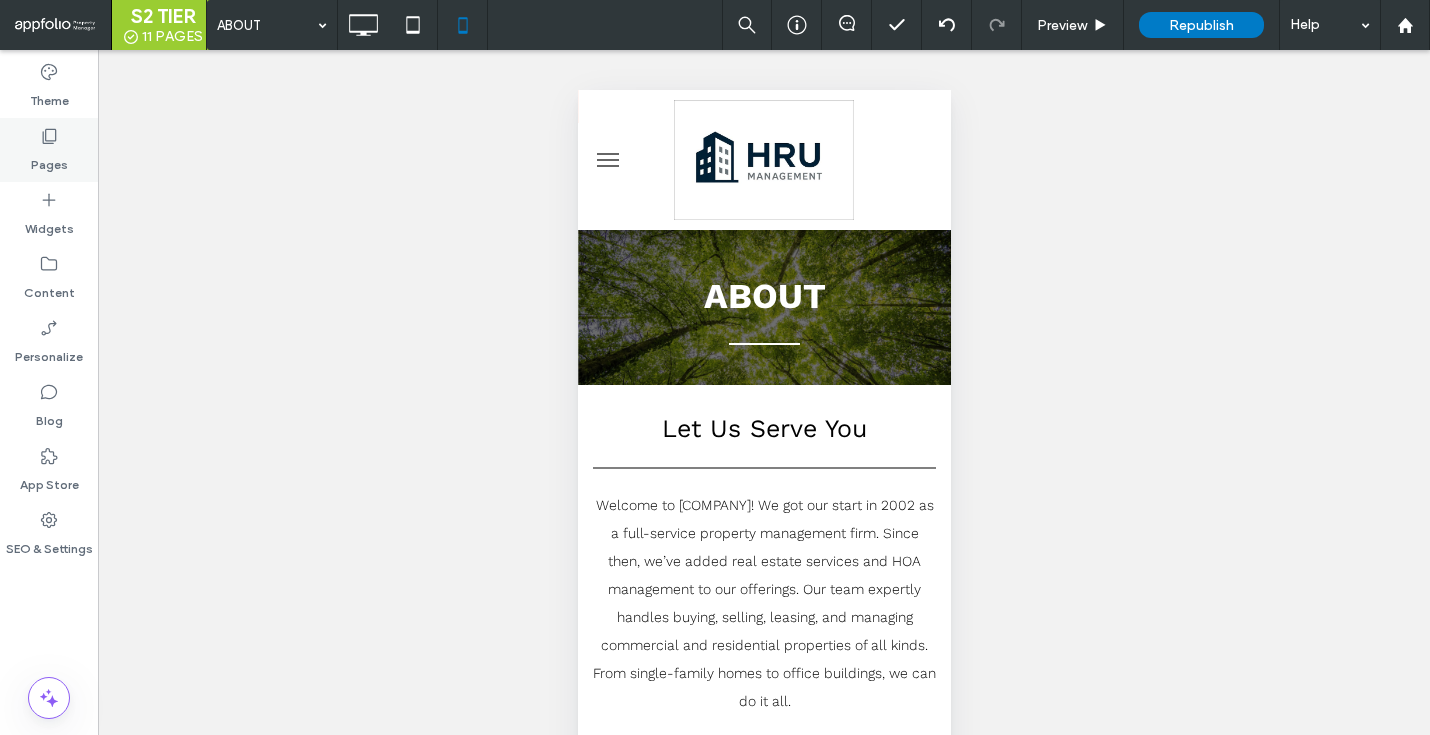 click on "Pages" at bounding box center (49, 160) 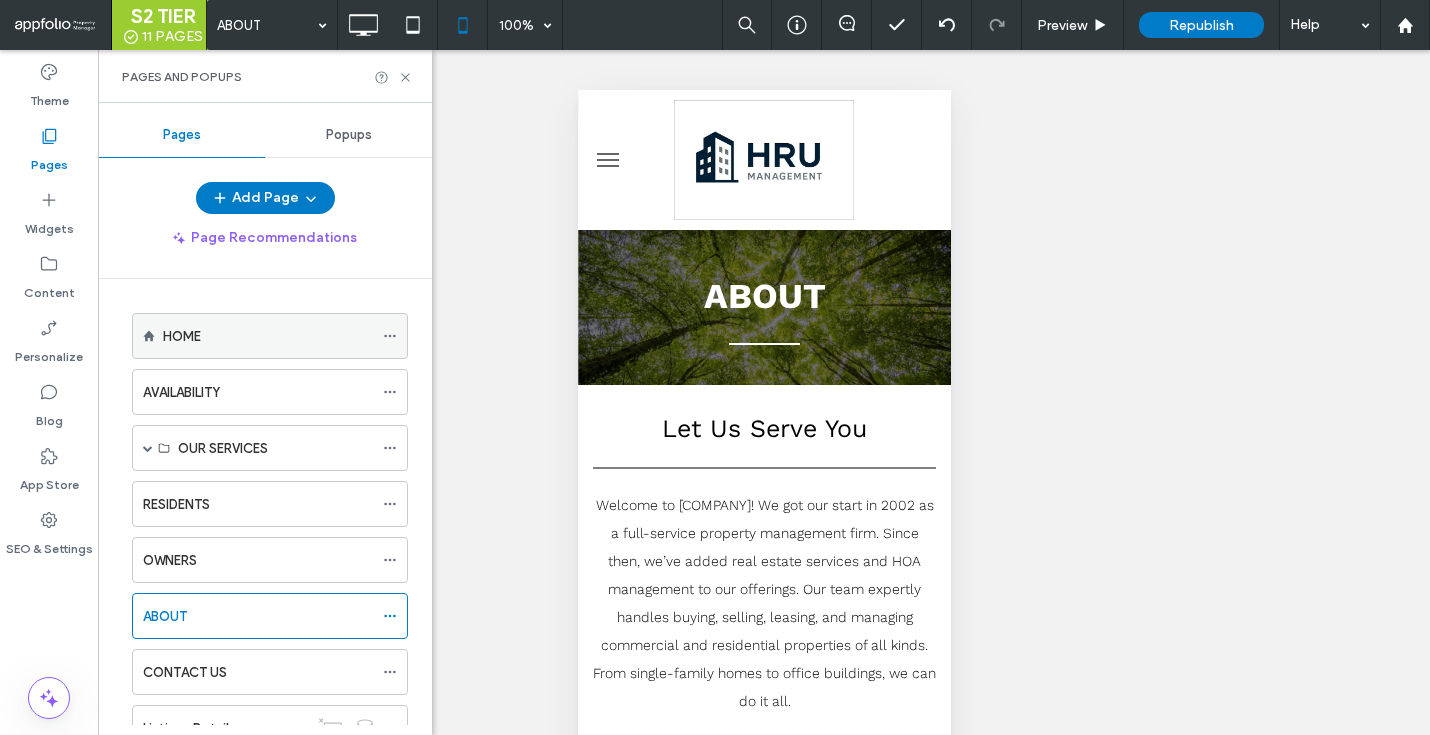 click on "HOME" at bounding box center [182, 336] 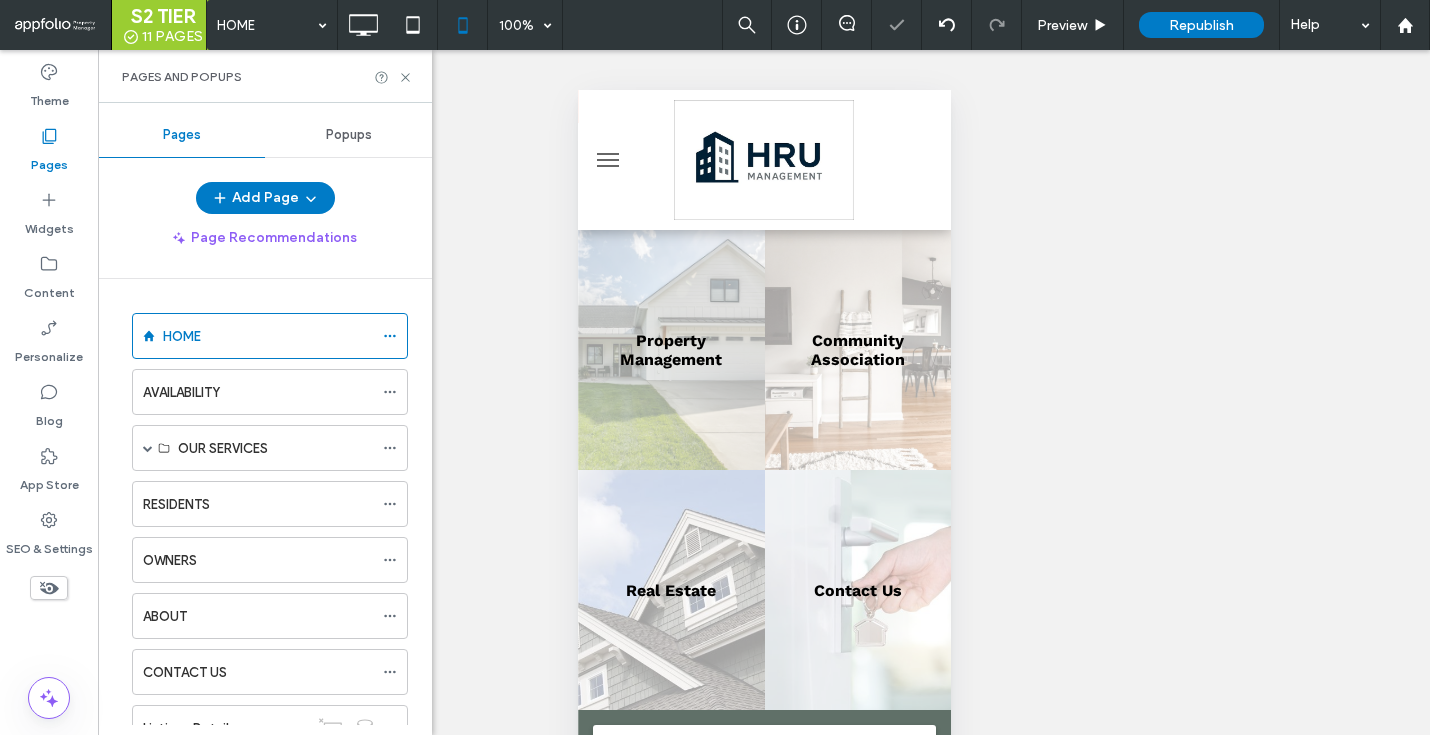 scroll, scrollTop: 0, scrollLeft: 0, axis: both 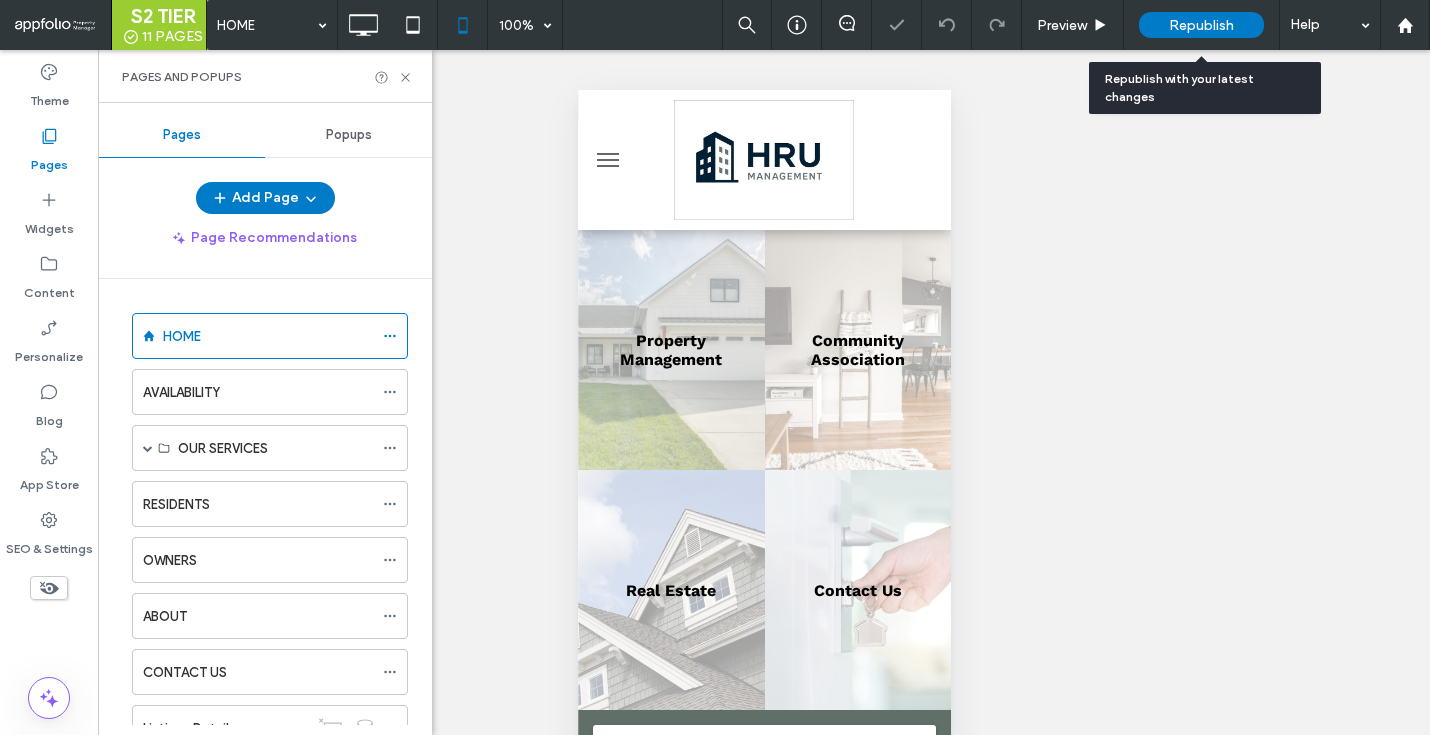 click on "Republish" at bounding box center [1201, 25] 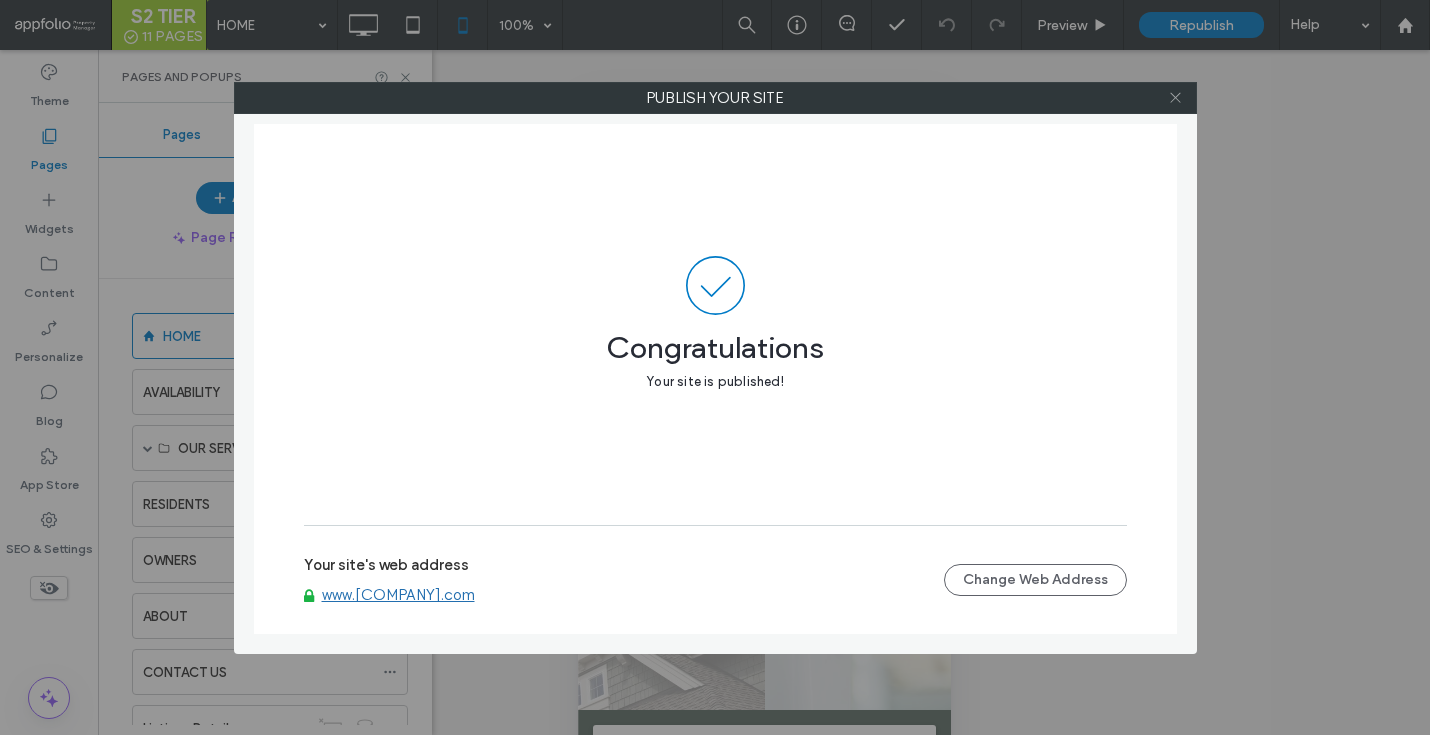 click 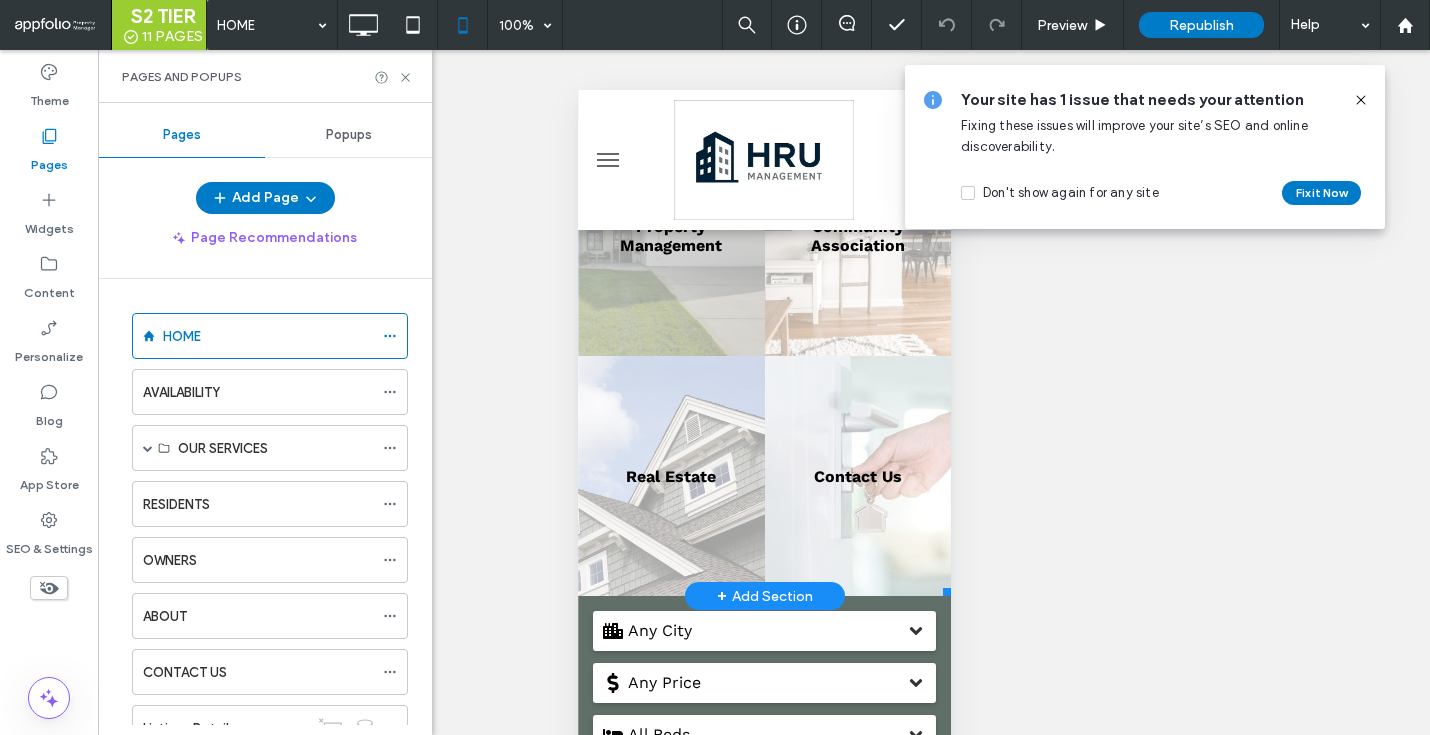 scroll, scrollTop: 0, scrollLeft: 0, axis: both 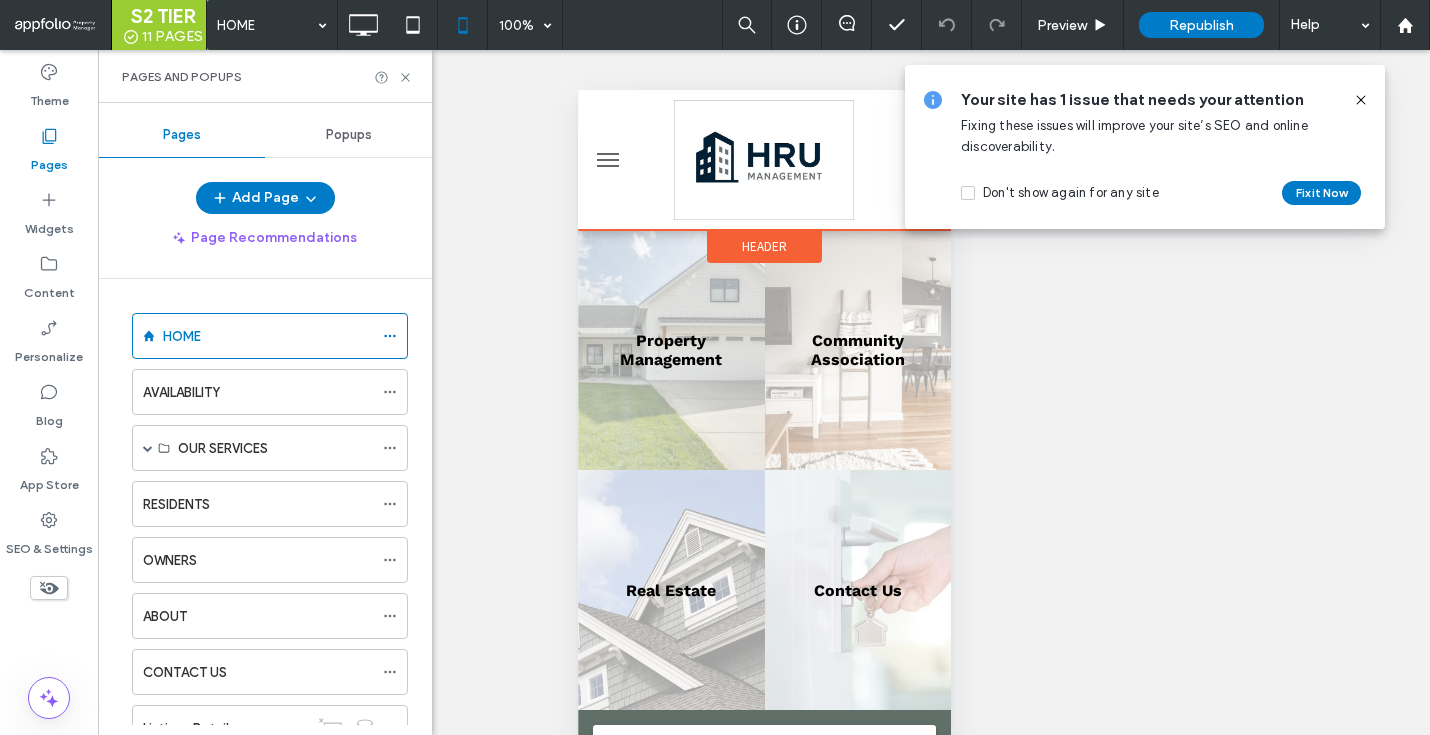 click on "Header" at bounding box center (763, 246) 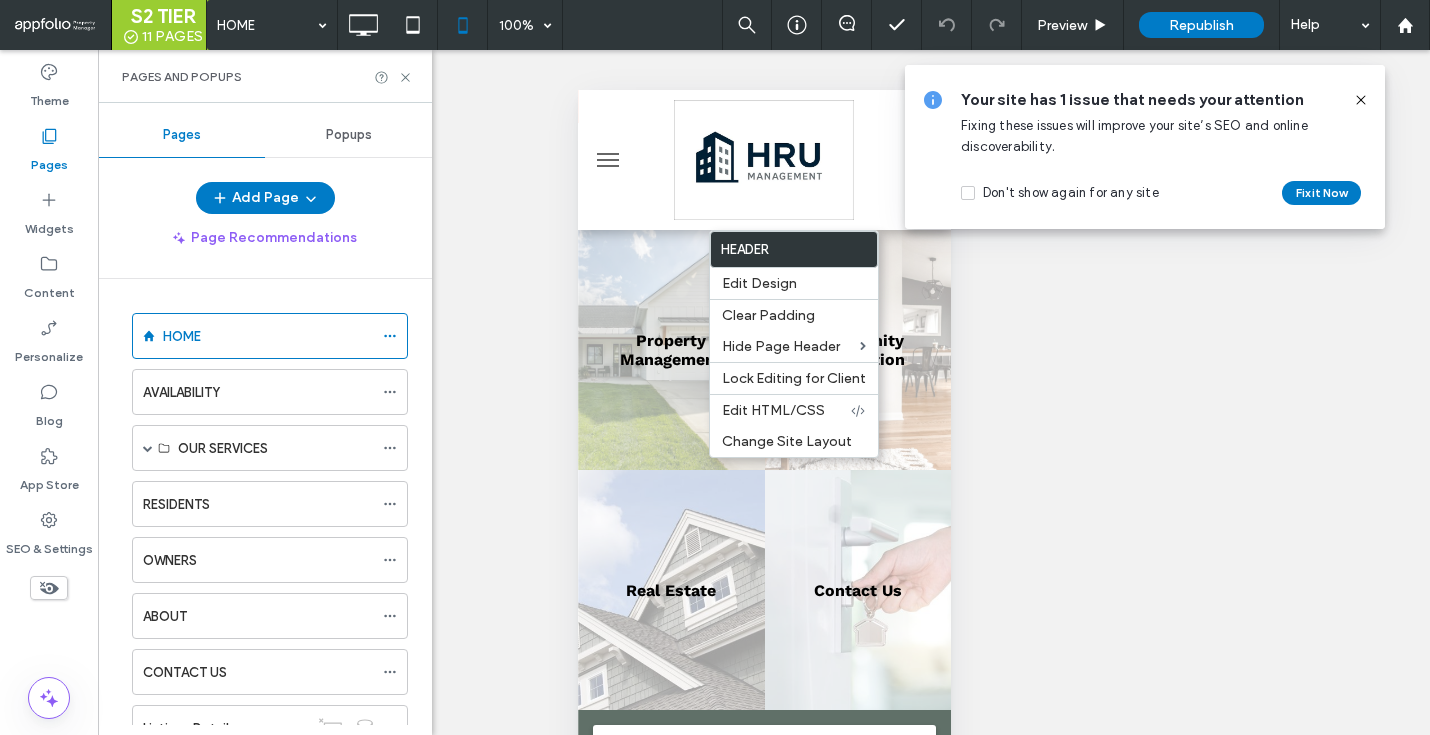 click on "Pages" at bounding box center (49, 150) 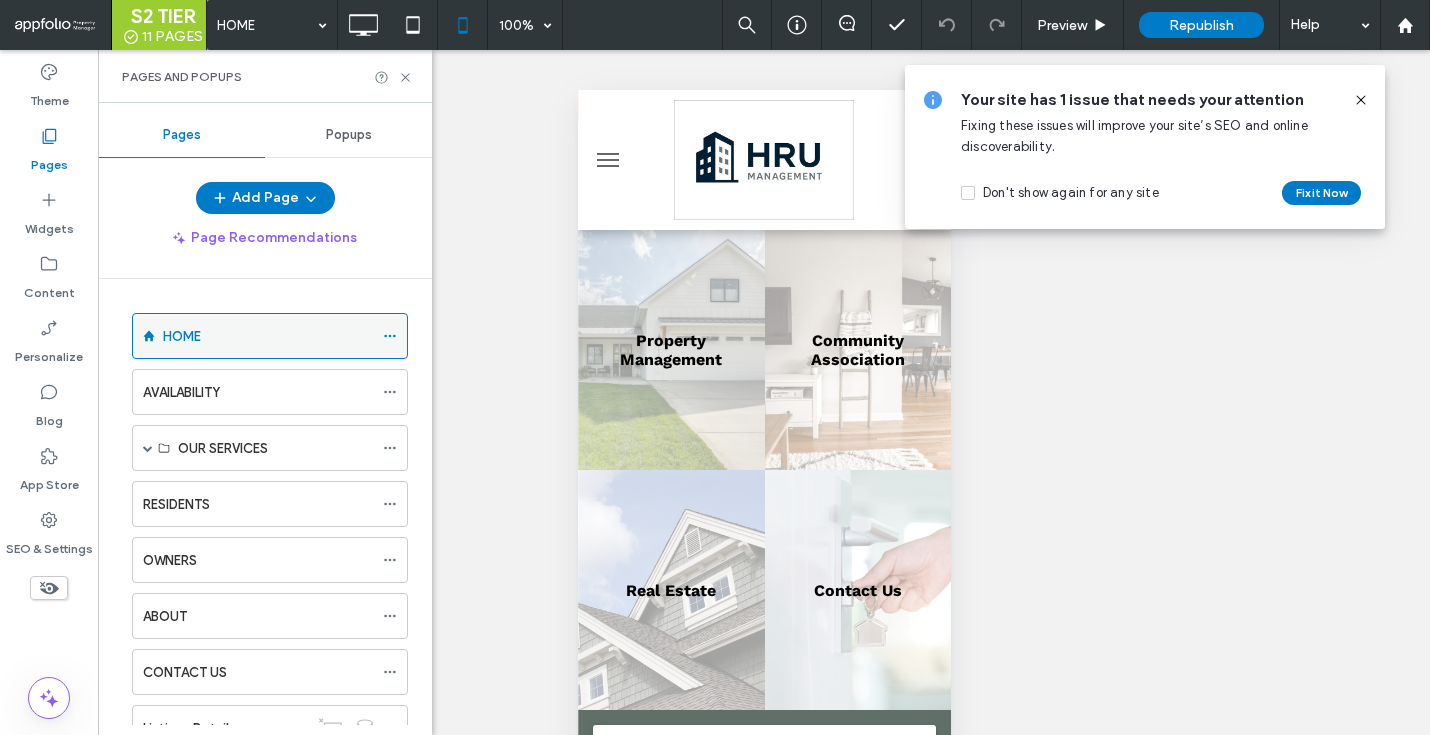 click on "HOME" at bounding box center (268, 336) 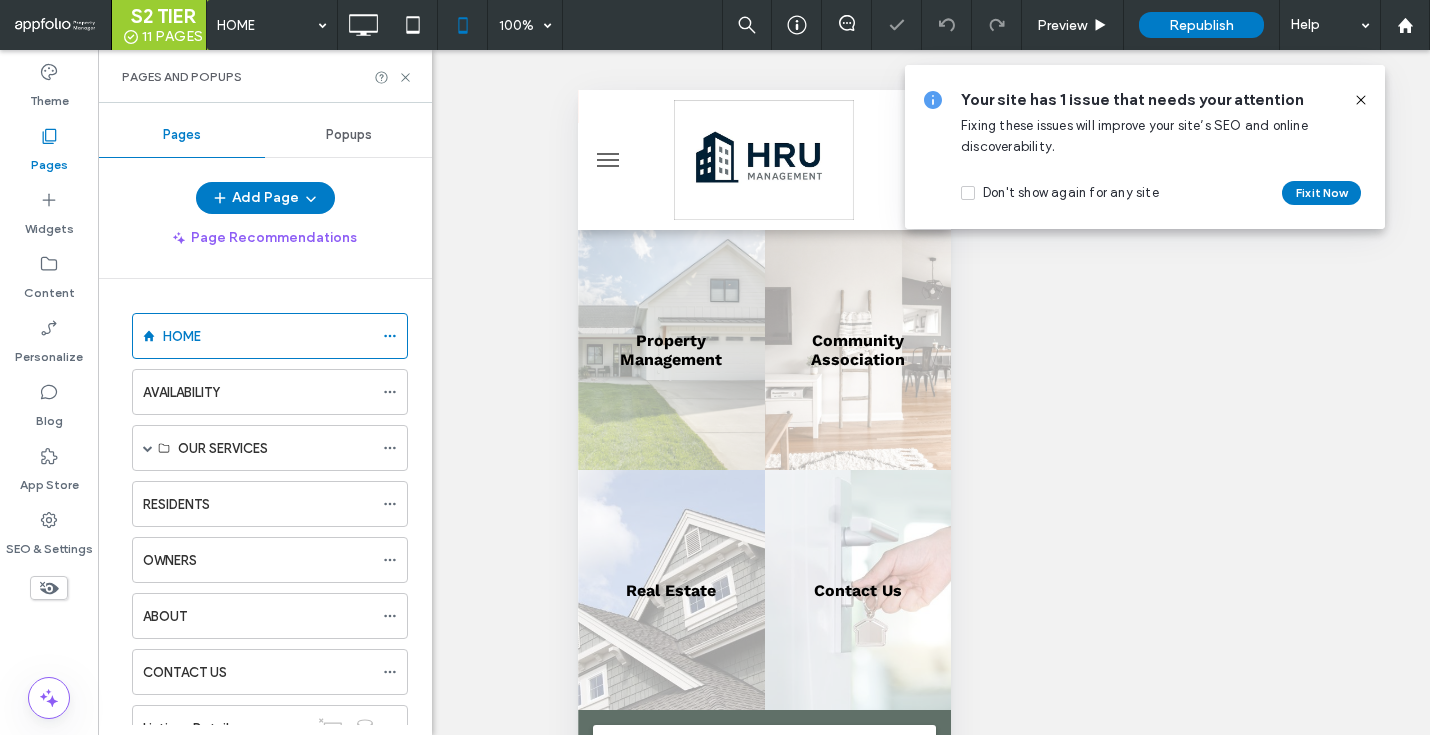 click 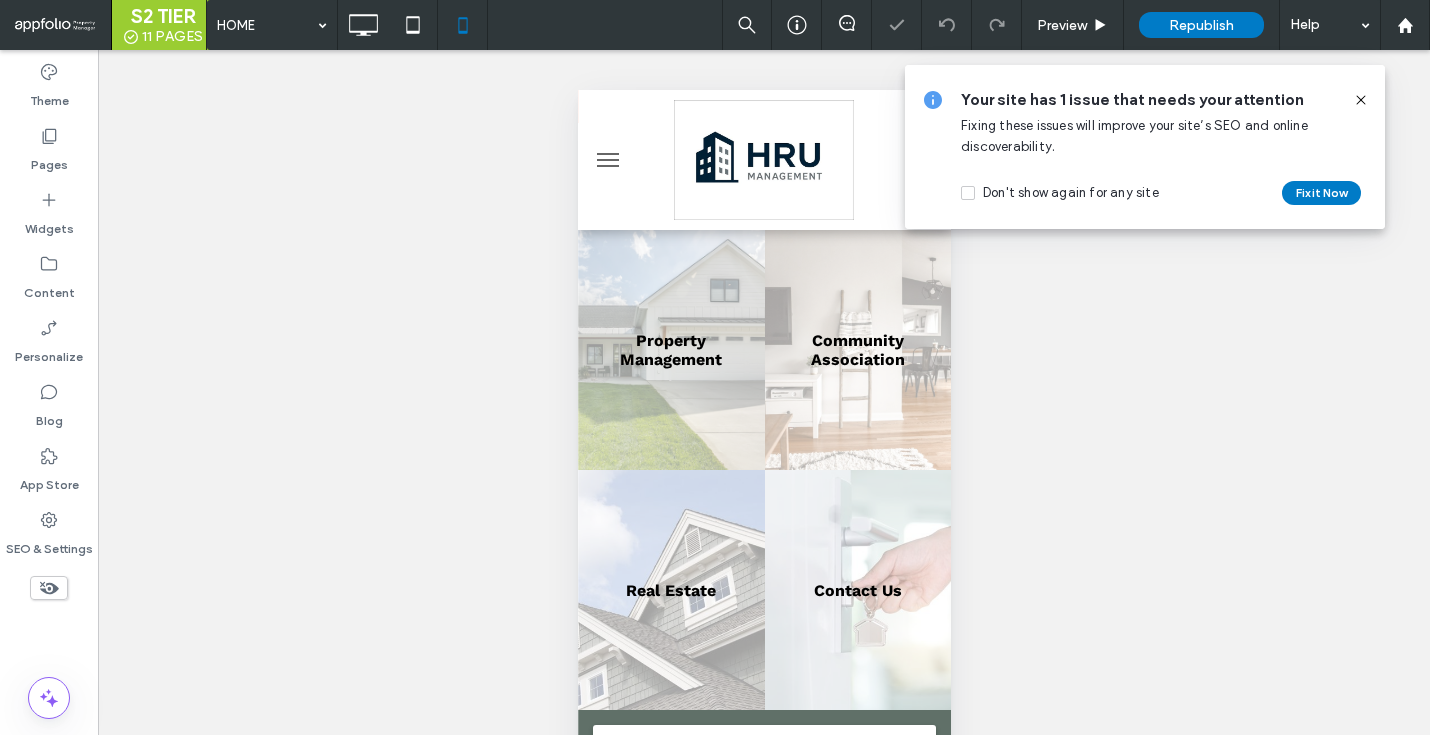 scroll, scrollTop: 0, scrollLeft: 0, axis: both 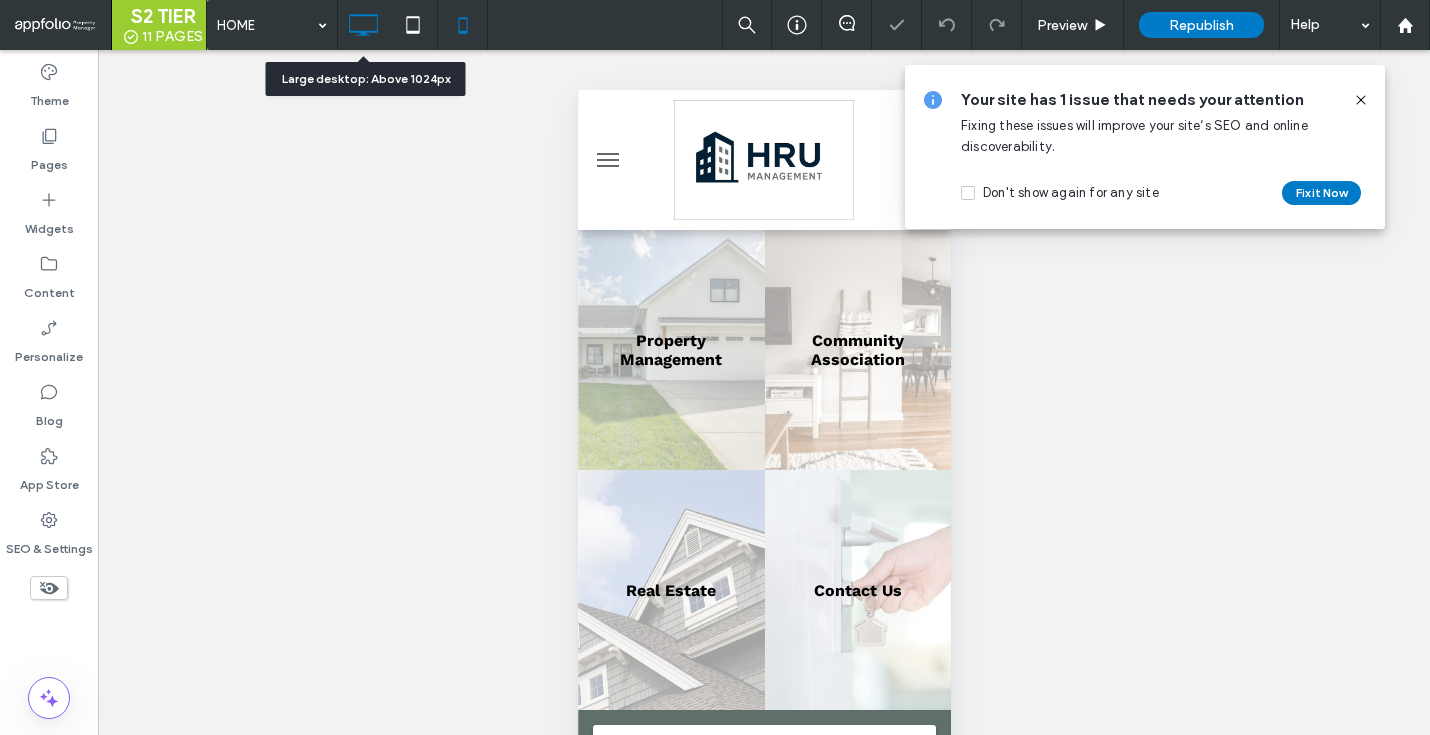 click 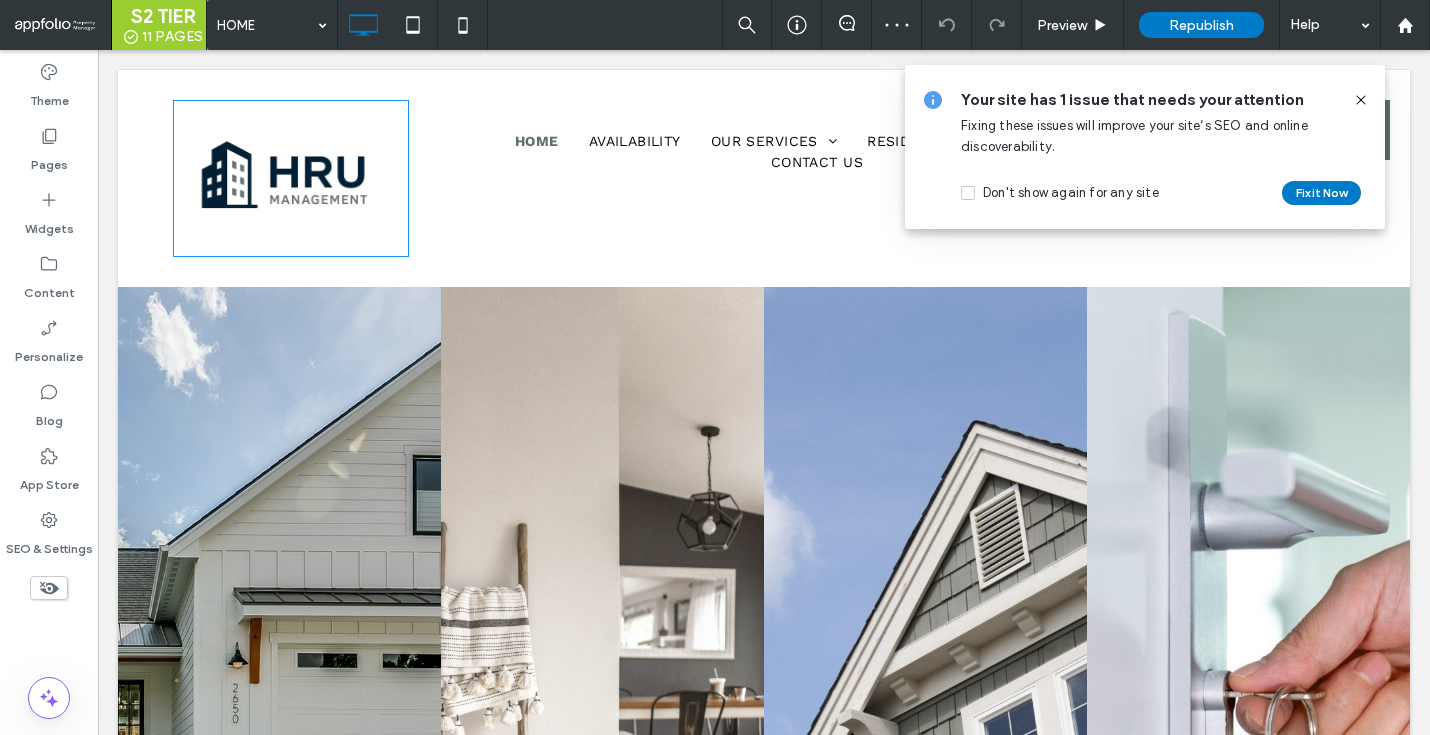 scroll, scrollTop: 0, scrollLeft: 0, axis: both 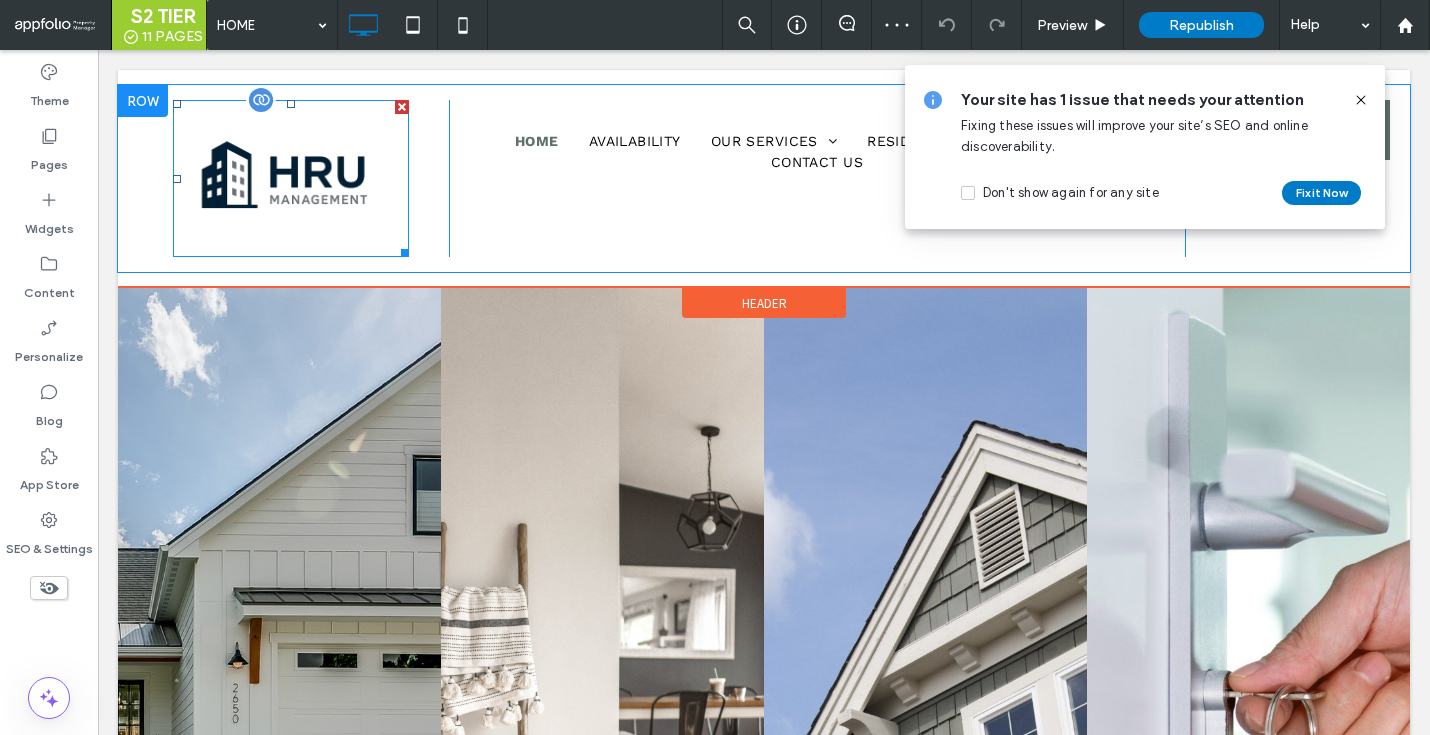 click at bounding box center (291, 178) 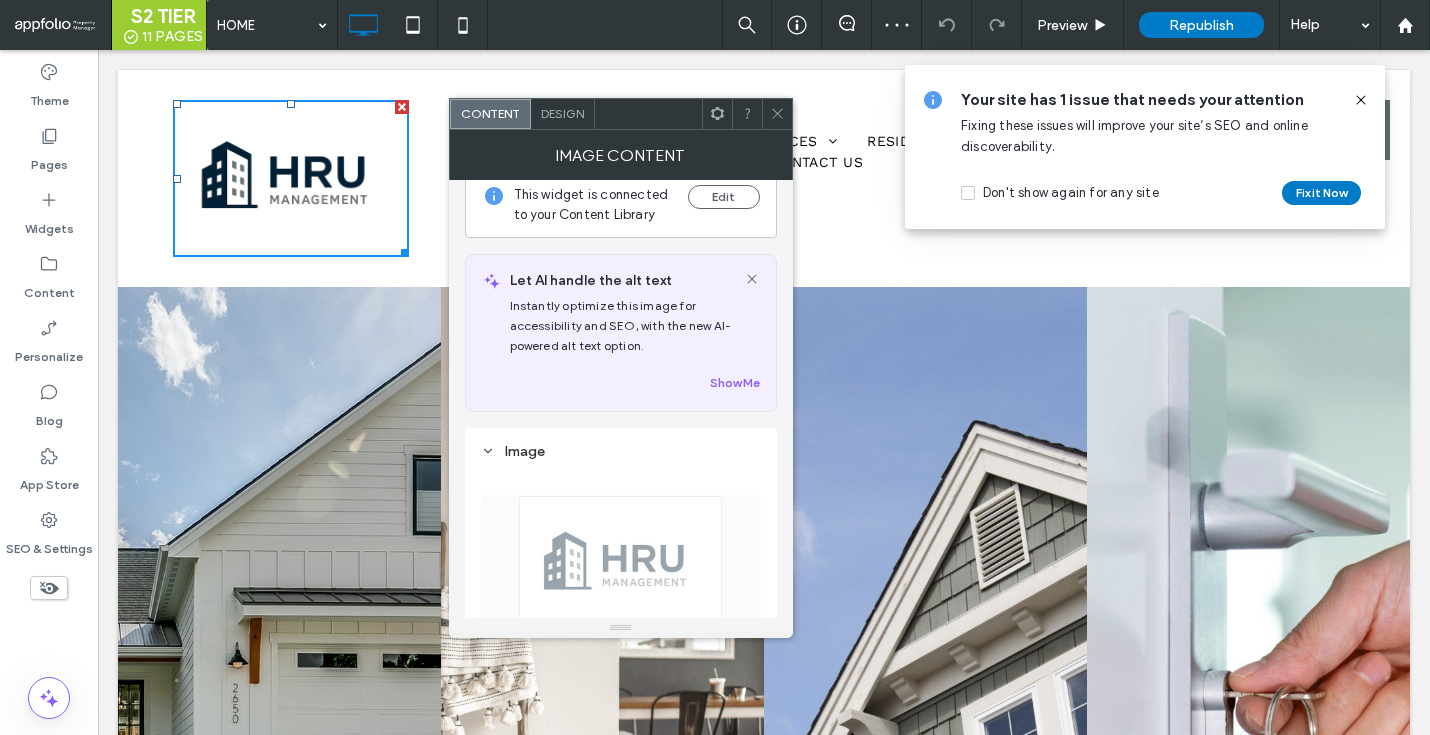 scroll, scrollTop: 0, scrollLeft: 0, axis: both 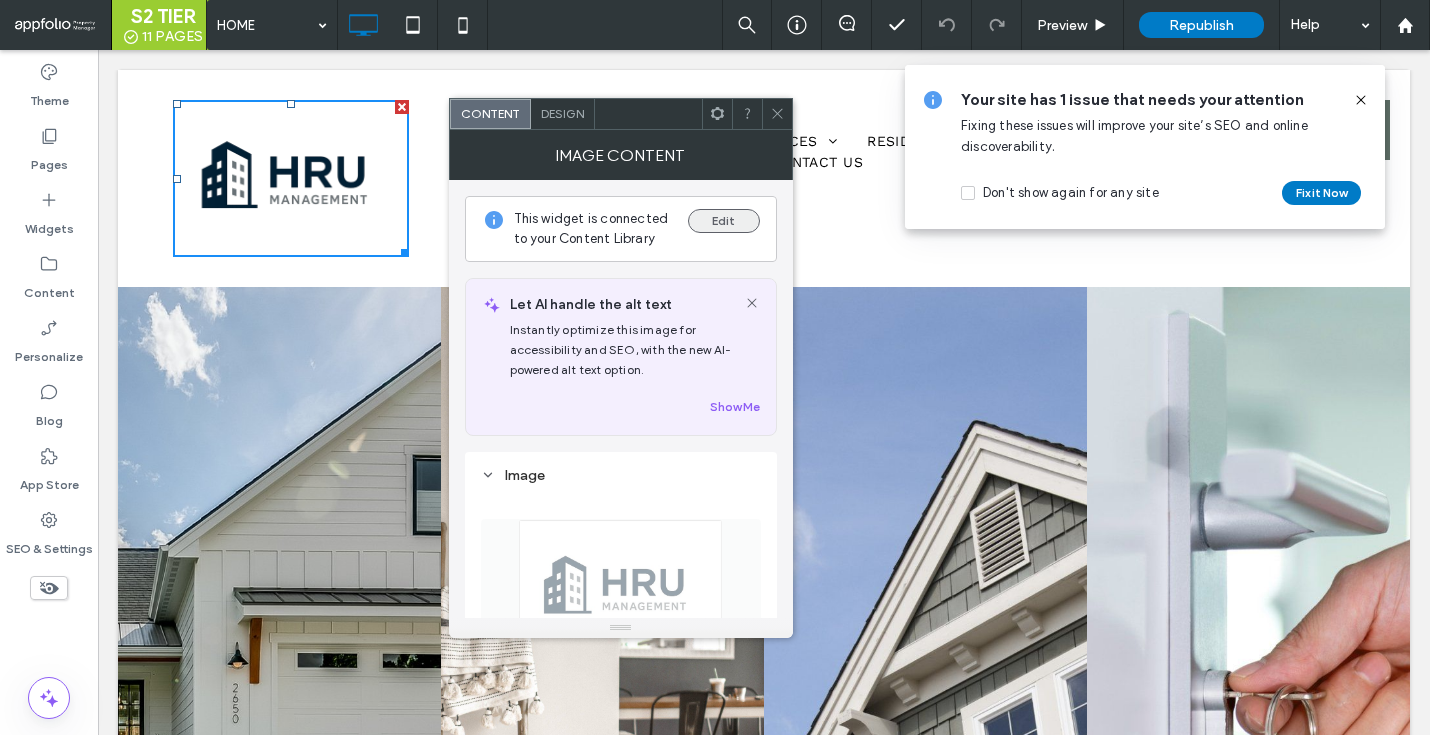 click on "Edit" at bounding box center [724, 221] 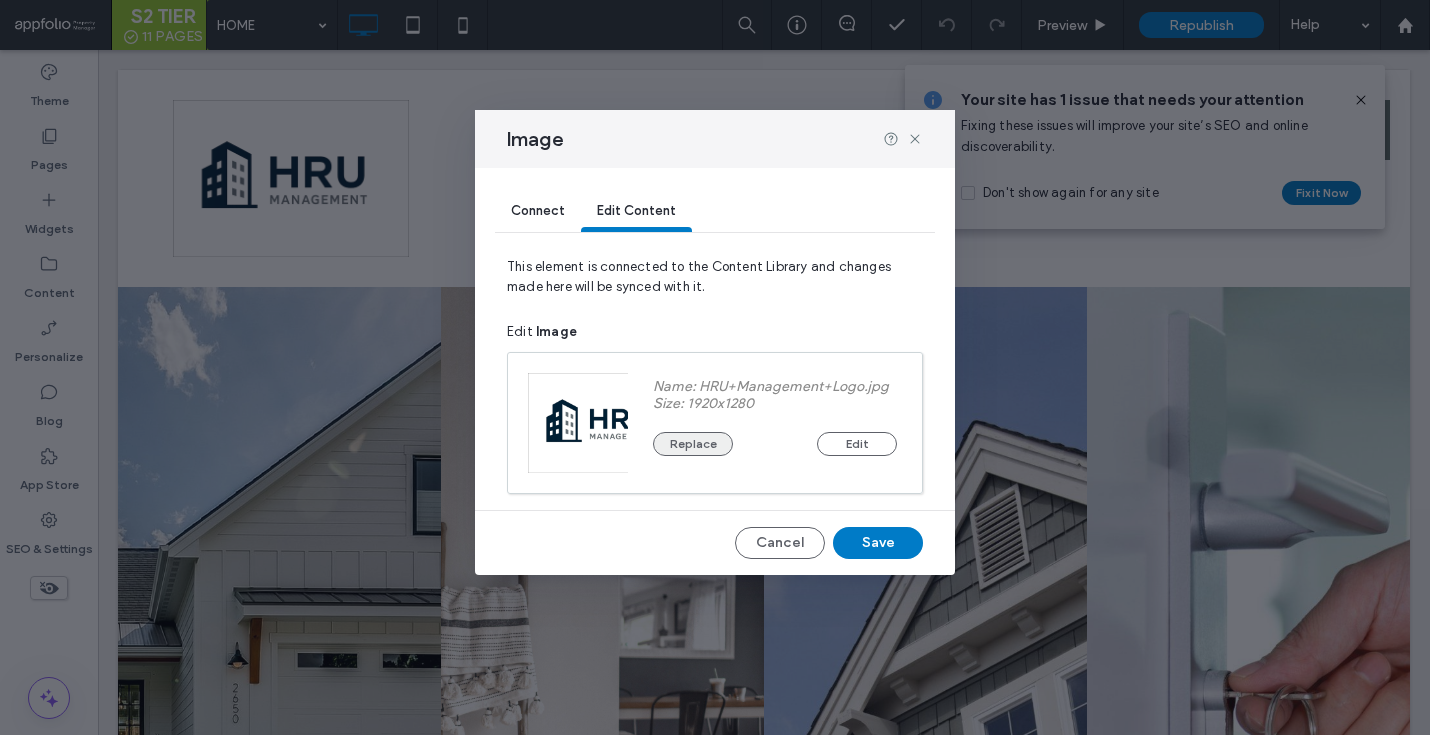 click on "Replace" at bounding box center [693, 444] 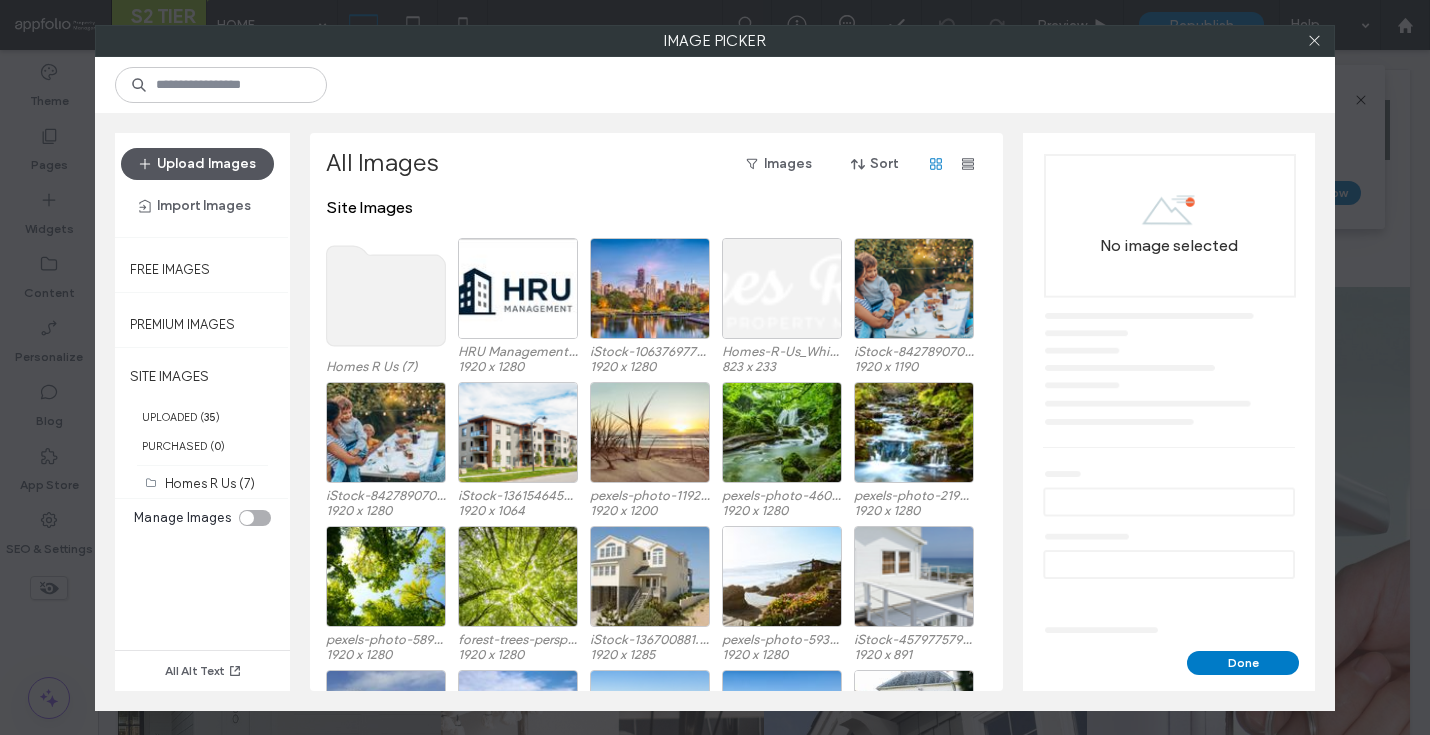 click on "Upload Images" at bounding box center (197, 164) 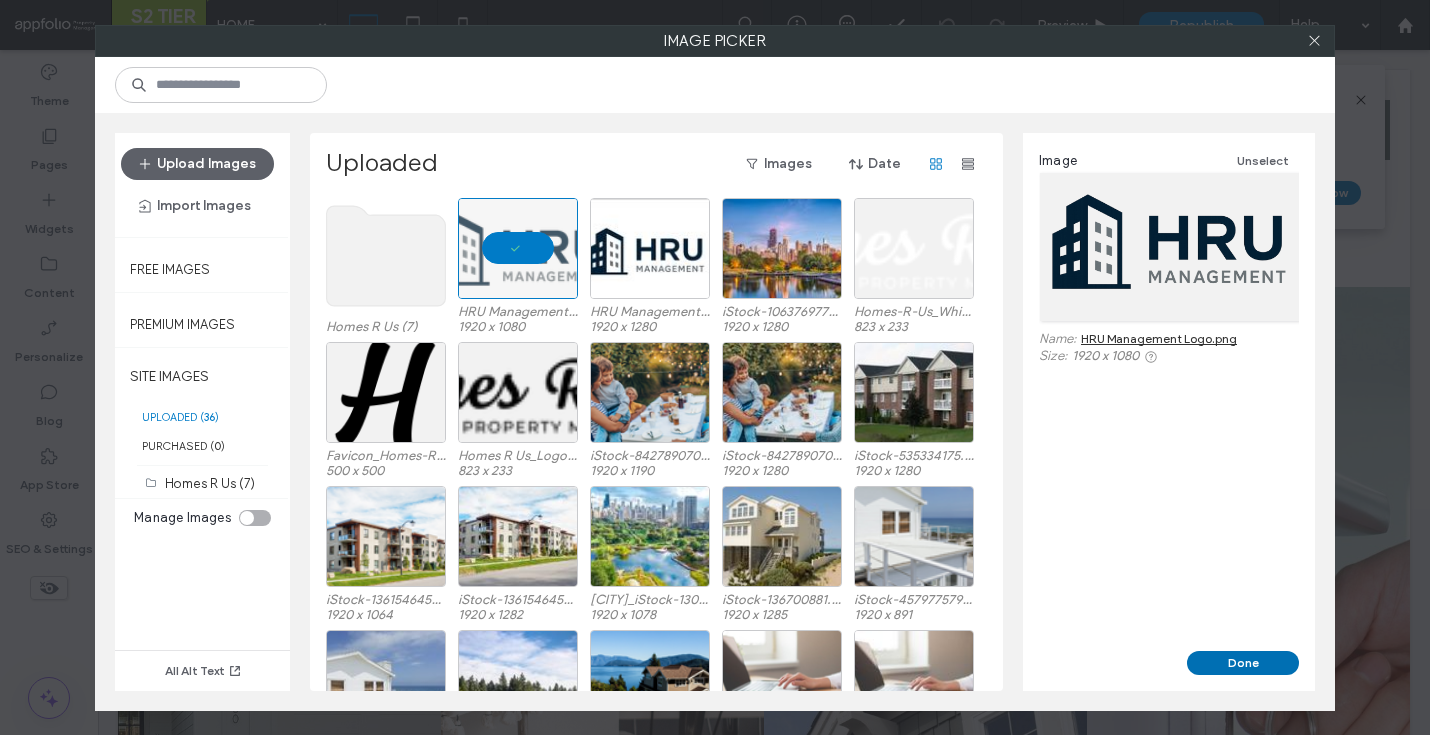 click on "Done" at bounding box center [1243, 663] 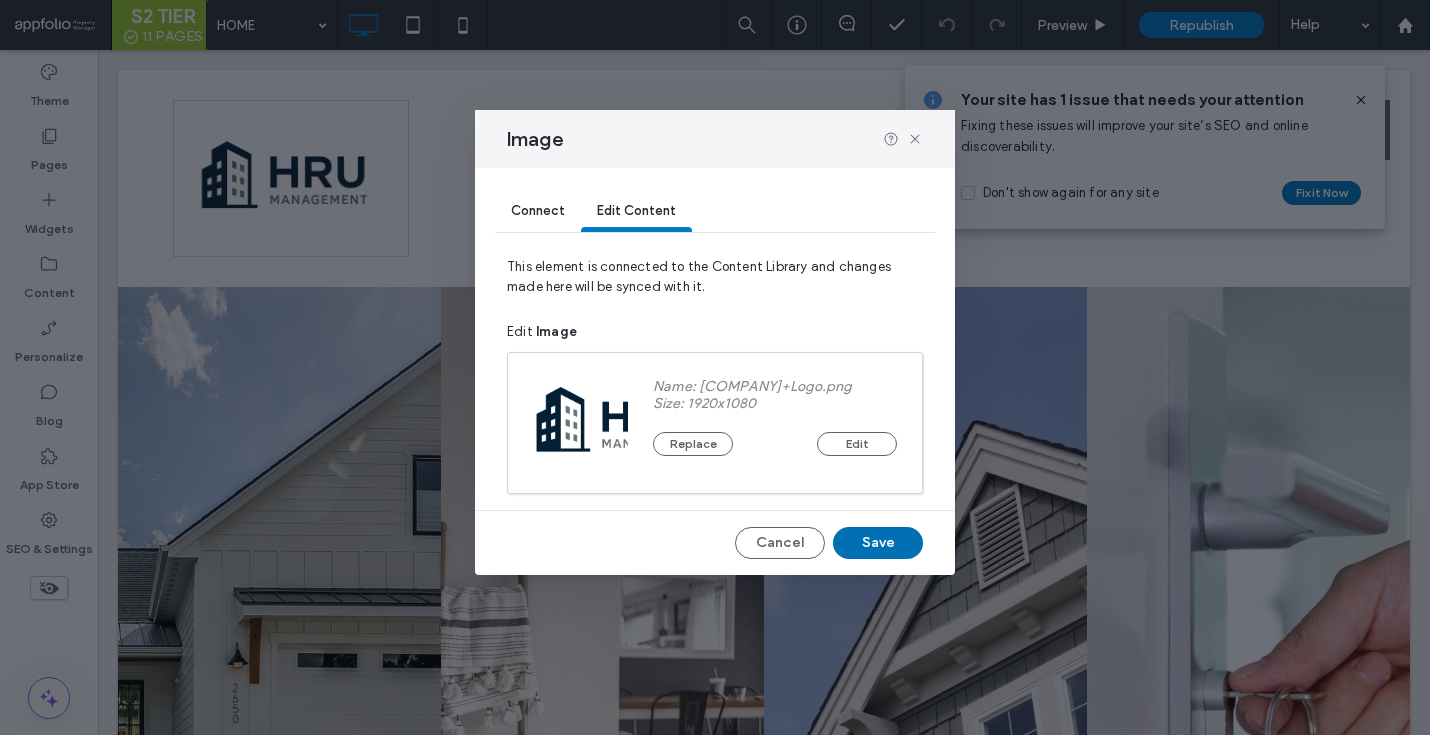 click on "Save" at bounding box center [878, 543] 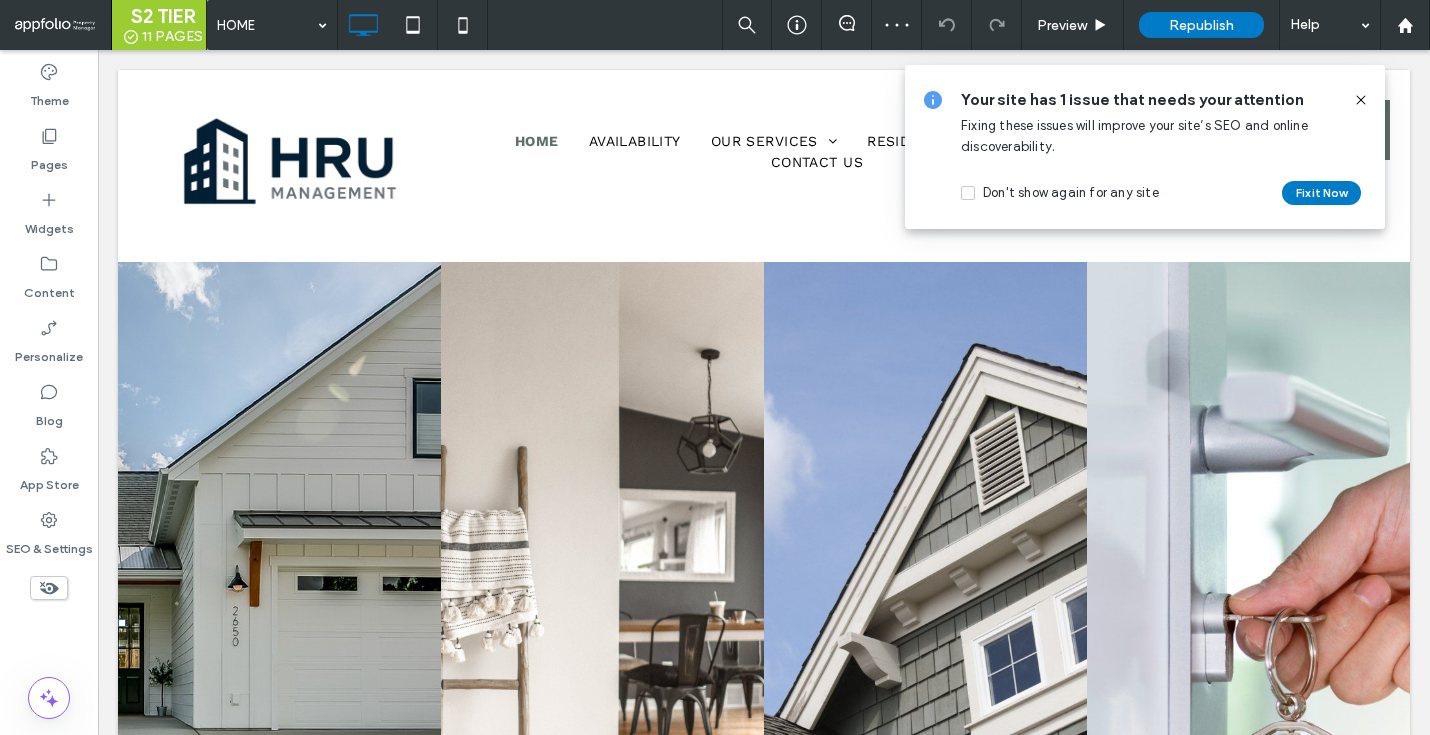 scroll, scrollTop: 63, scrollLeft: 0, axis: vertical 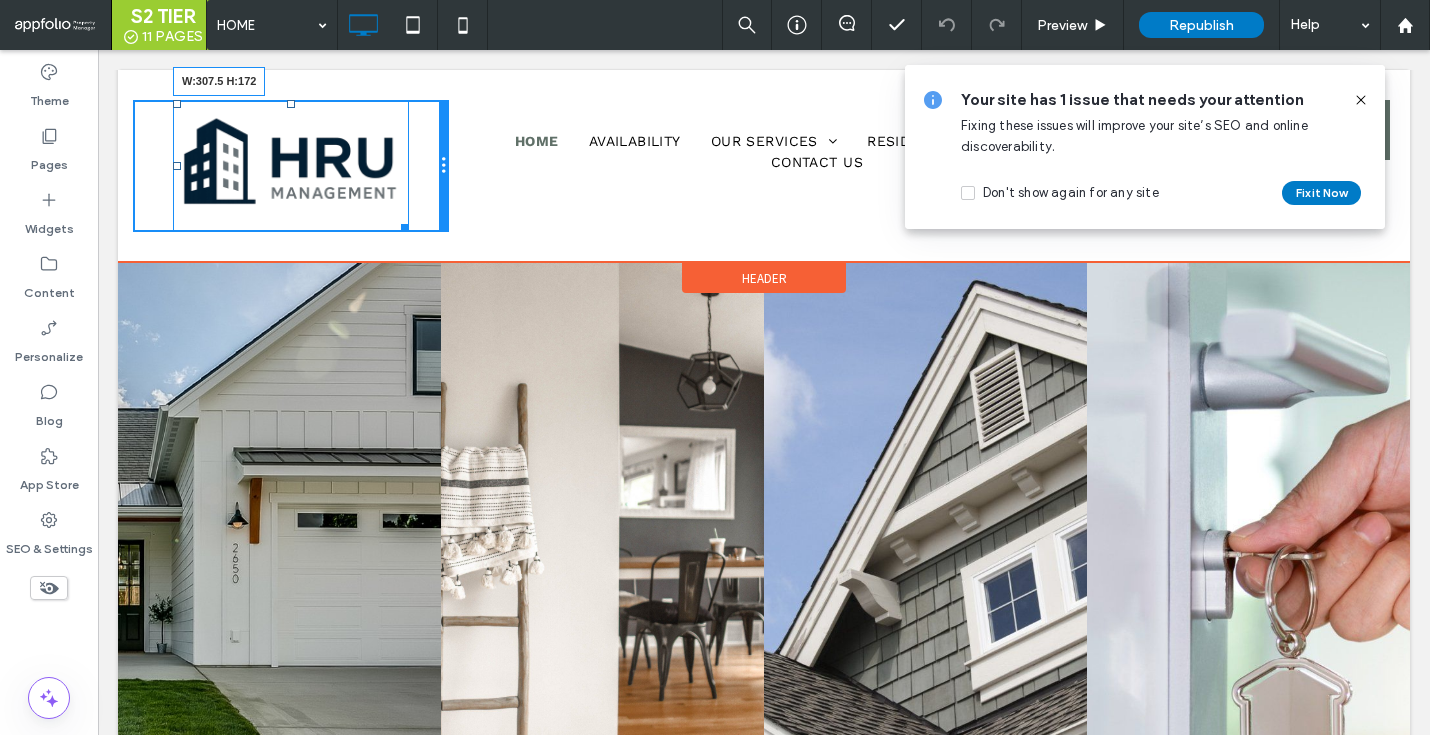 drag, startPoint x: 408, startPoint y: 227, endPoint x: 446, endPoint y: 241, distance: 40.496914 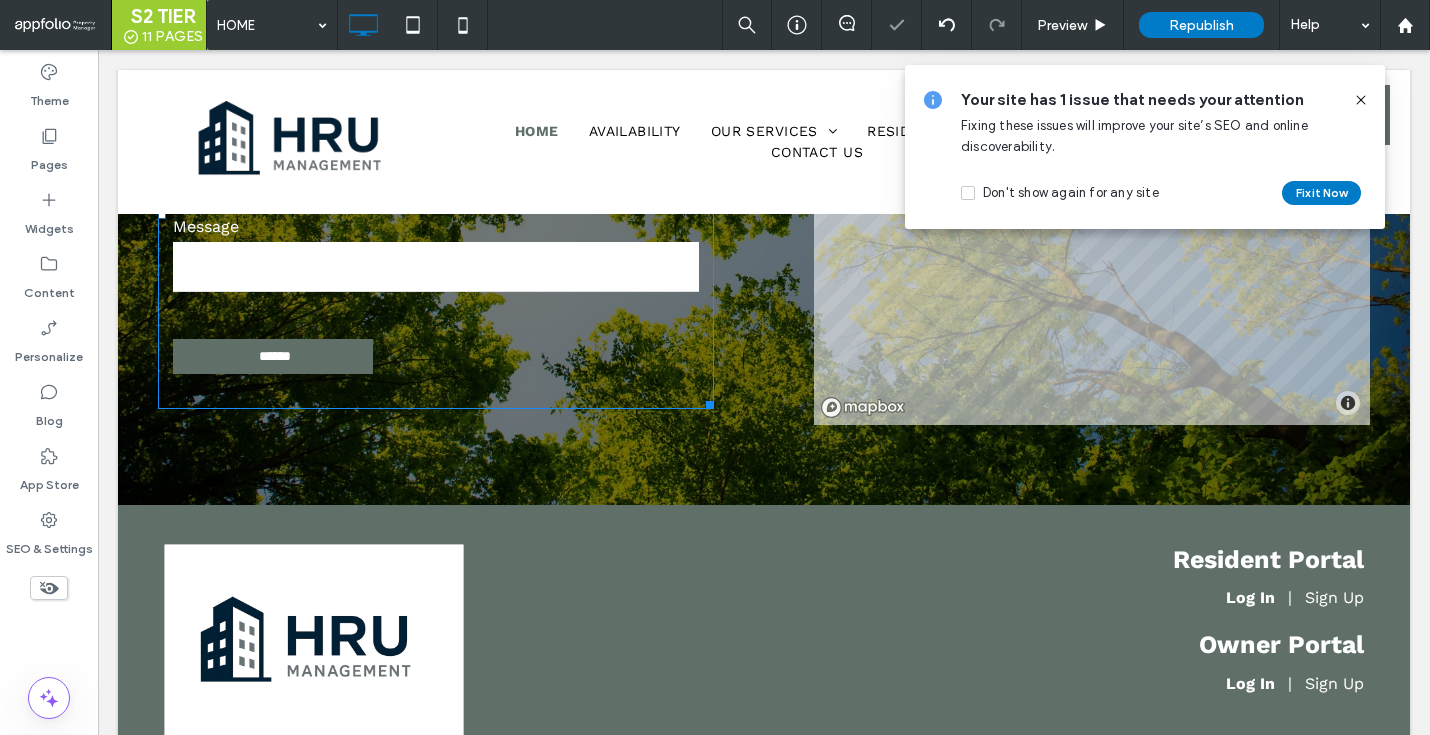 scroll, scrollTop: 2330, scrollLeft: 0, axis: vertical 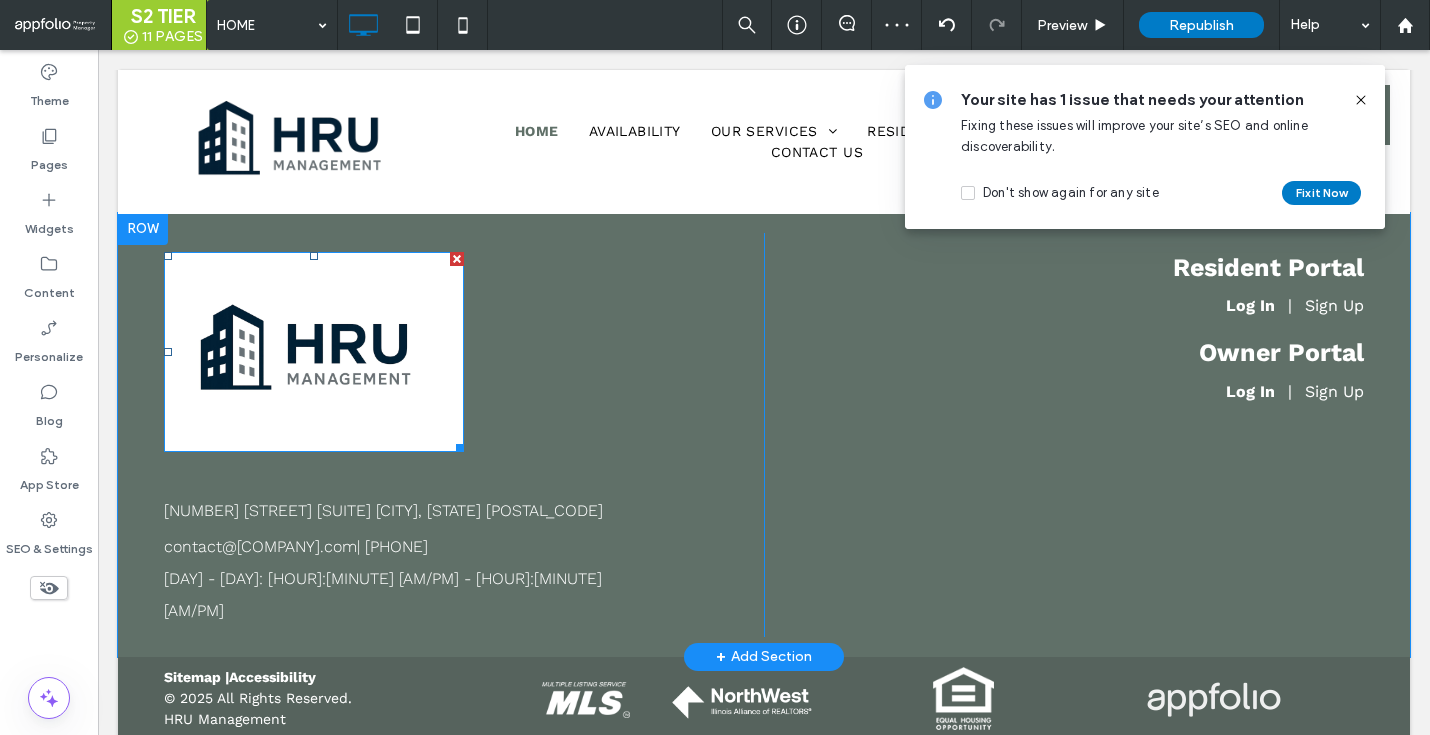 click at bounding box center [314, 352] 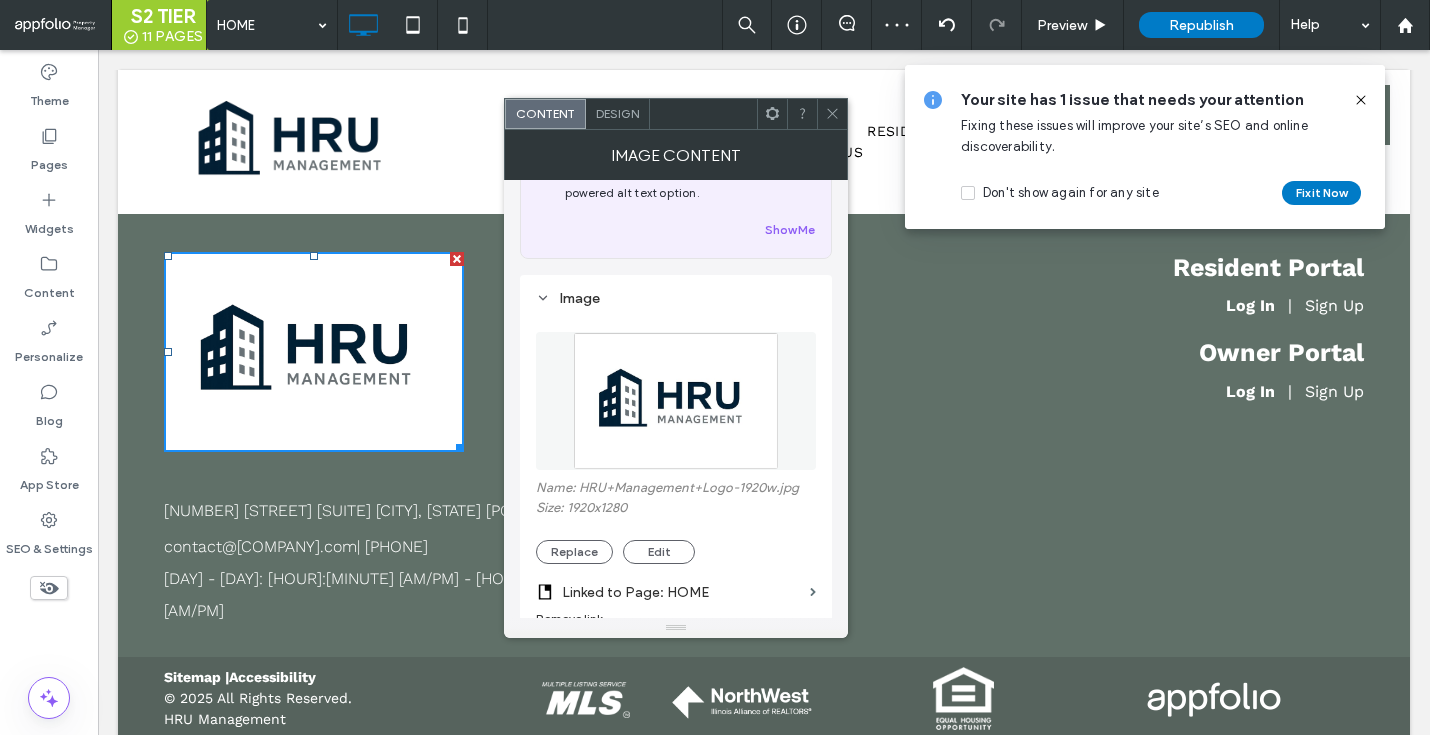 scroll, scrollTop: 98, scrollLeft: 0, axis: vertical 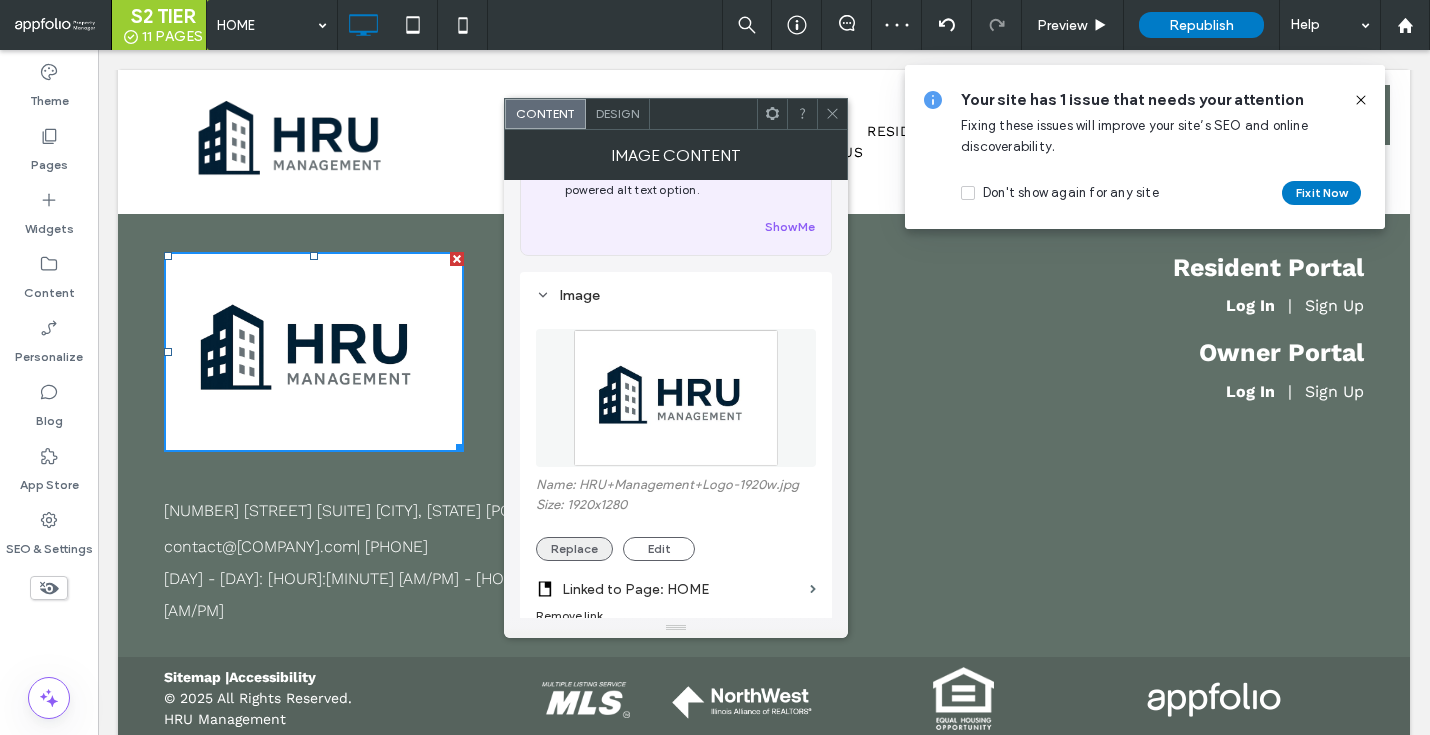 click on "Replace" at bounding box center (574, 549) 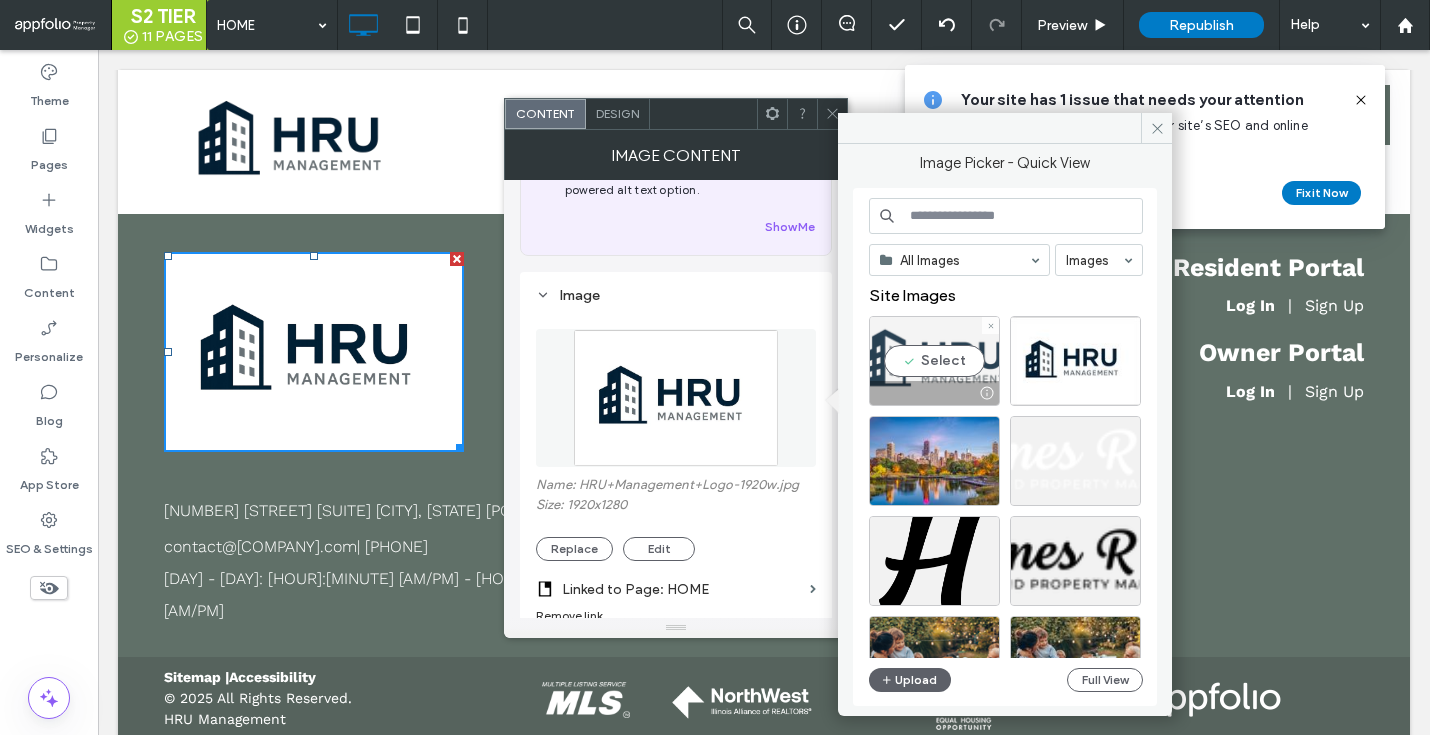 click on "Select" at bounding box center [934, 361] 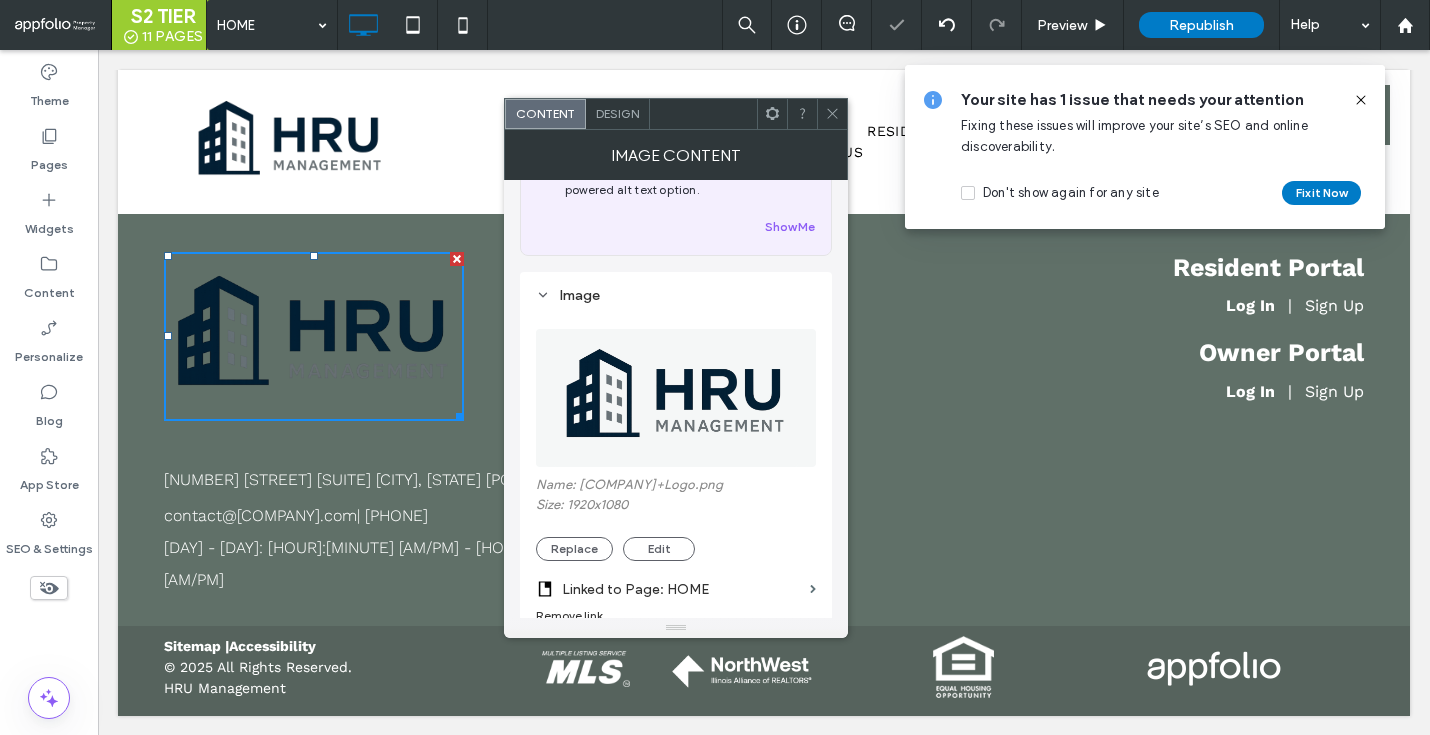 scroll, scrollTop: 2298, scrollLeft: 0, axis: vertical 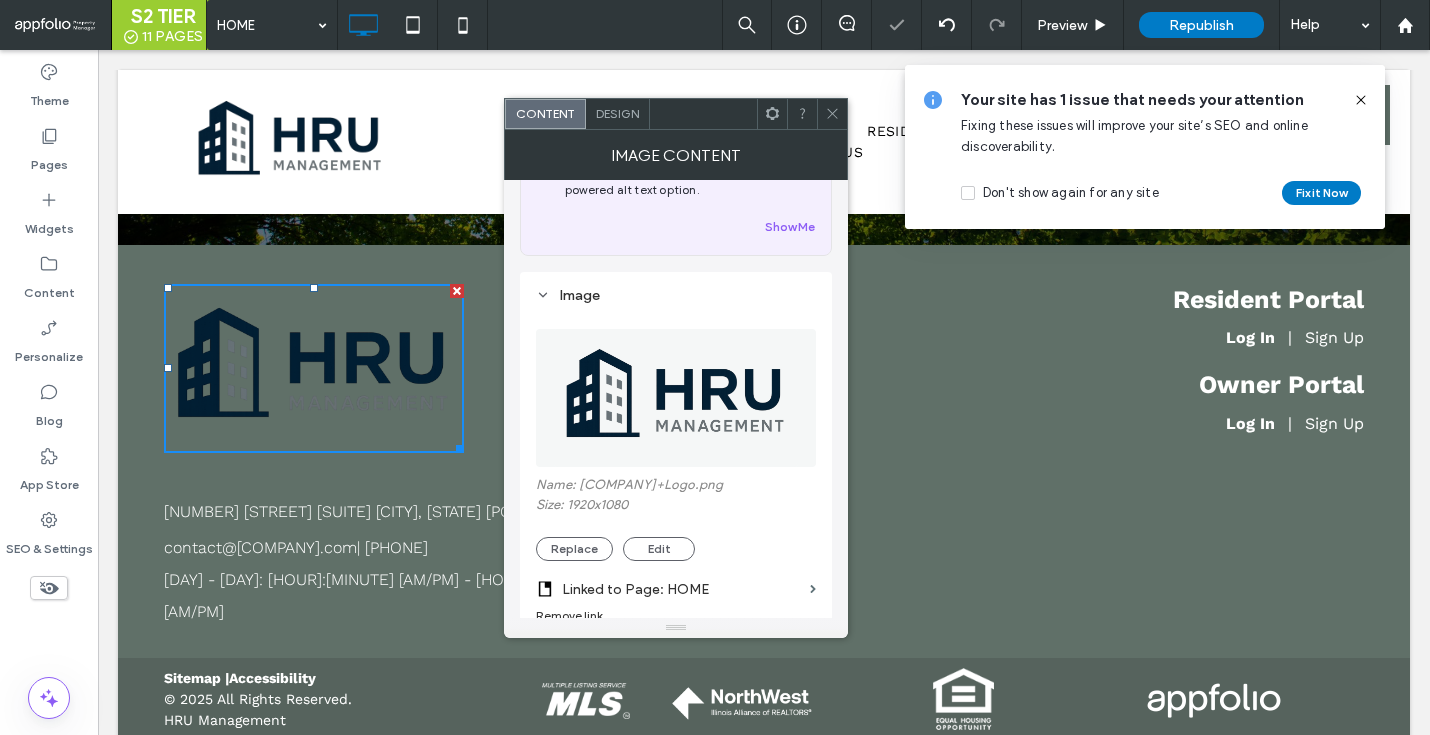 click 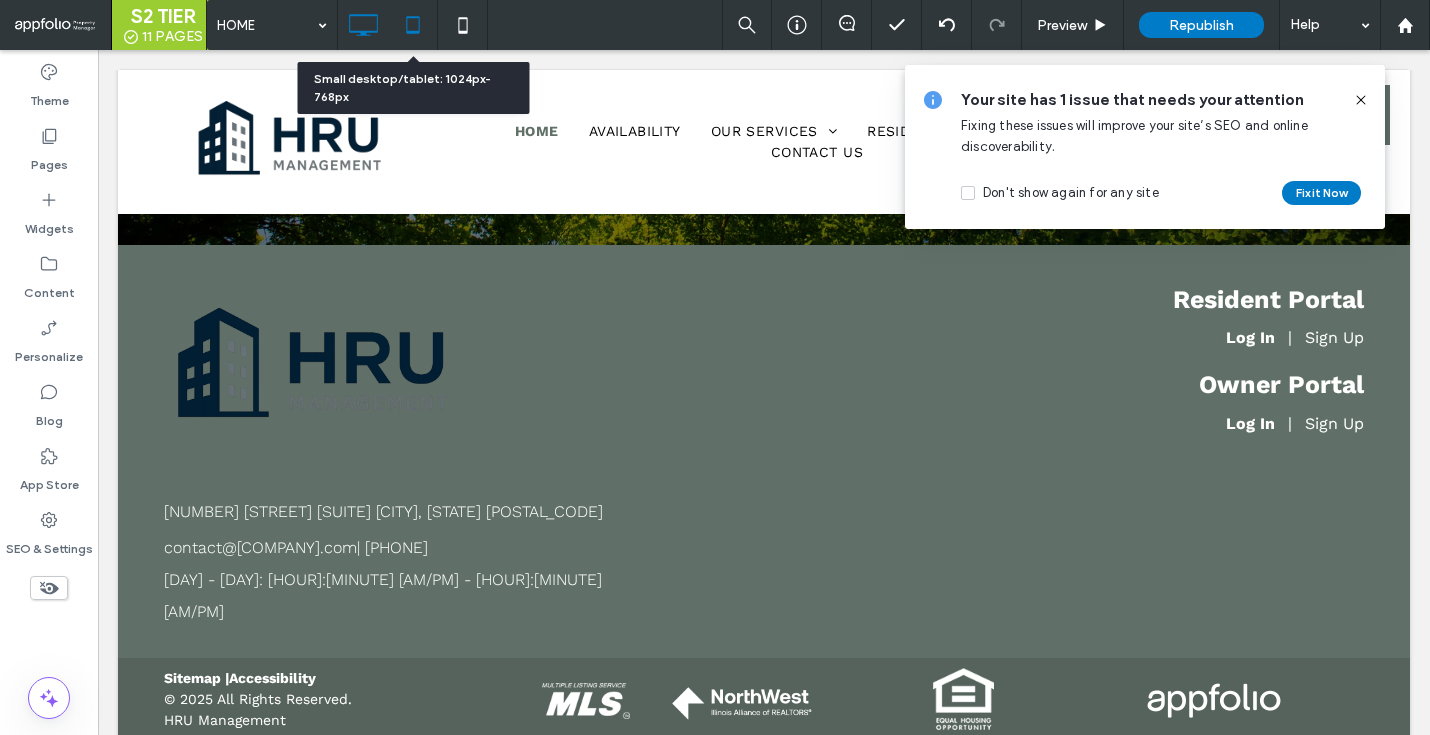 click 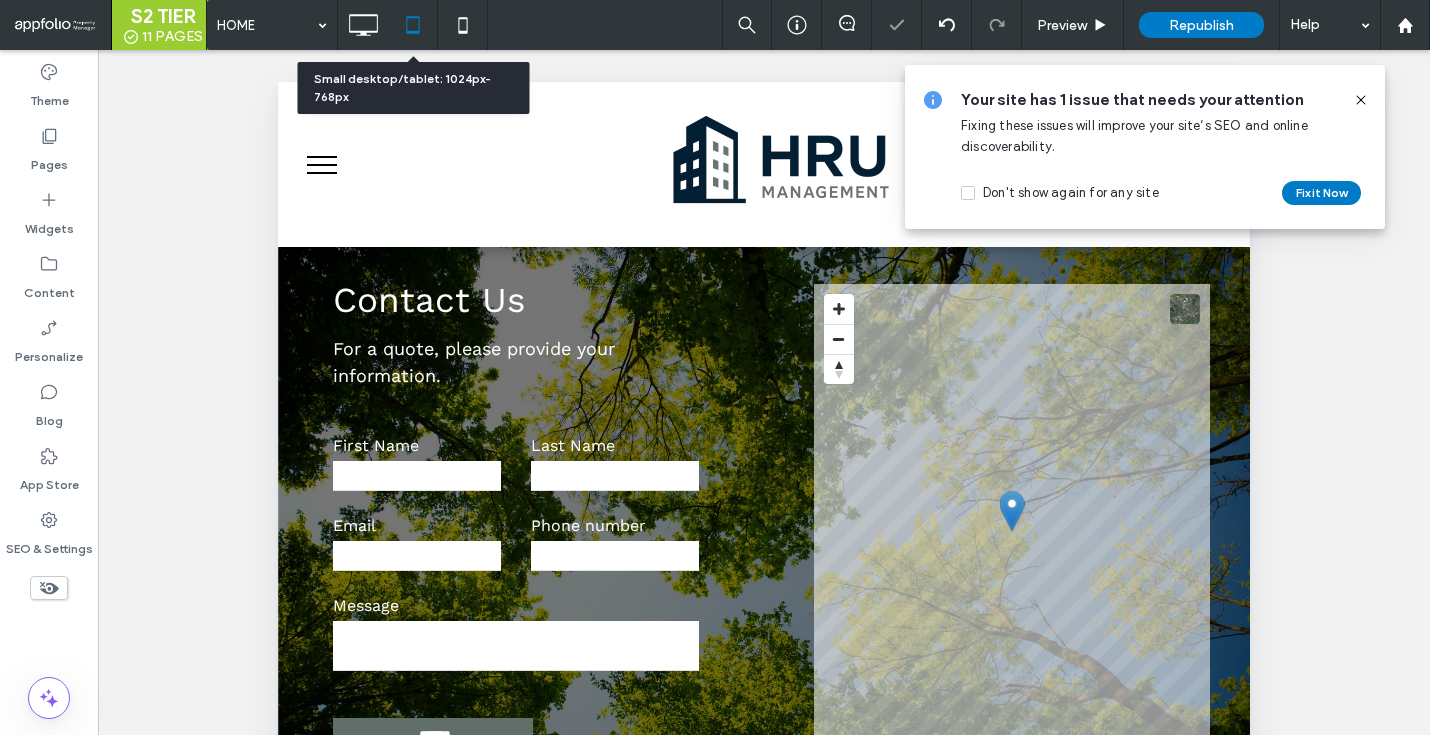 scroll, scrollTop: 1637, scrollLeft: 0, axis: vertical 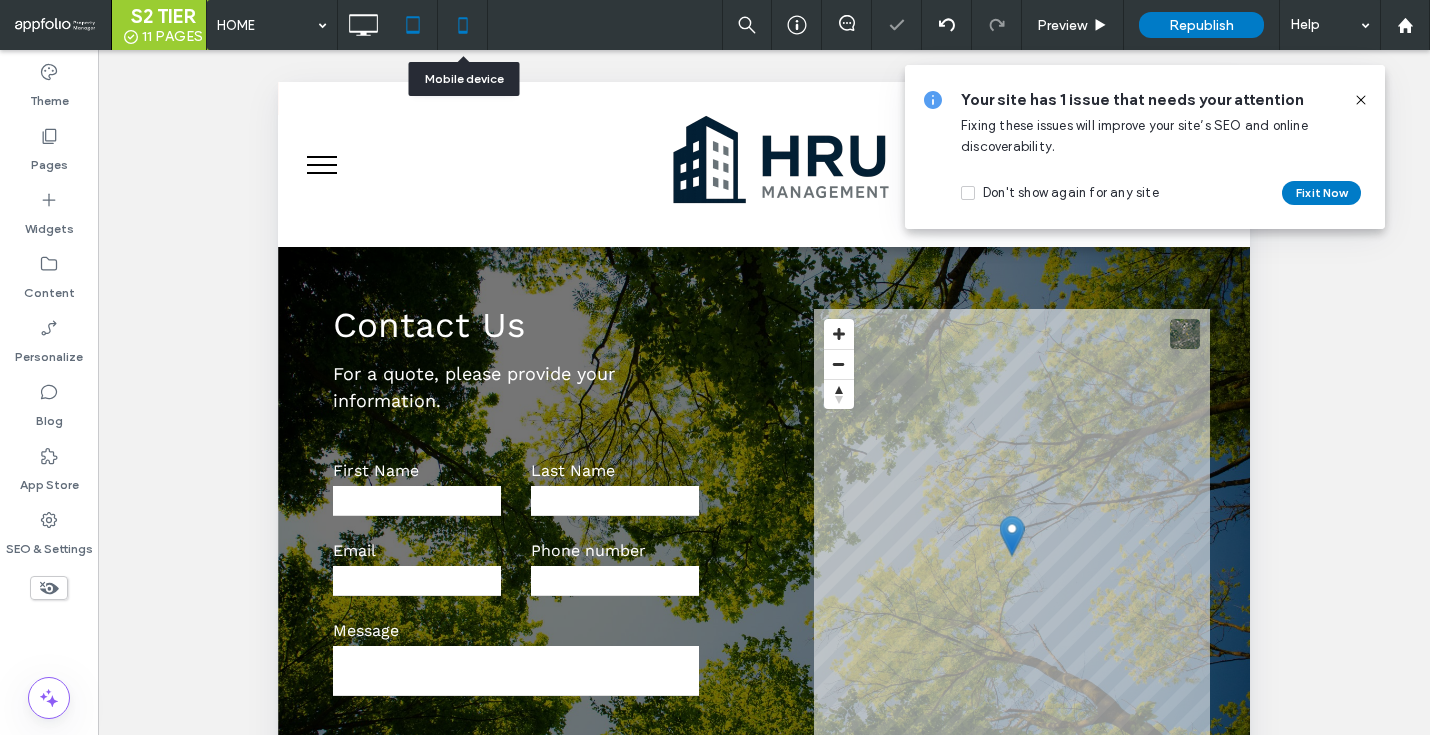 click 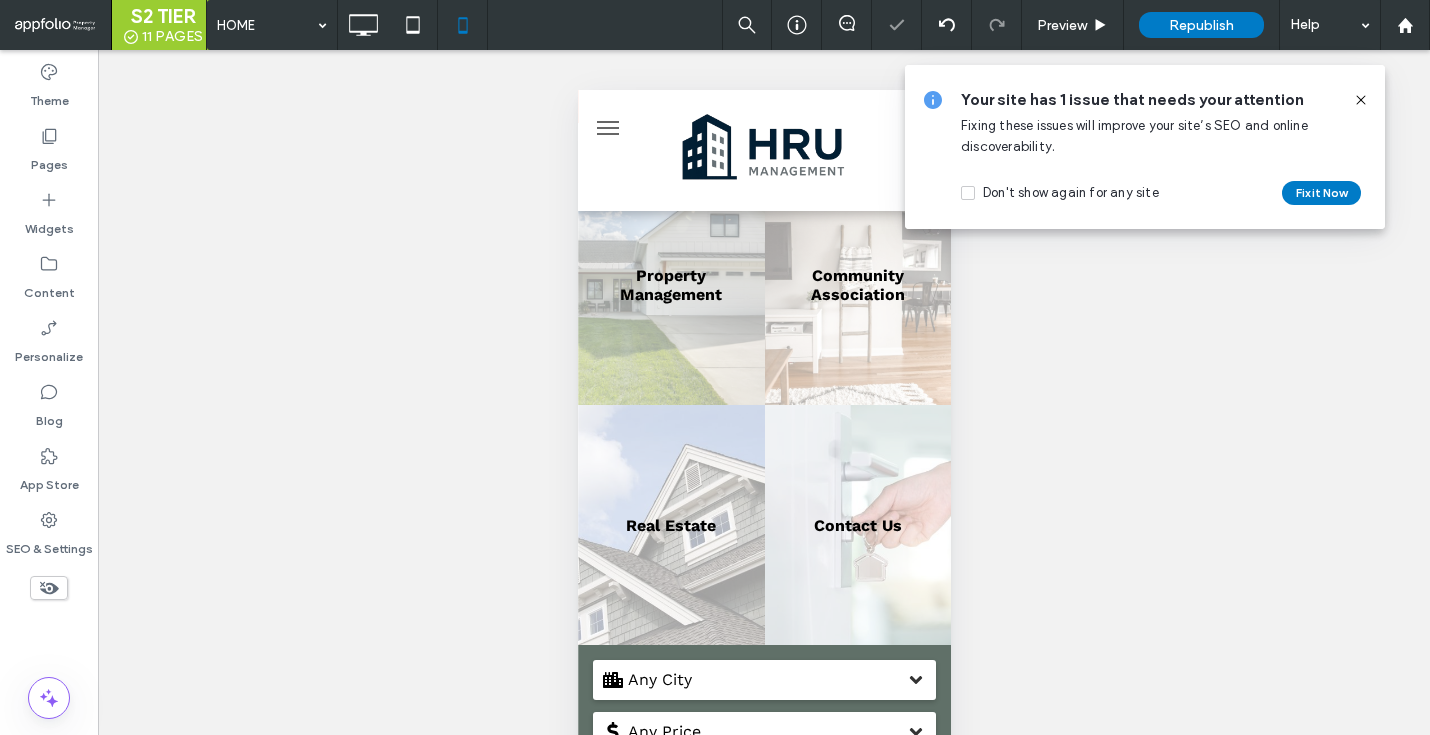 scroll, scrollTop: 0, scrollLeft: 0, axis: both 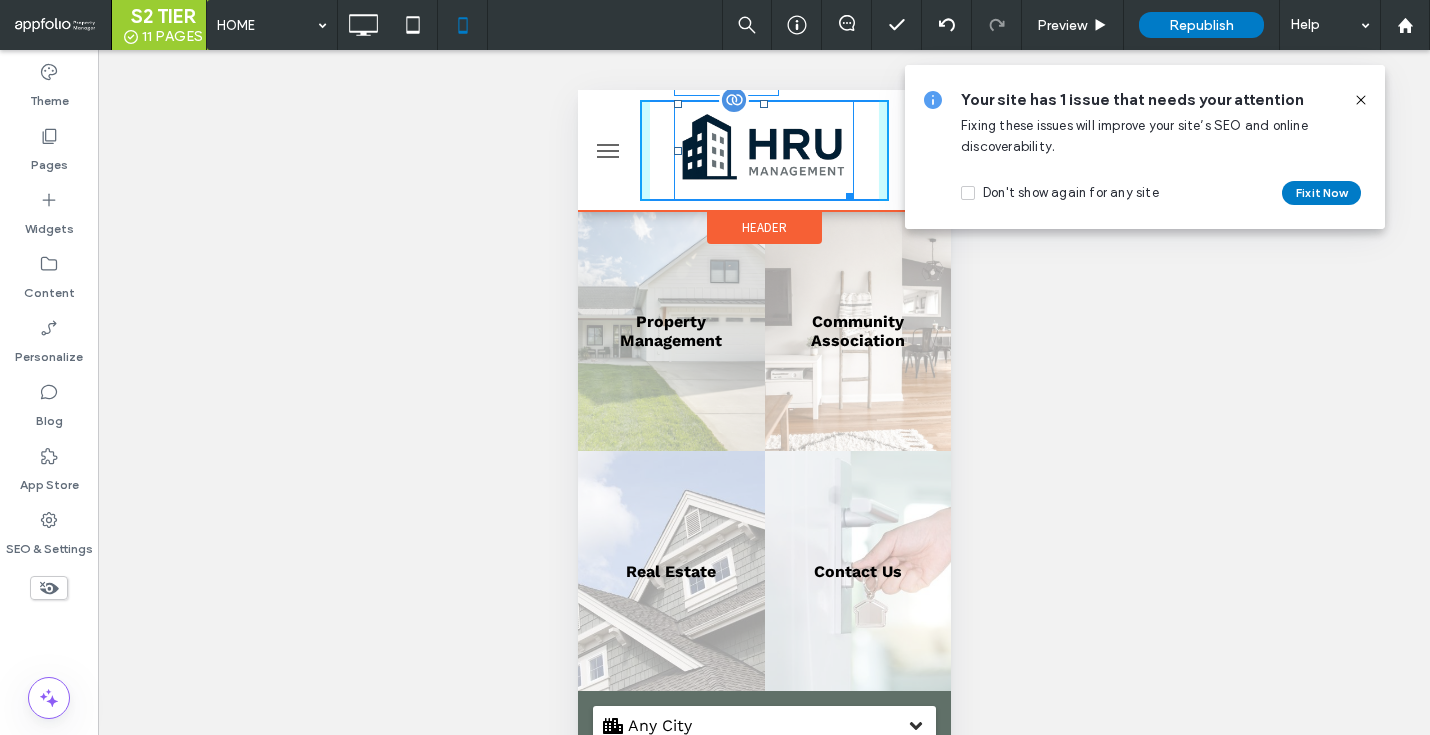 drag, startPoint x: 847, startPoint y: 196, endPoint x: 877, endPoint y: 212, distance: 34 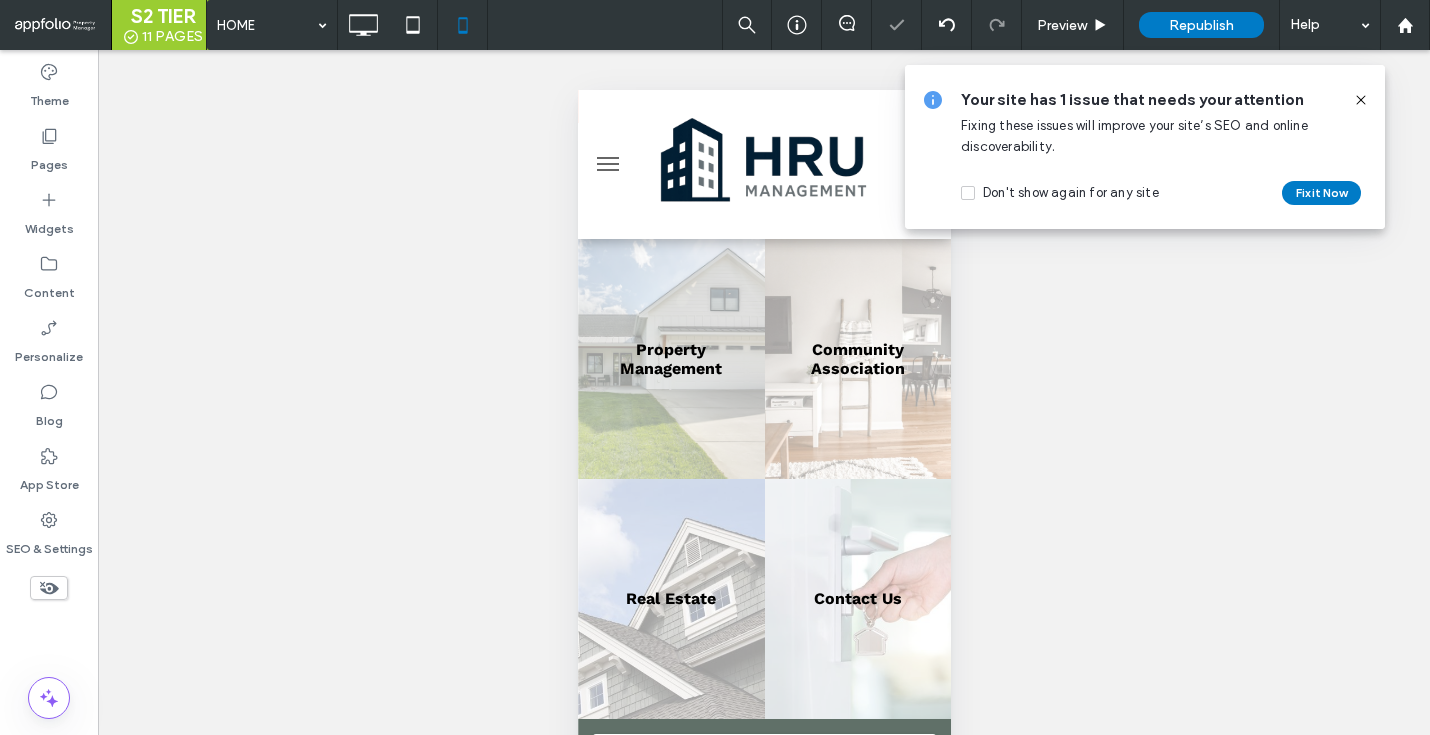 click 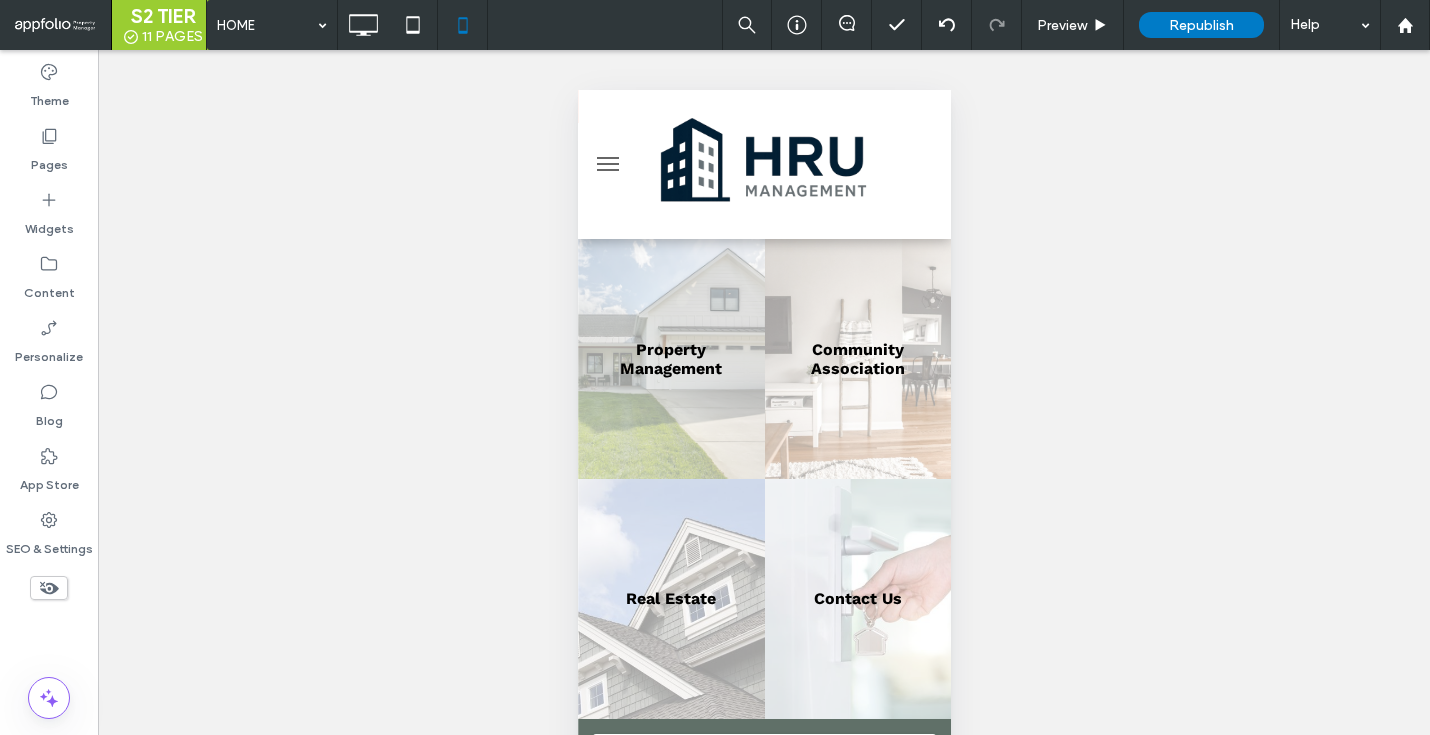 scroll, scrollTop: 92, scrollLeft: 0, axis: vertical 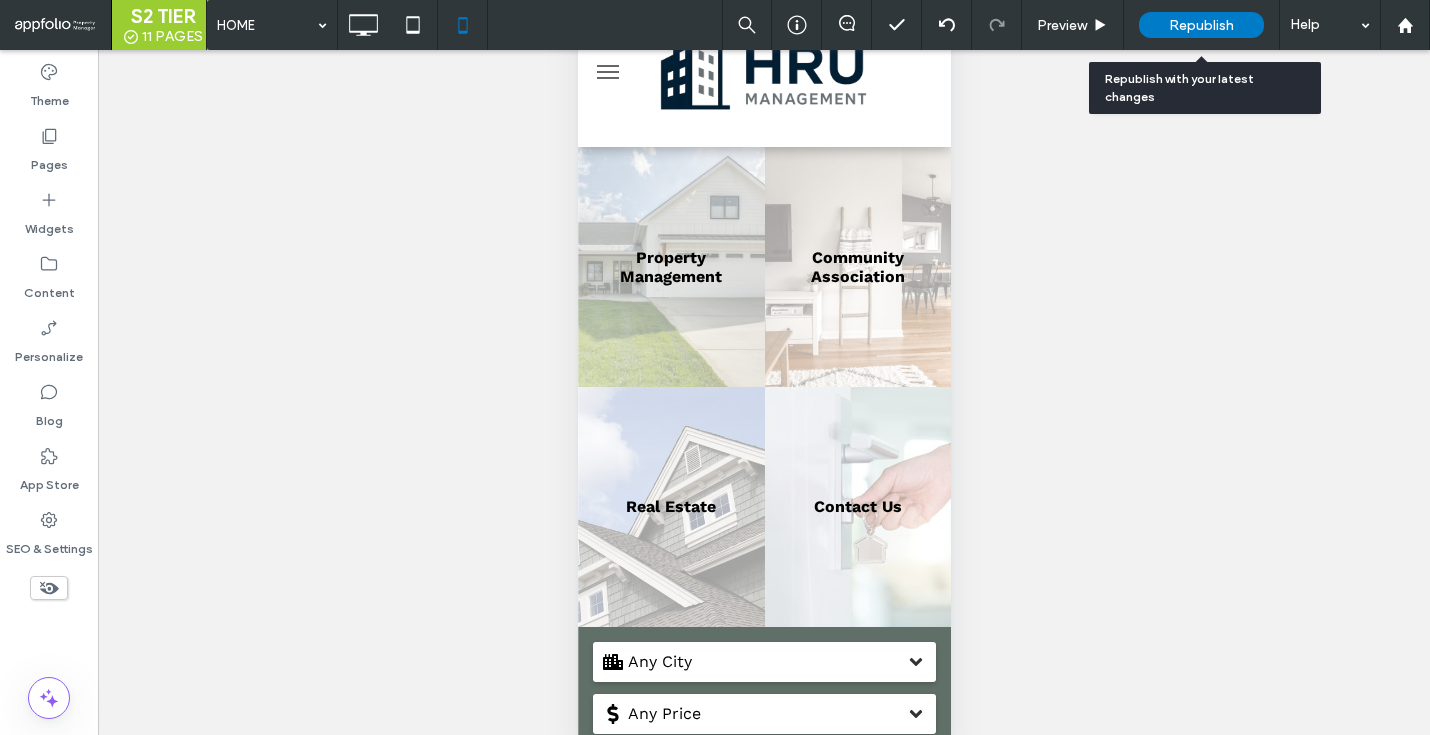 click on "Republish" at bounding box center [1201, 25] 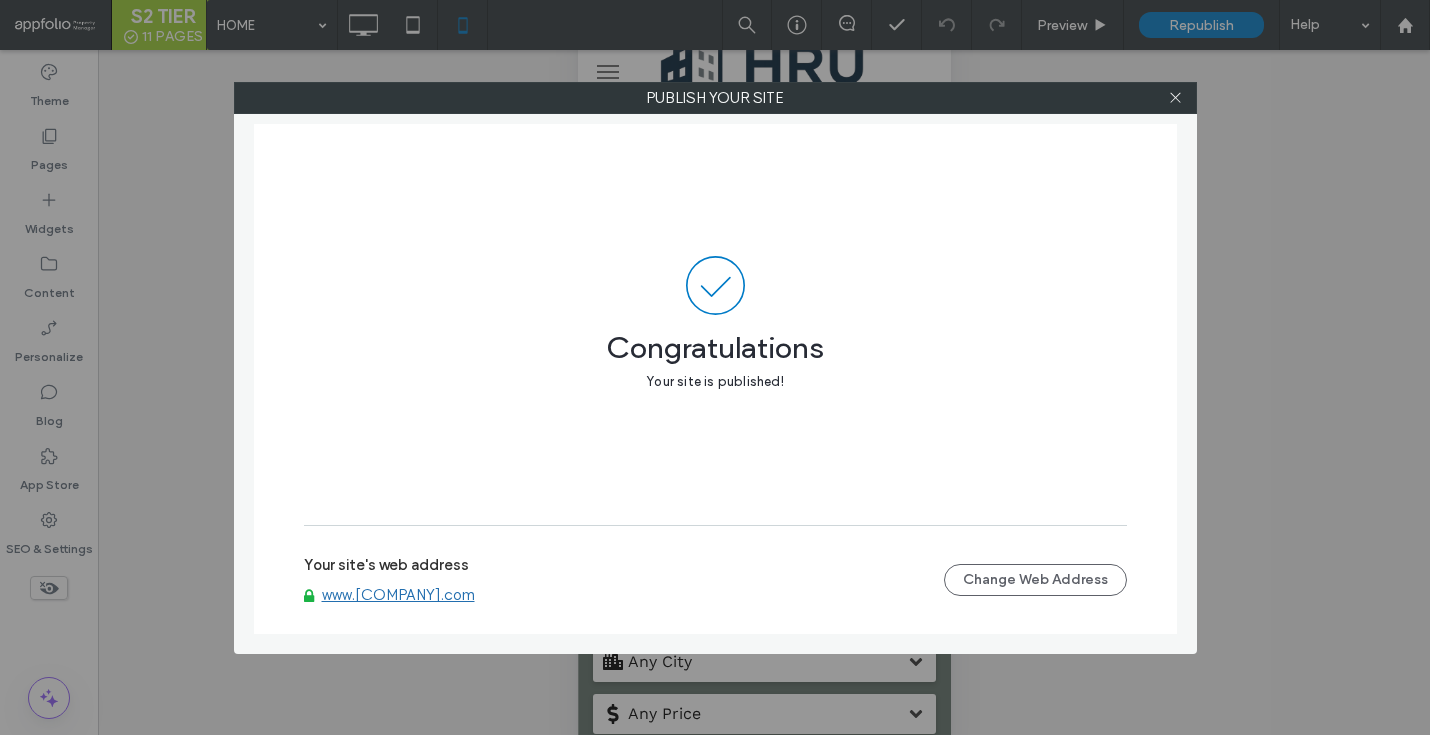 click at bounding box center [1176, 98] 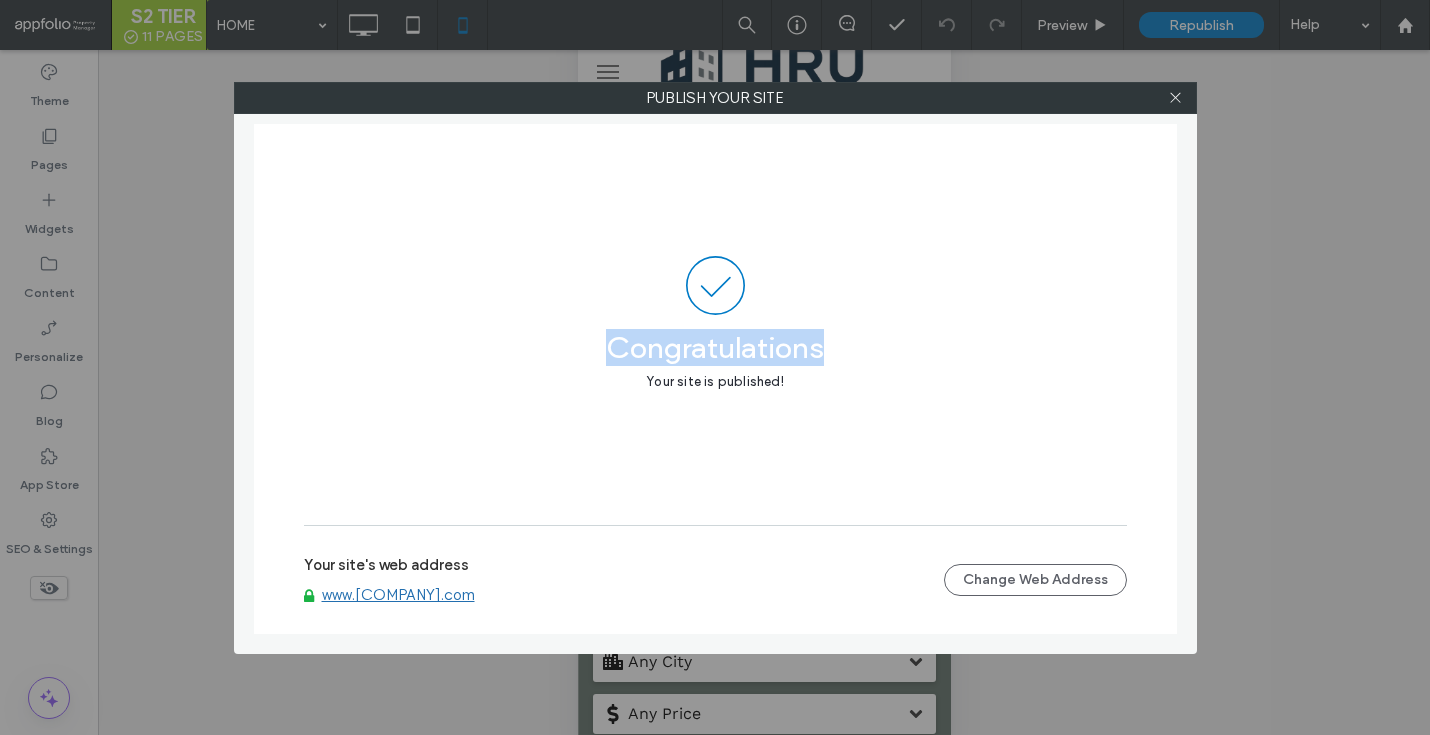 click at bounding box center [1176, 98] 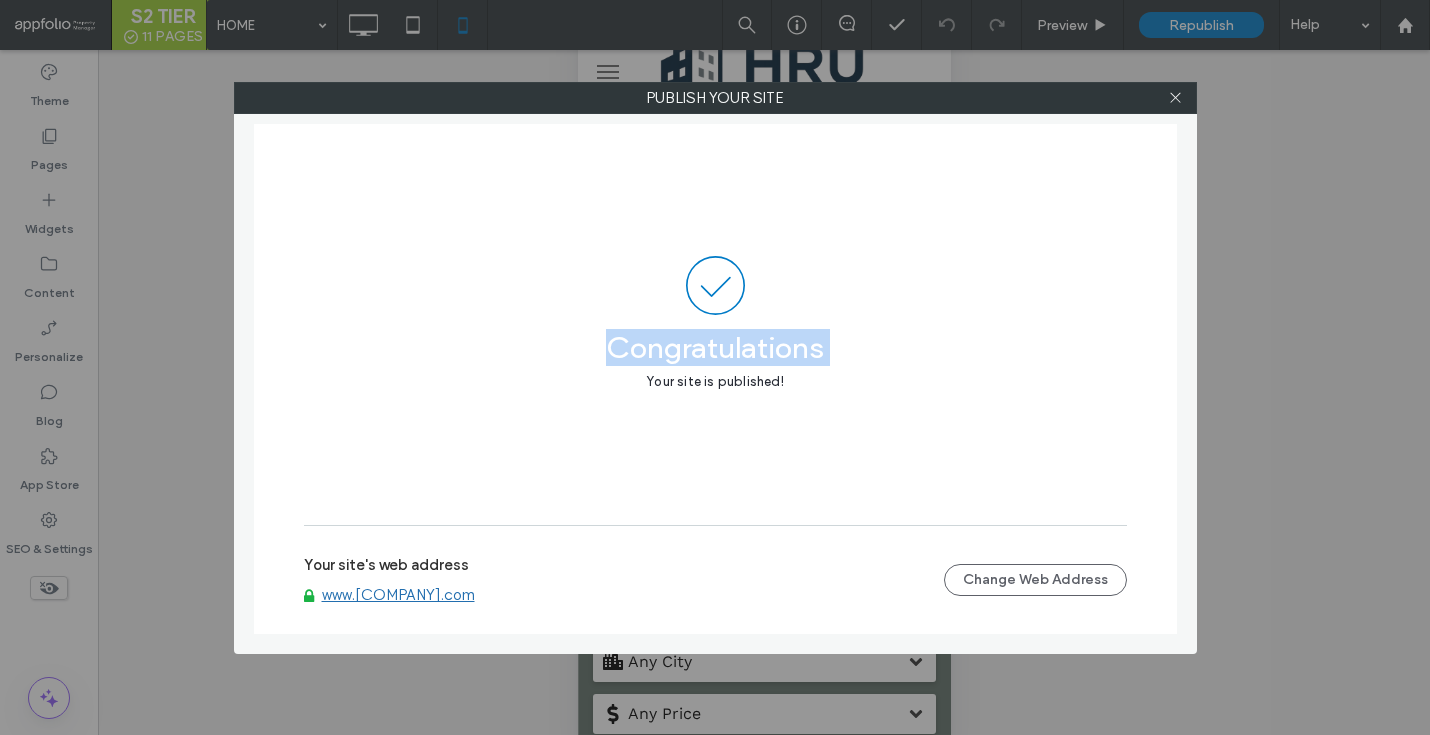 click at bounding box center (1176, 98) 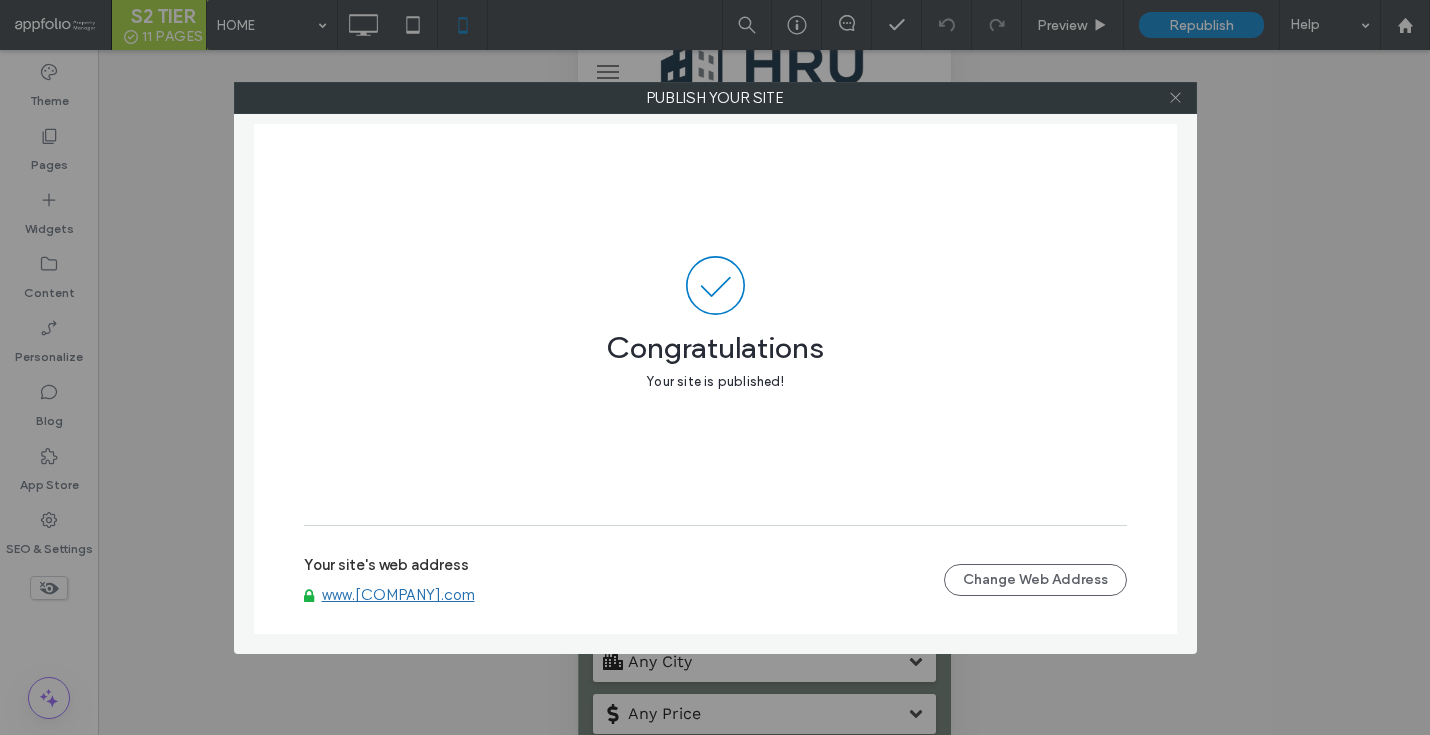 click 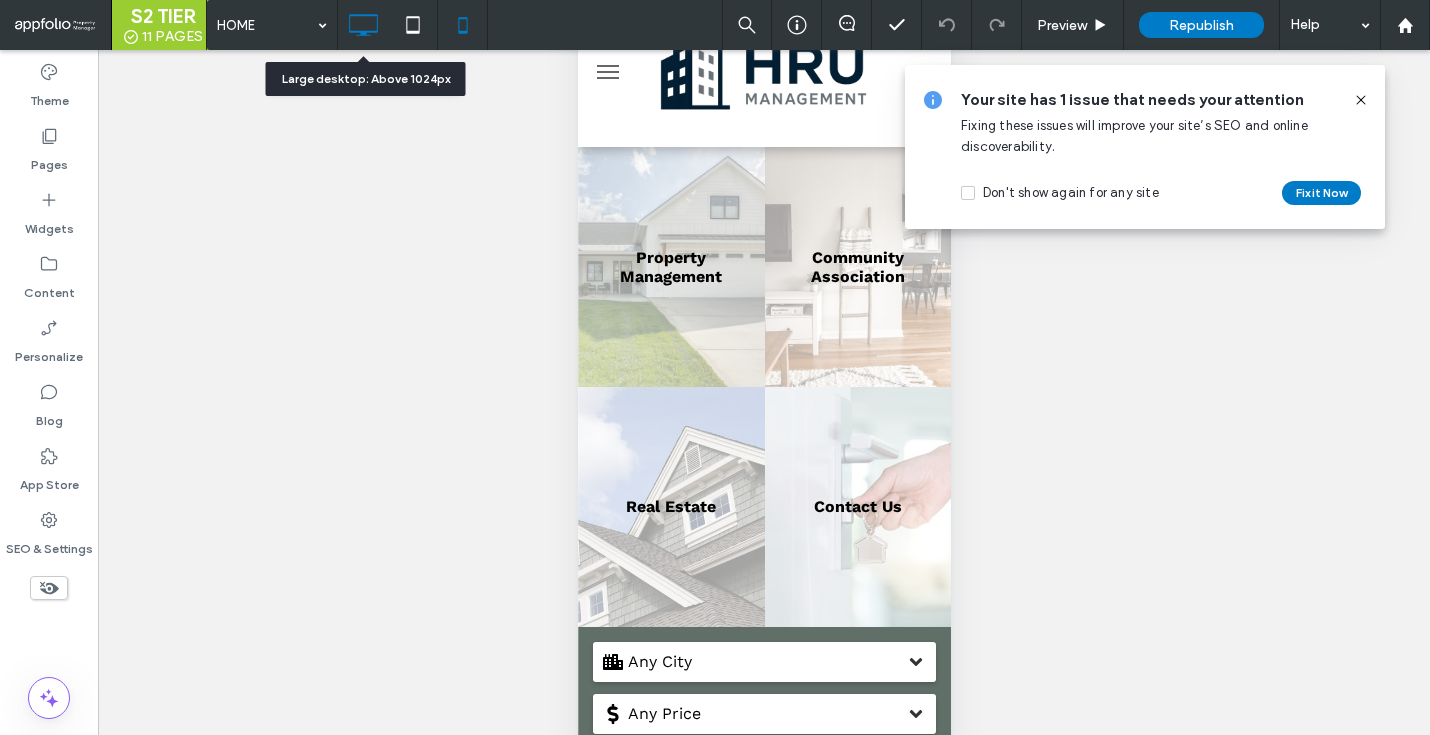 click at bounding box center [363, 25] 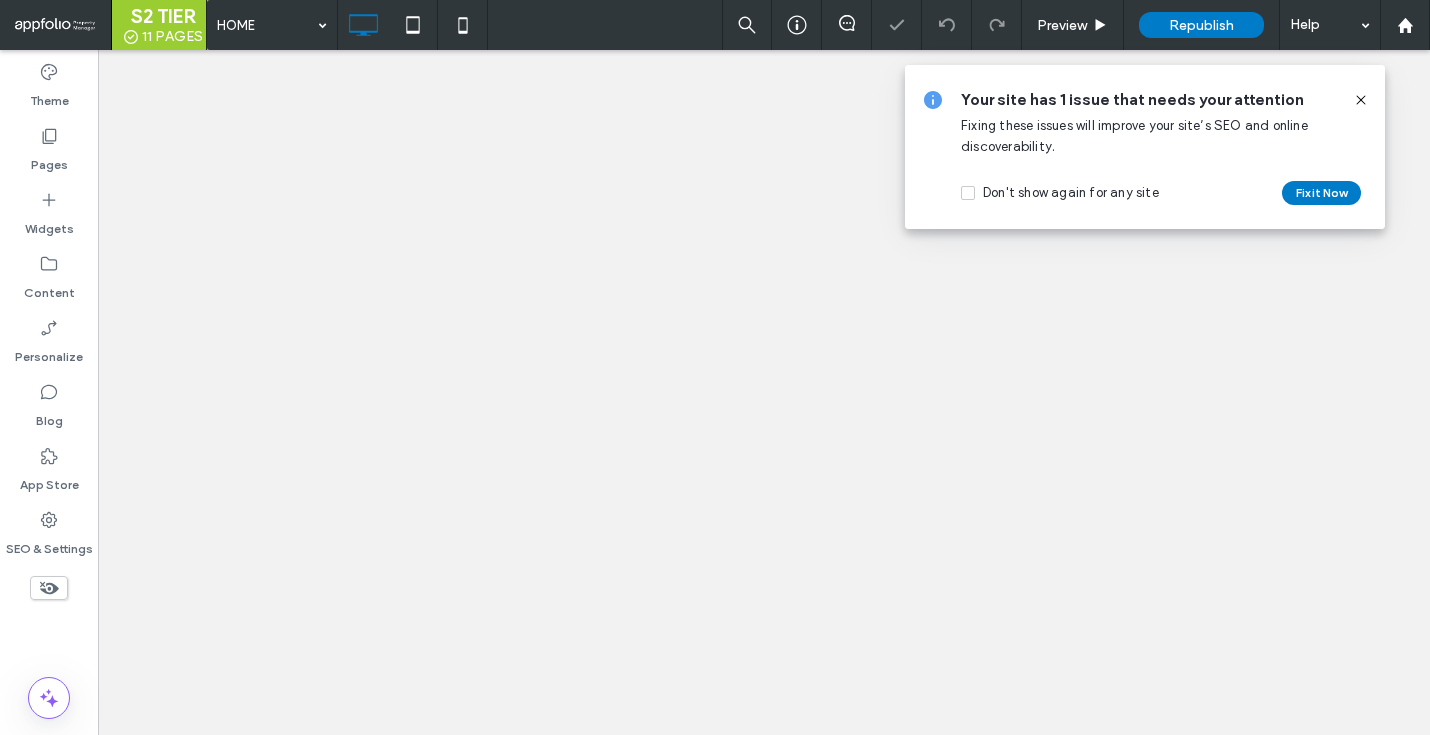 click 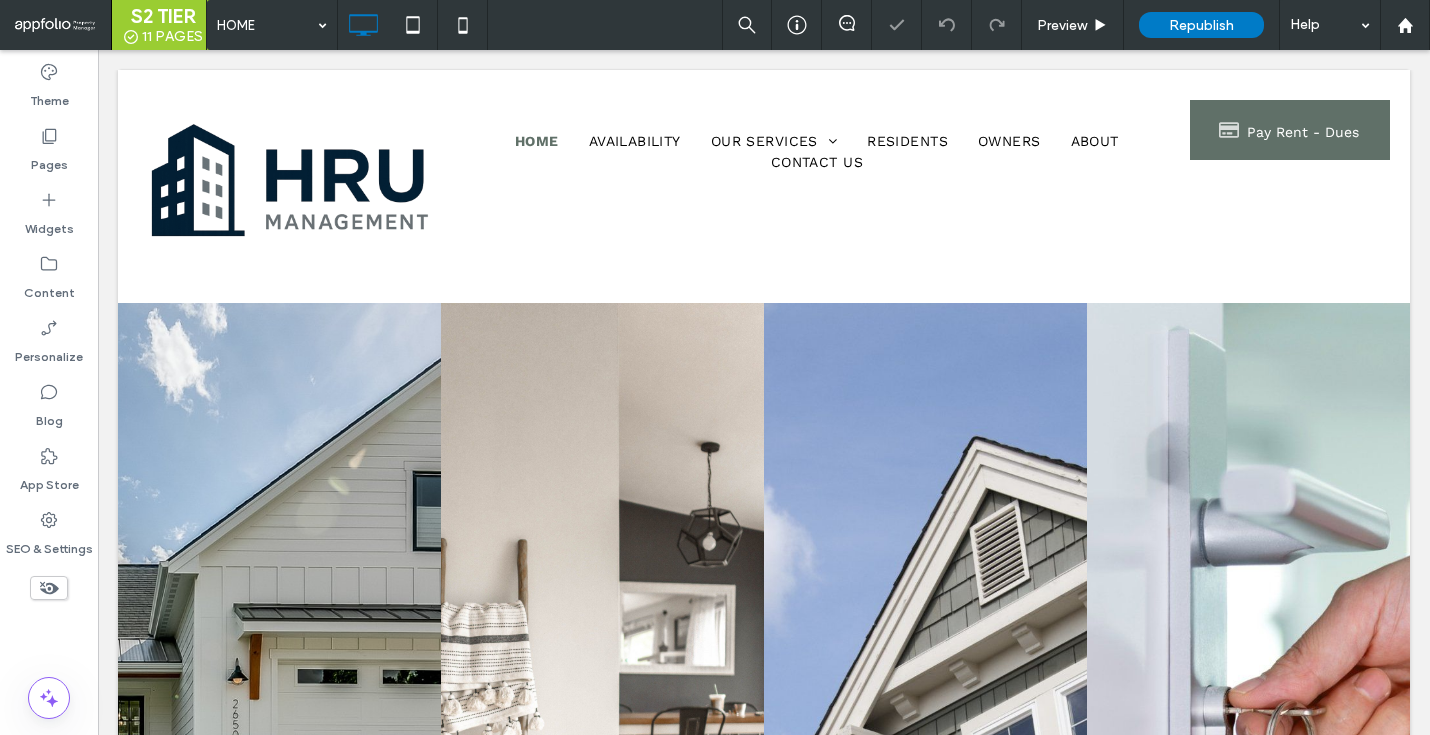 scroll, scrollTop: 0, scrollLeft: 0, axis: both 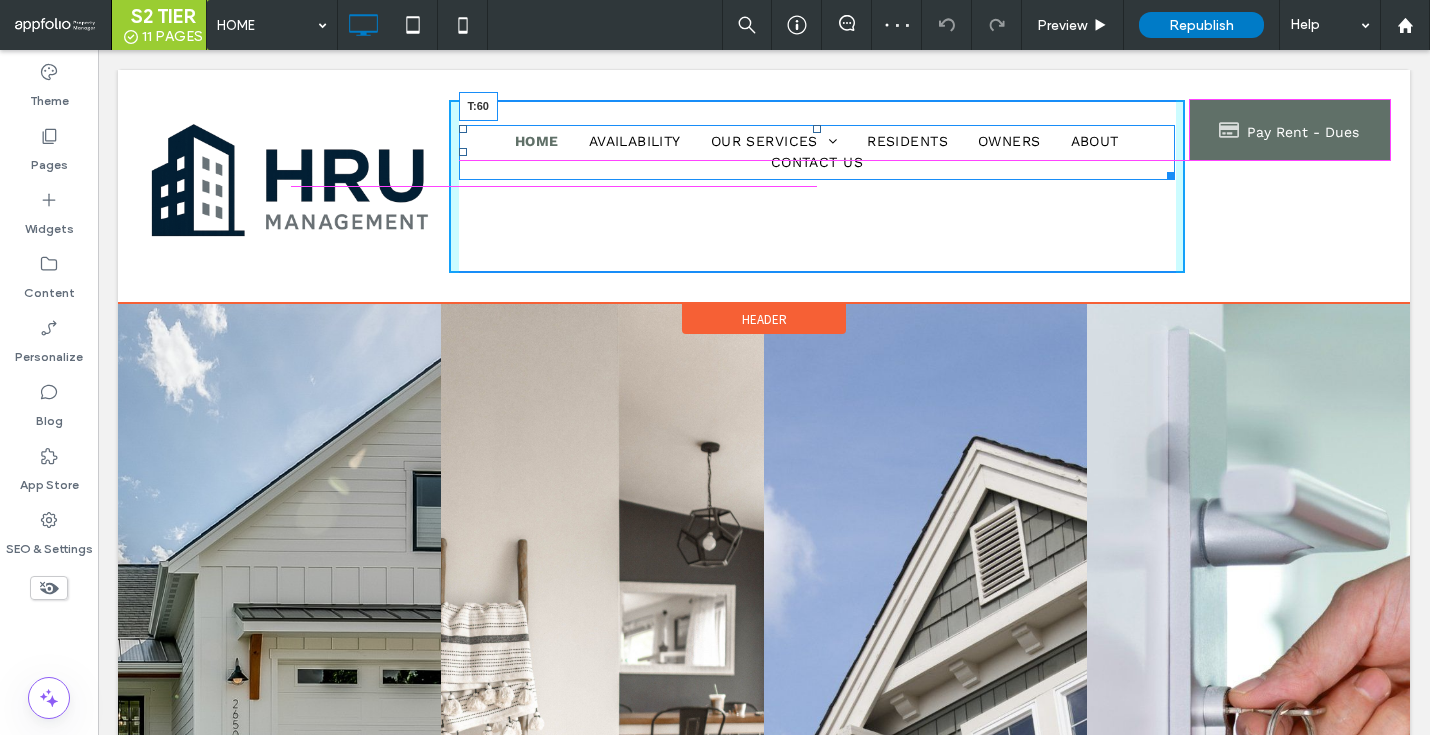 drag, startPoint x: 818, startPoint y: 129, endPoint x: 820, endPoint y: 167, distance: 38.052597 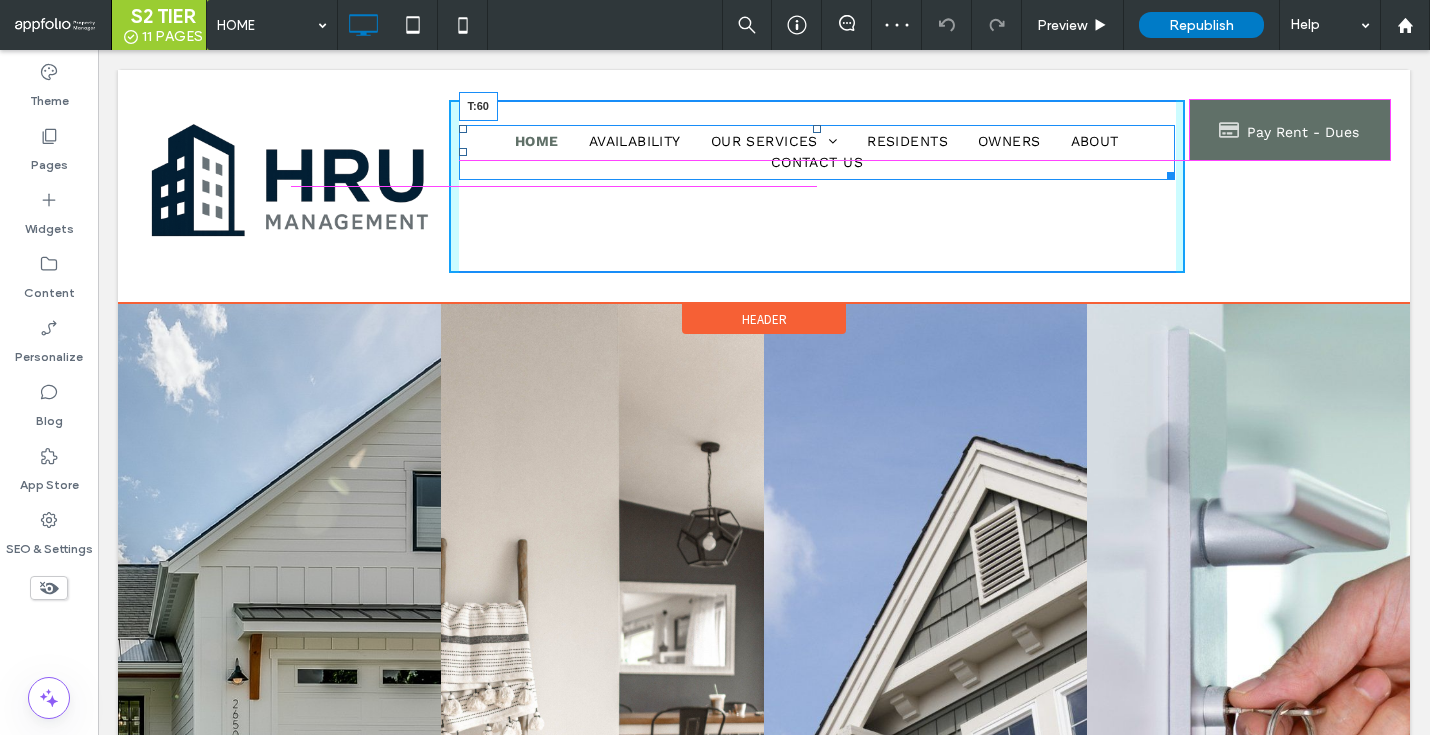 click at bounding box center (817, 129) 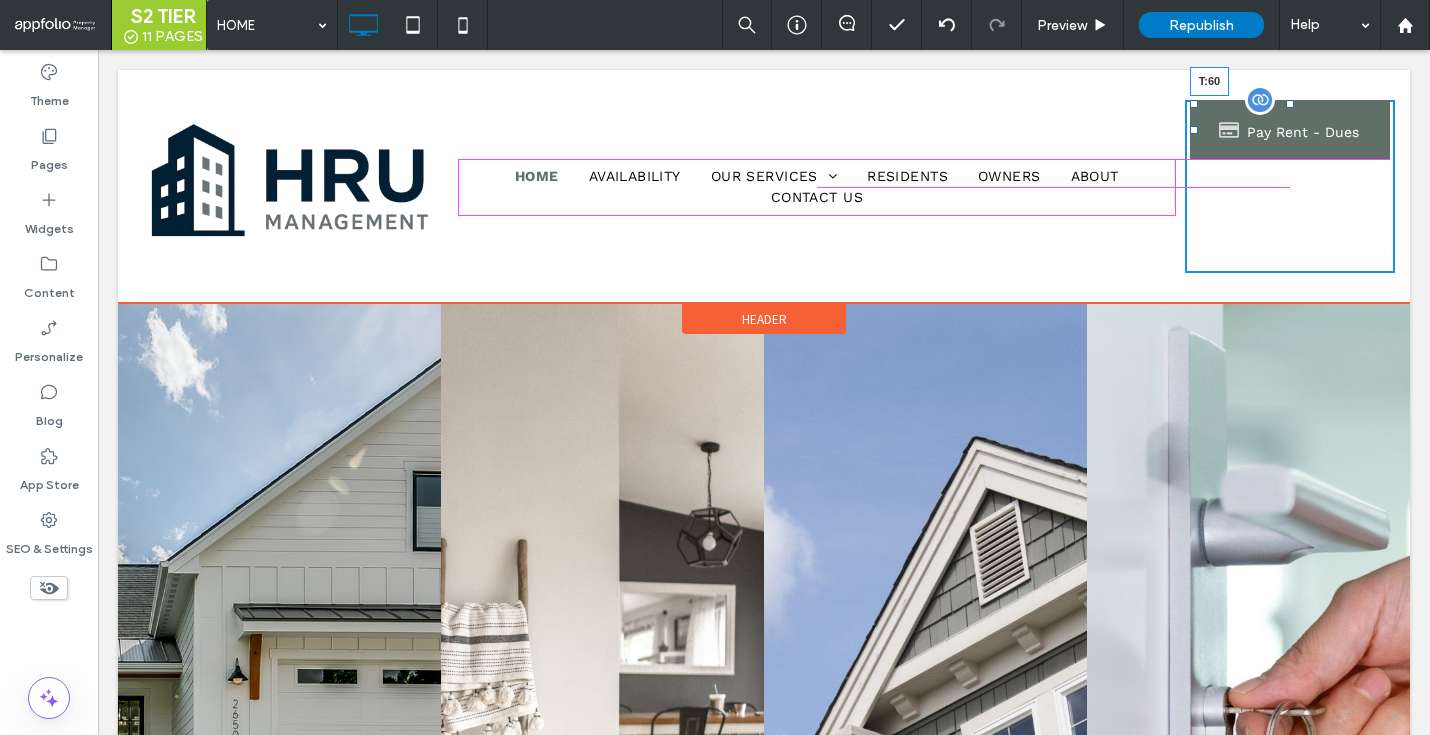 drag, startPoint x: 1292, startPoint y: 103, endPoint x: 1292, endPoint y: 164, distance: 61 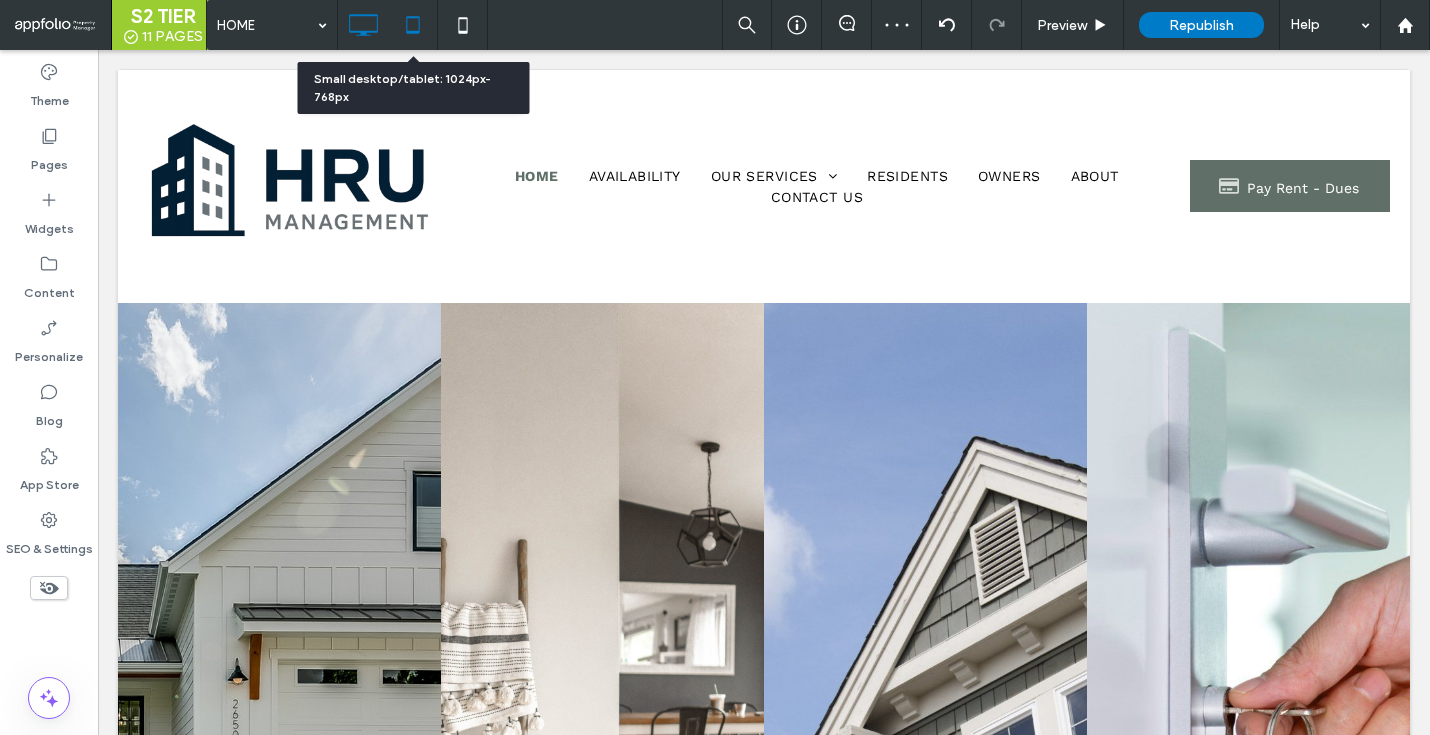 click 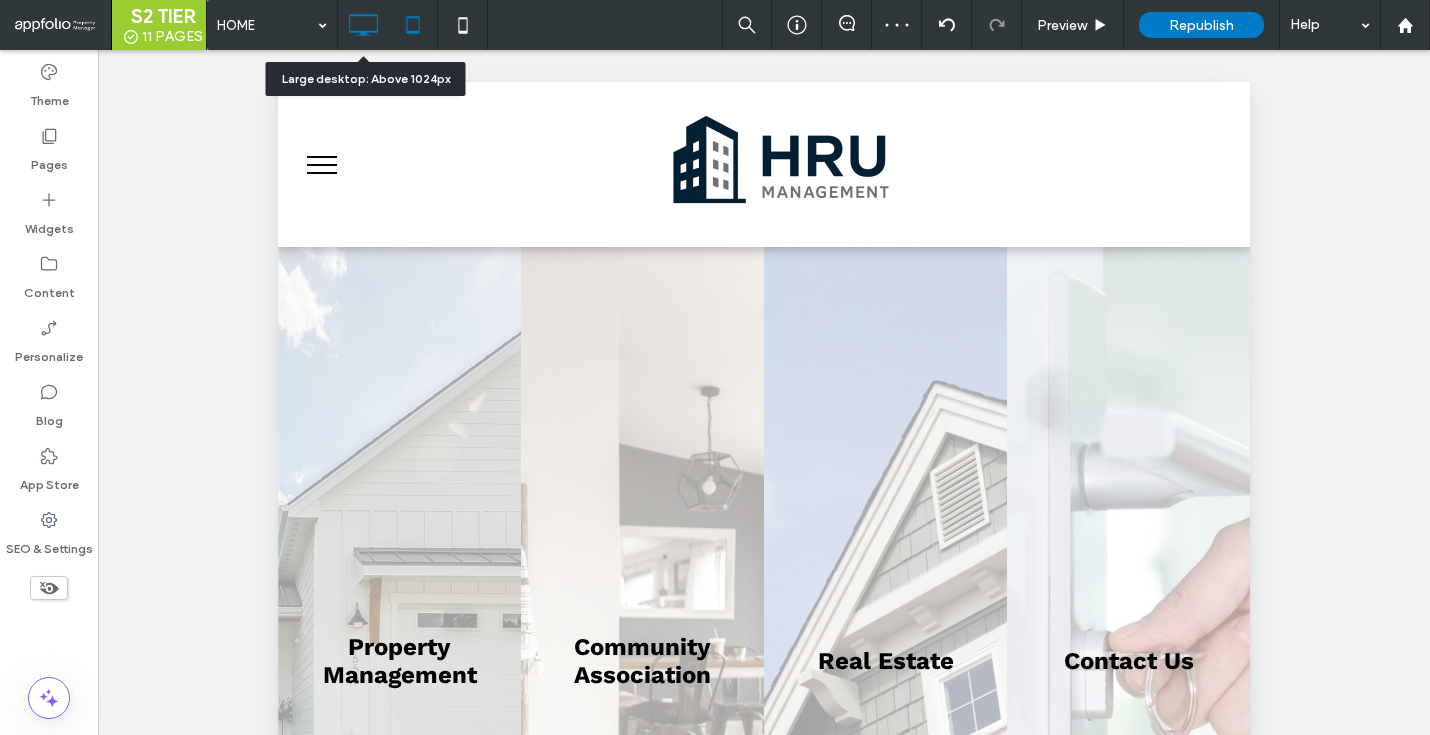 click 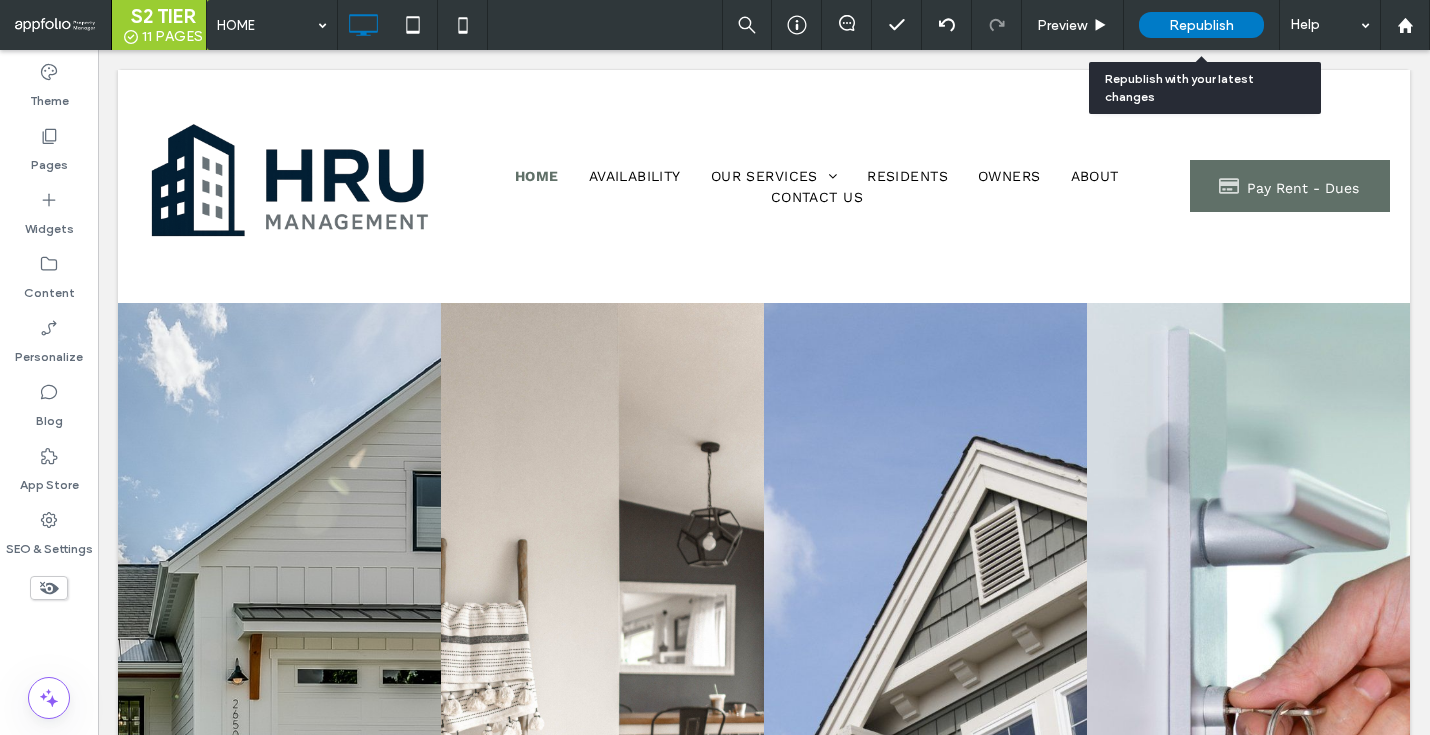 click on "Republish" at bounding box center (1201, 25) 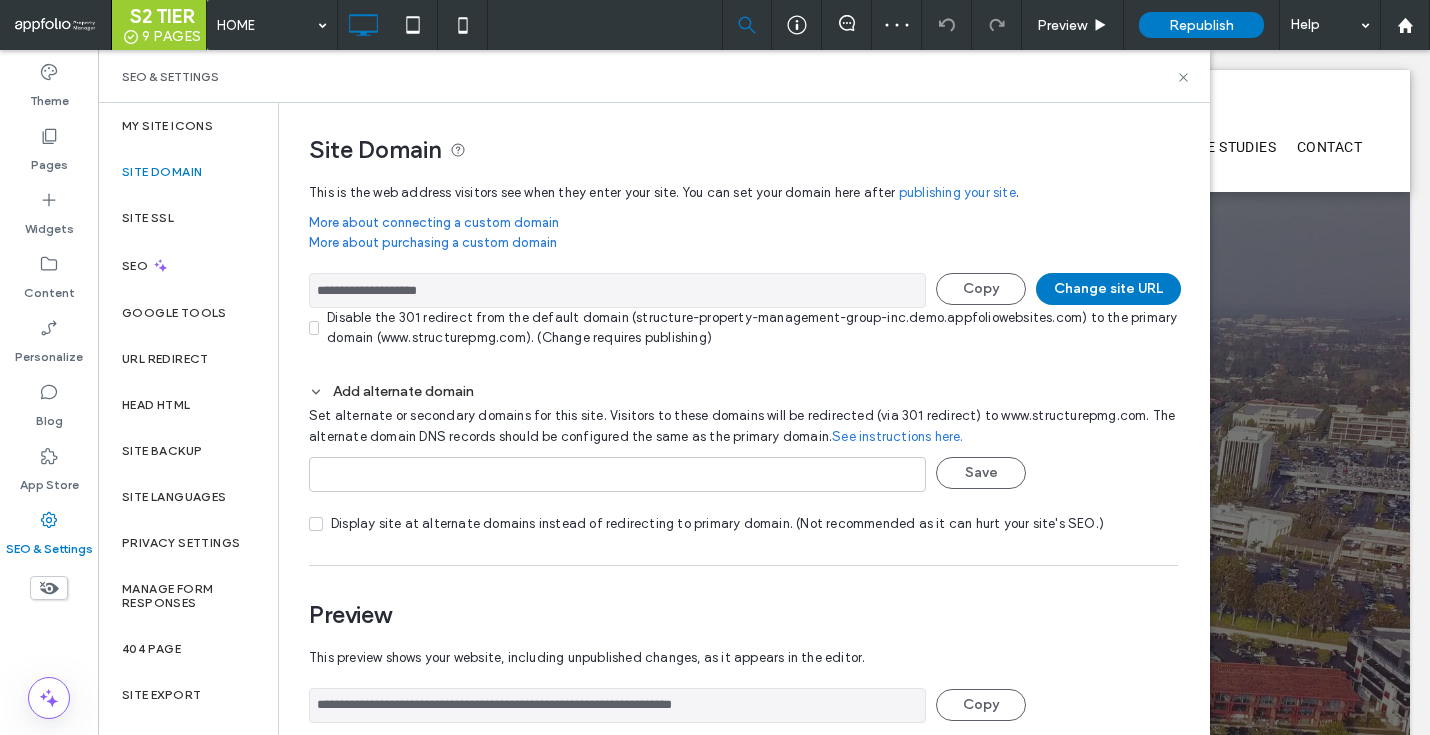 scroll, scrollTop: 0, scrollLeft: 0, axis: both 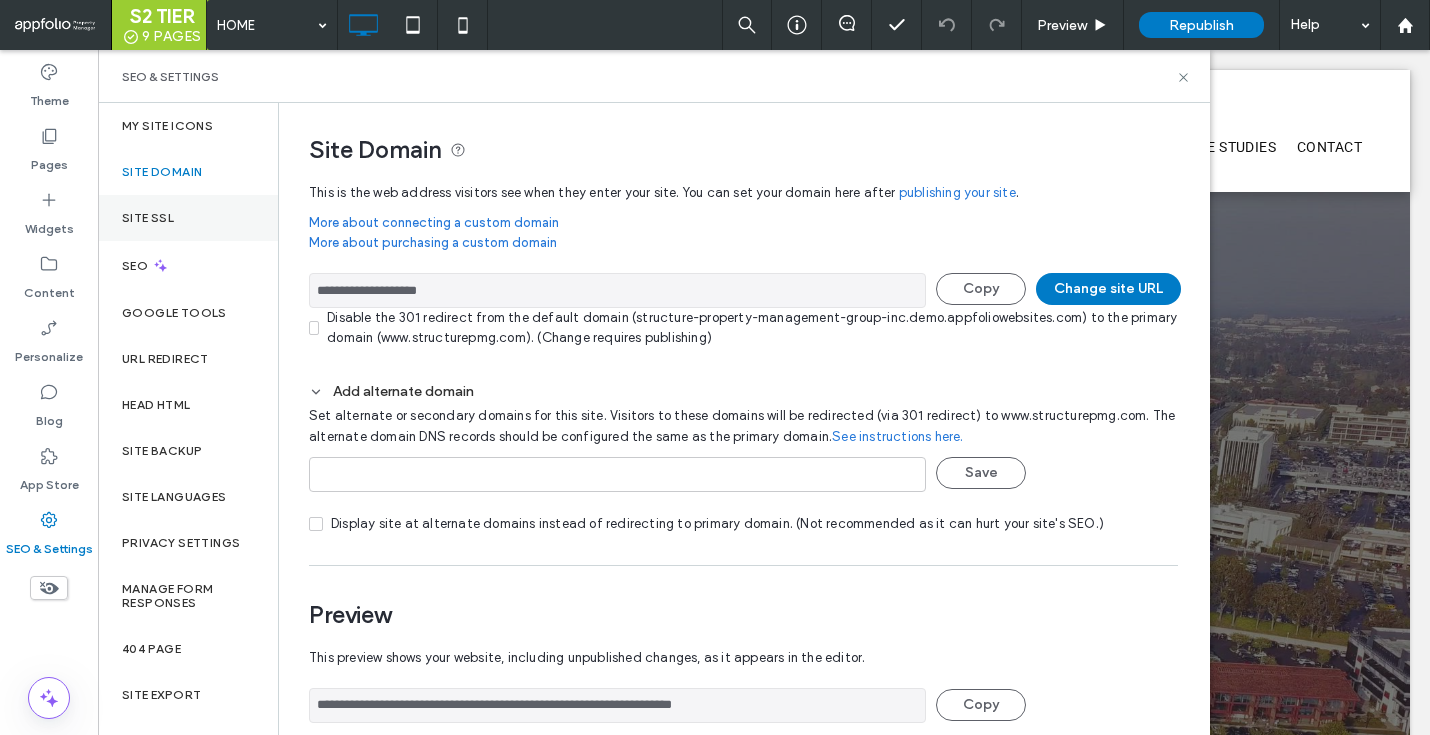 click on "Site SSL" at bounding box center (188, 218) 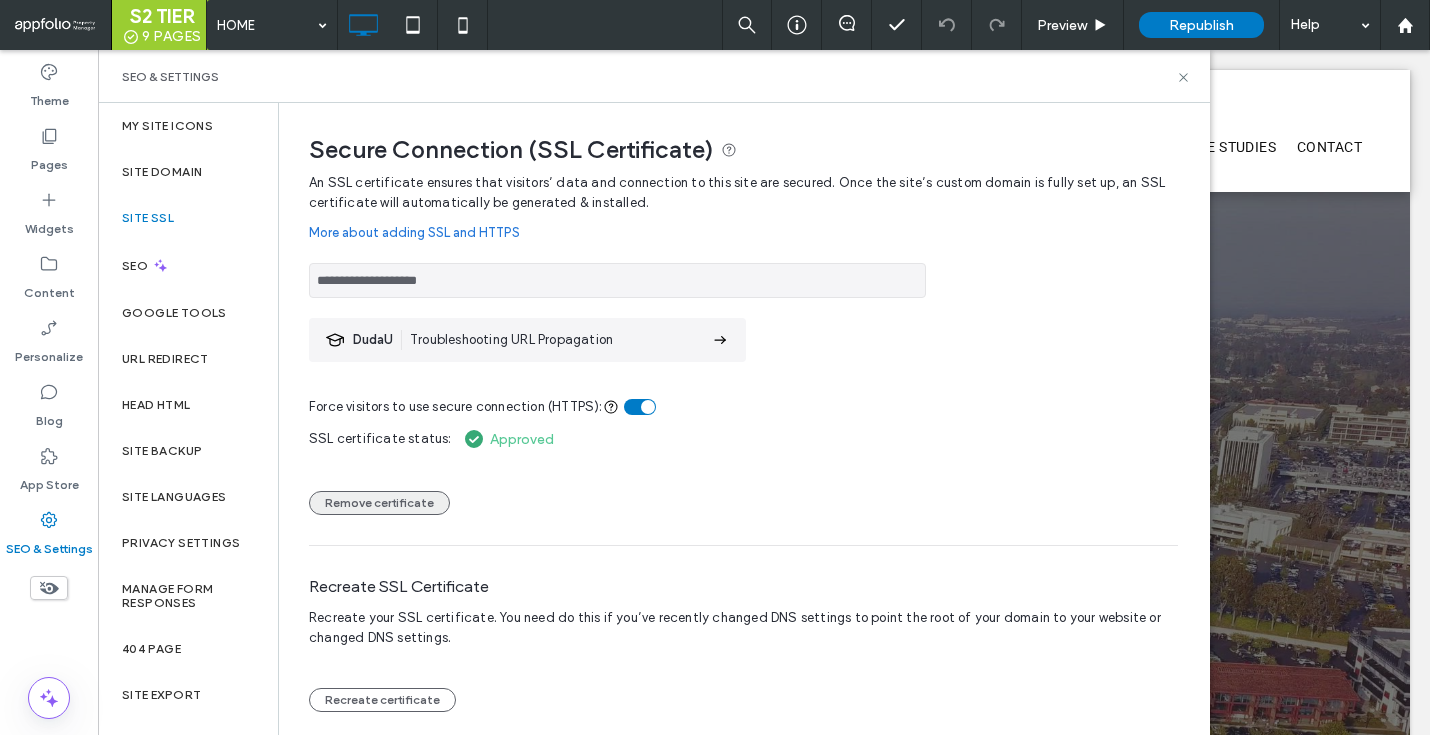 click on "Remove certificate" at bounding box center (379, 503) 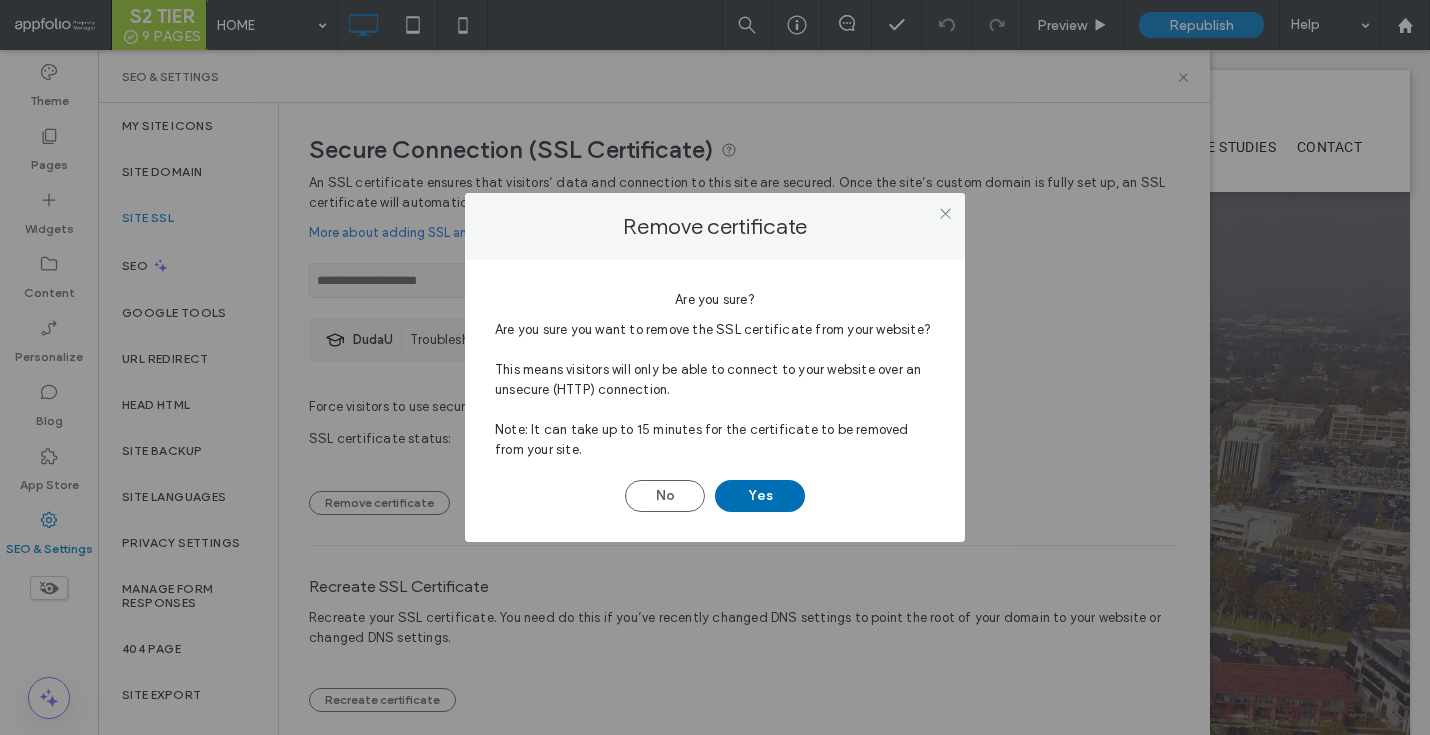 click on "Yes" at bounding box center [760, 496] 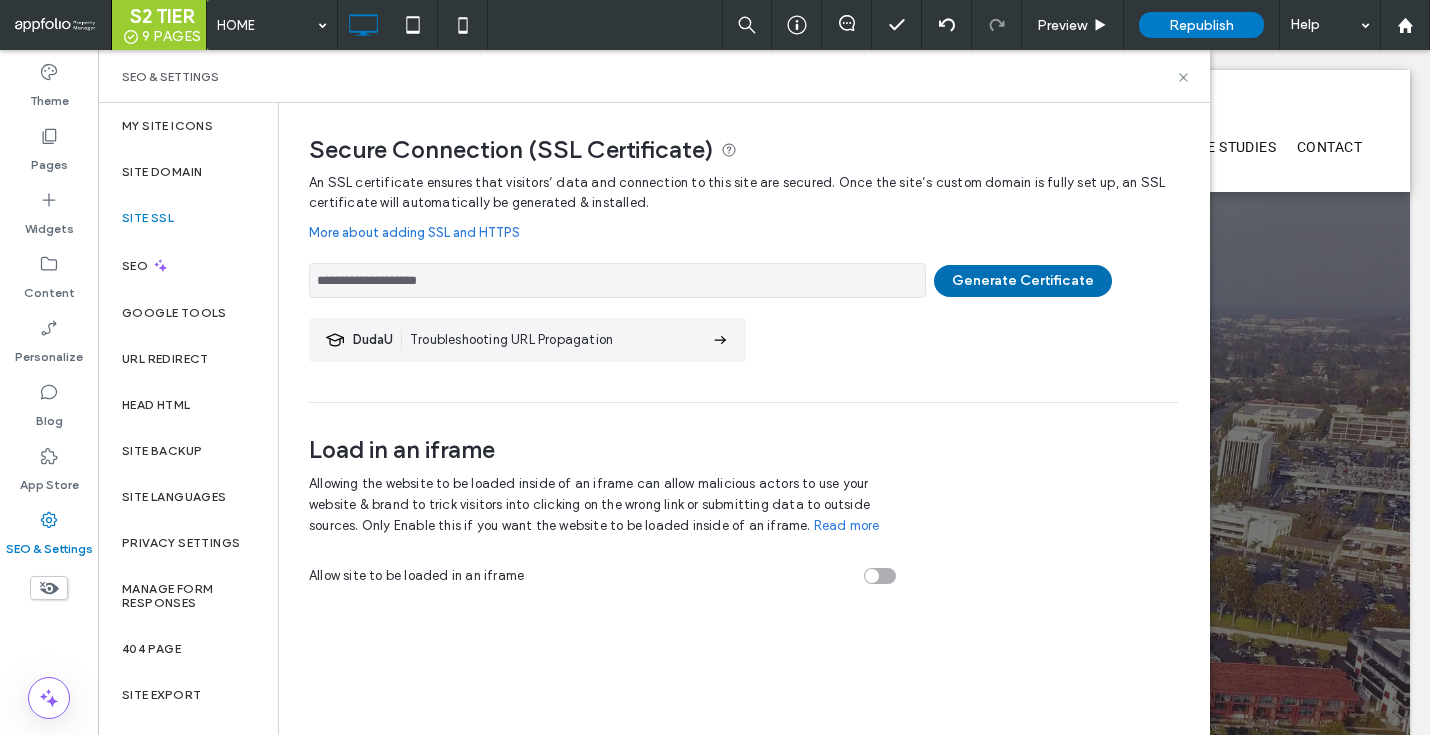 click on "Generate Certificate" at bounding box center (1023, 281) 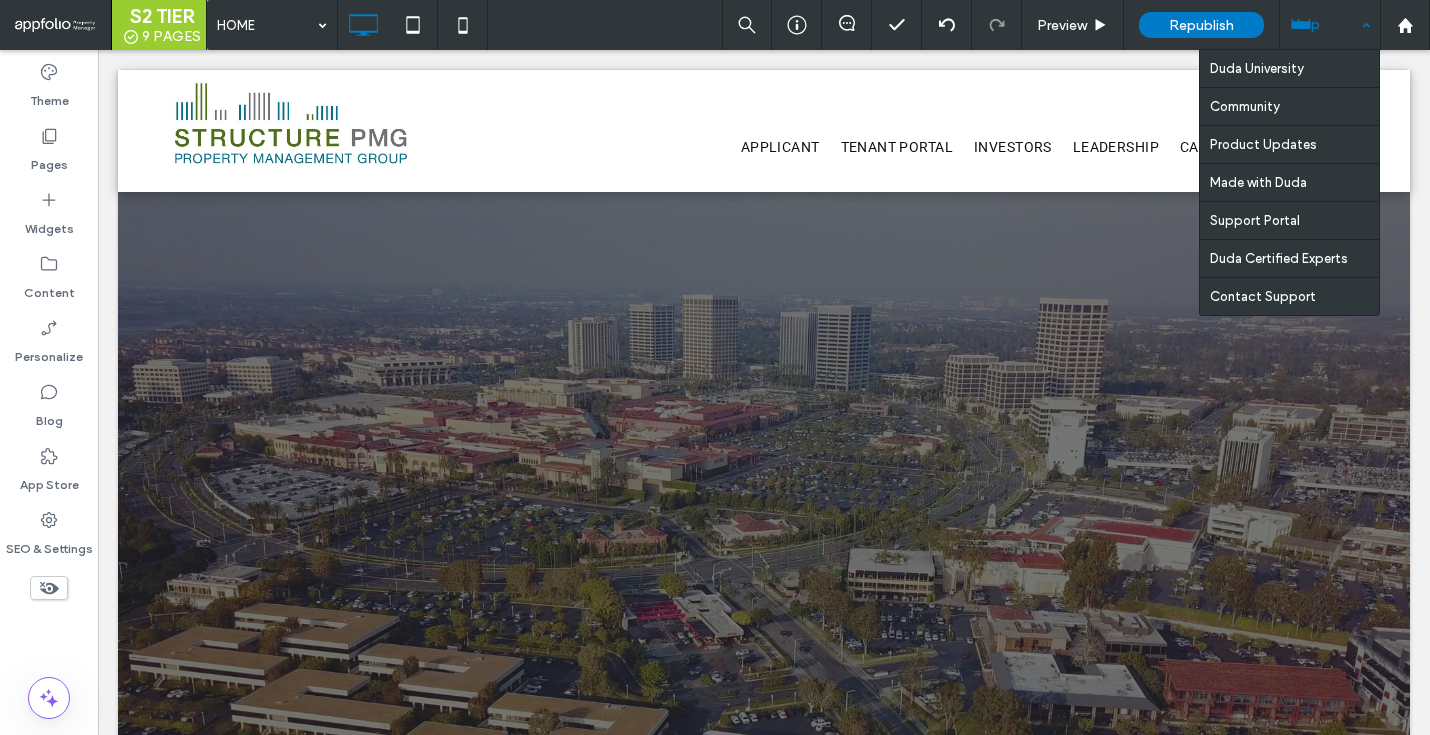 click on "Help" at bounding box center [1330, 25] 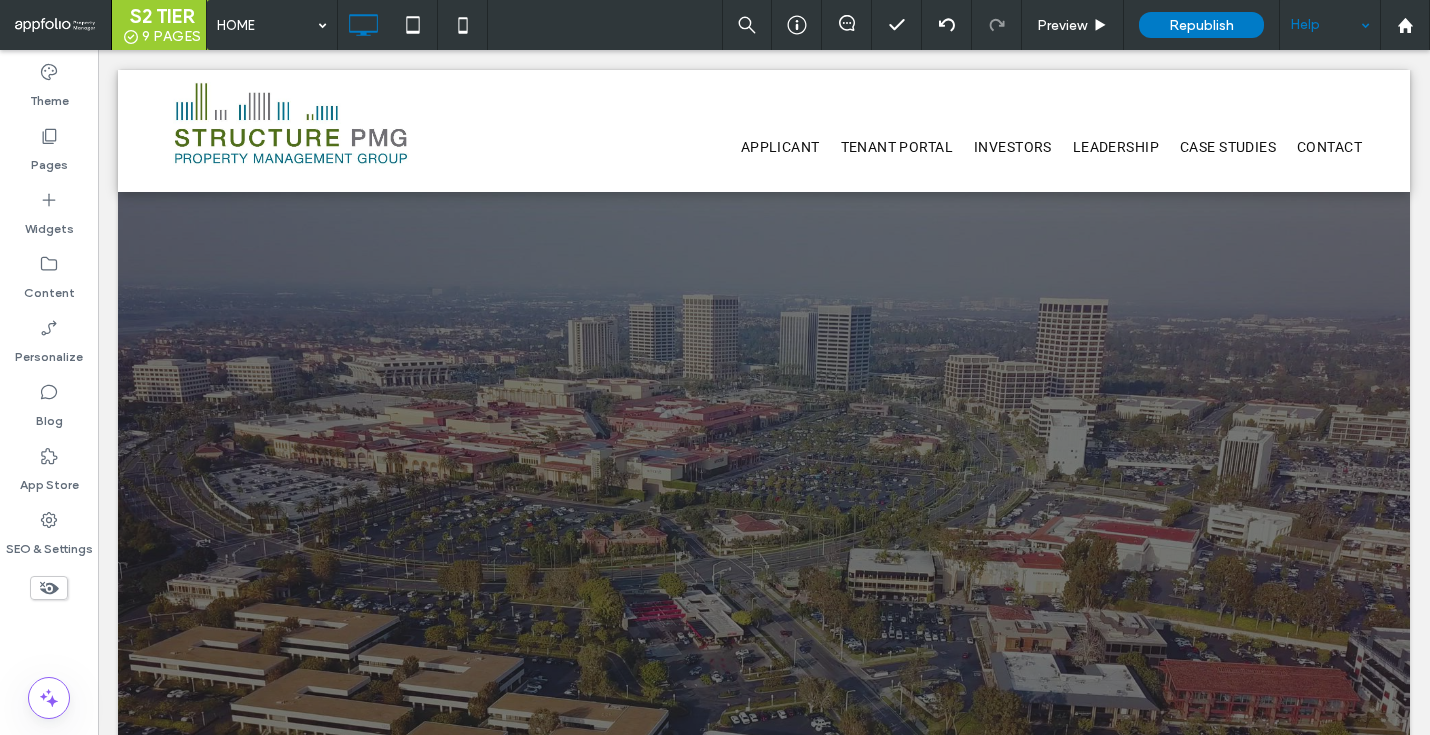 click on "Help" at bounding box center [1330, 25] 